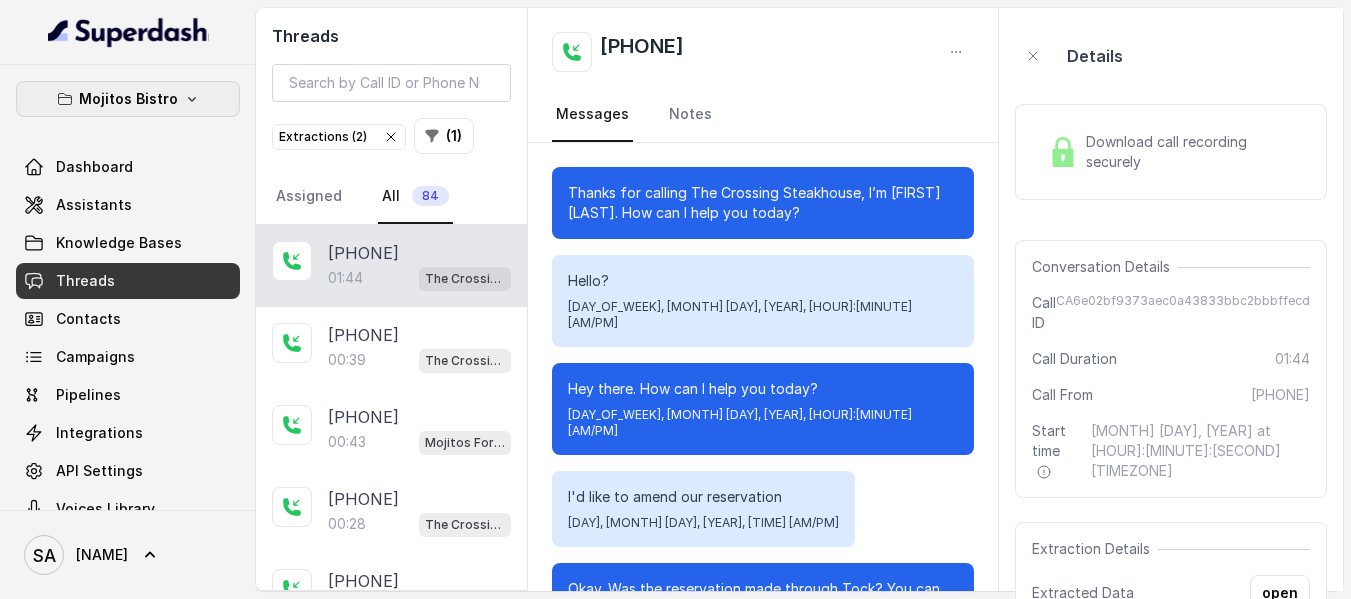 scroll, scrollTop: 0, scrollLeft: 0, axis: both 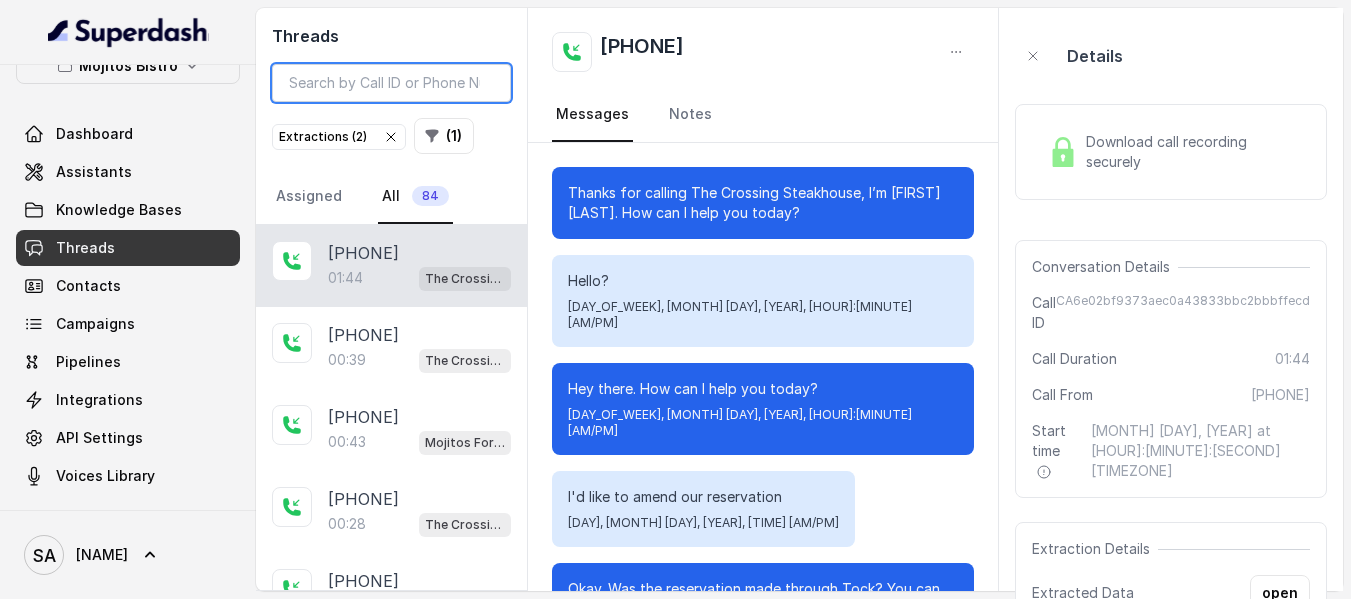 click at bounding box center (391, 83) 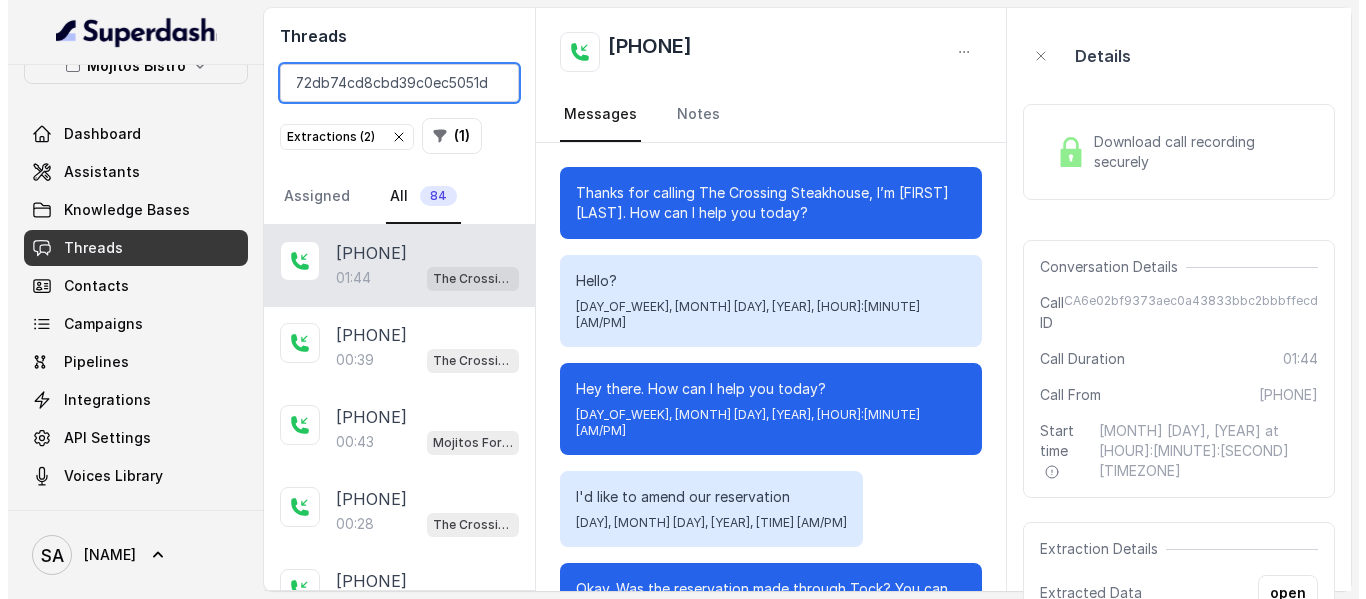 scroll, scrollTop: 0, scrollLeft: 88, axis: horizontal 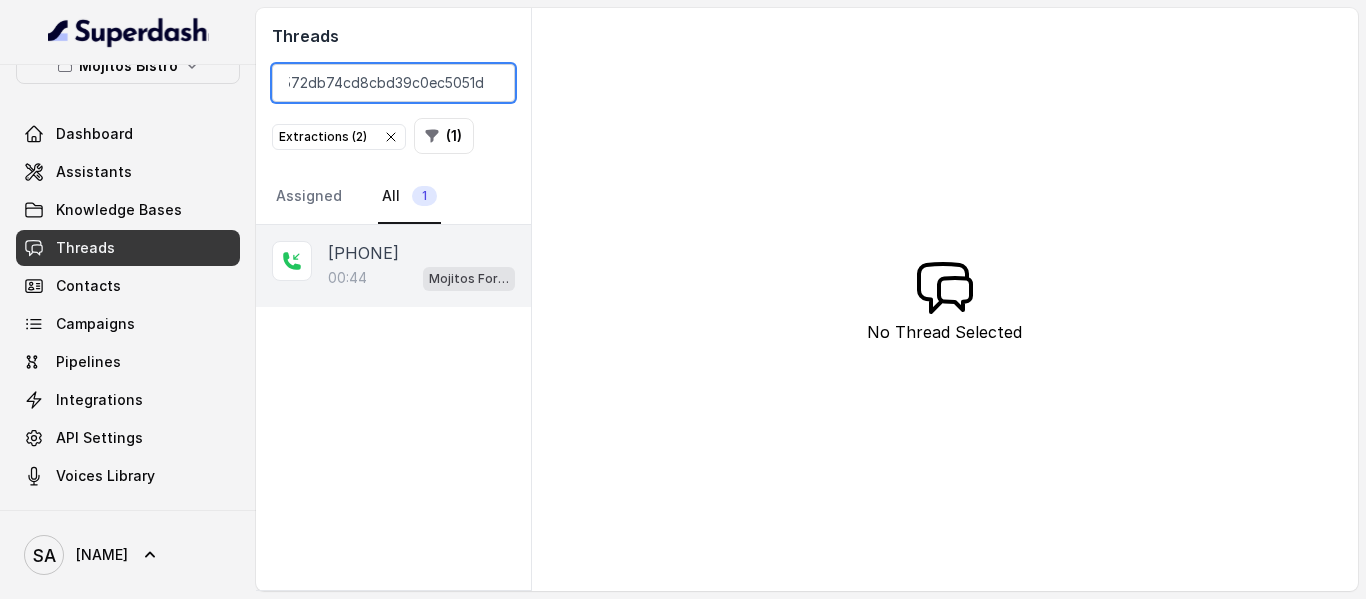 type on "CAcd69f4b572db74cd8cbd39c0ec5051d" 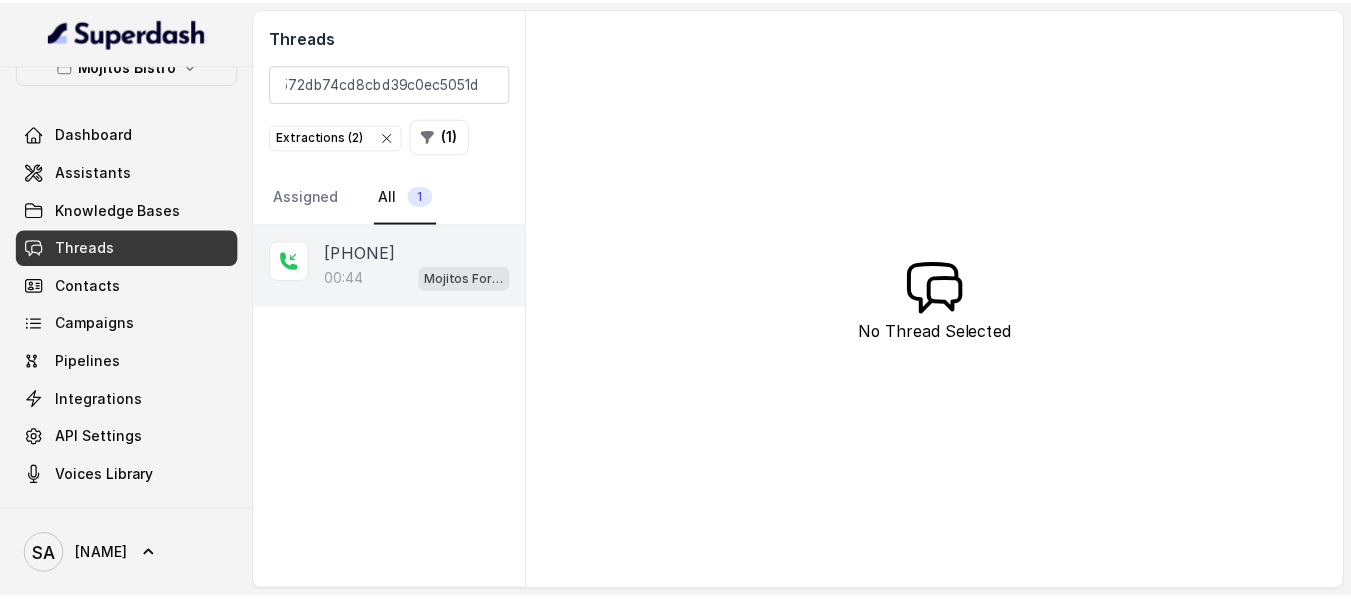 scroll, scrollTop: 0, scrollLeft: 0, axis: both 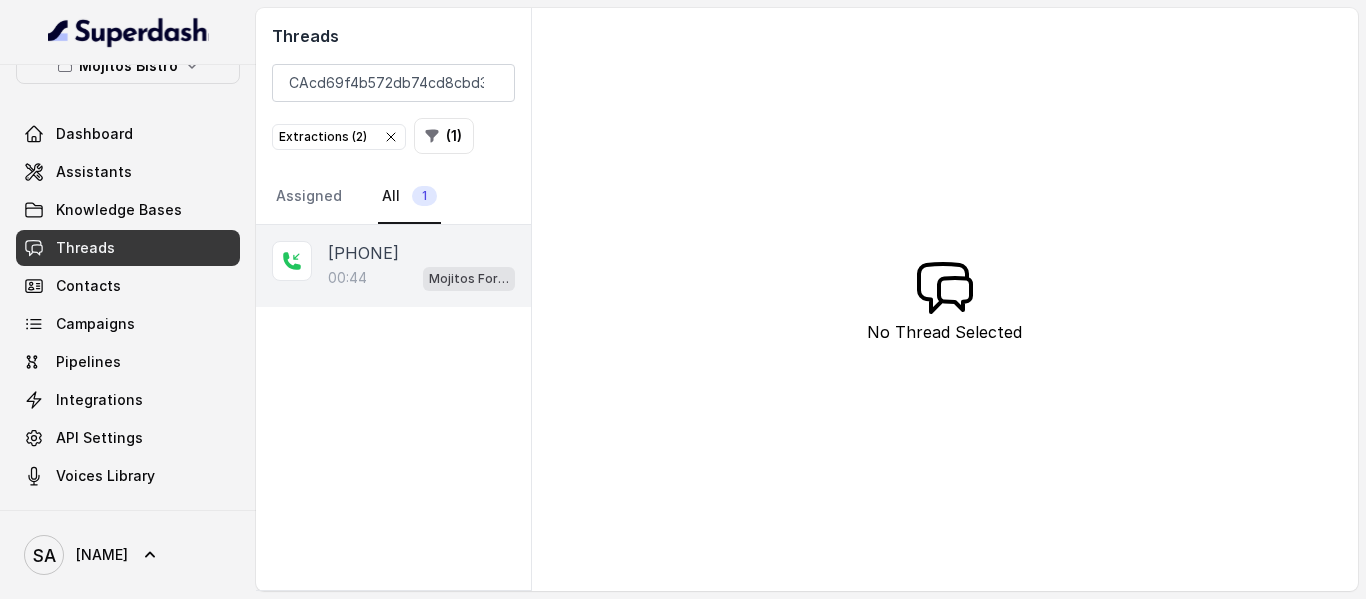 click on "00:44 Mojitos Forum / EN" at bounding box center [421, 278] 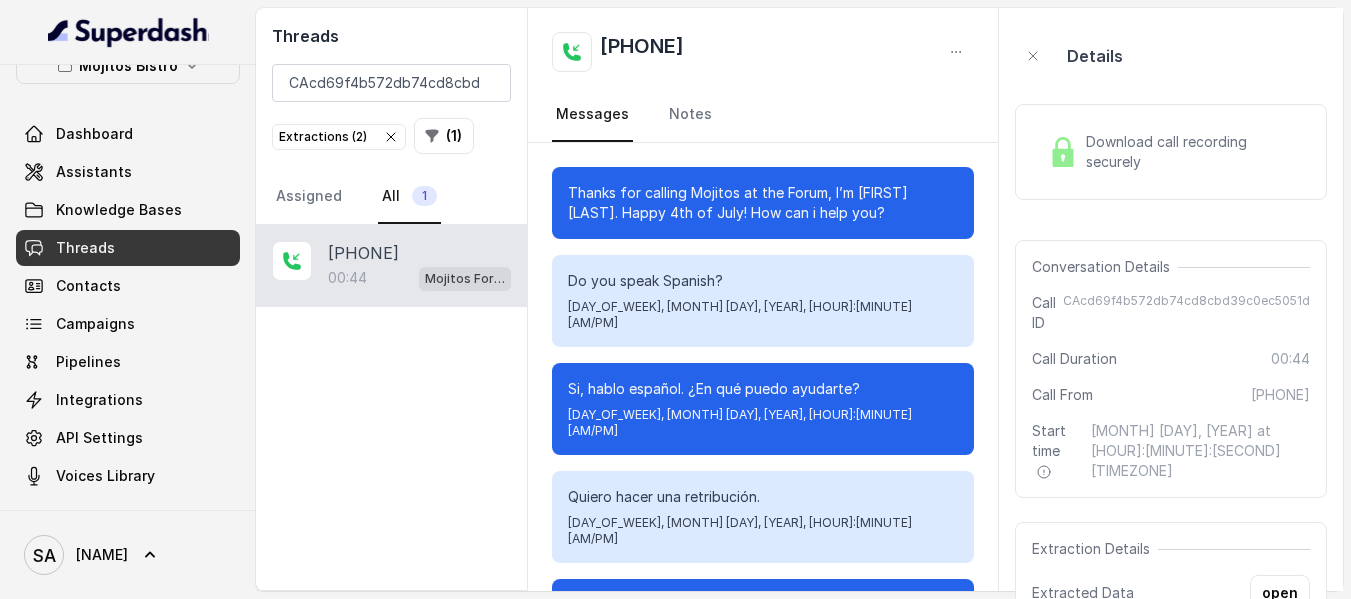scroll, scrollTop: 284, scrollLeft: 0, axis: vertical 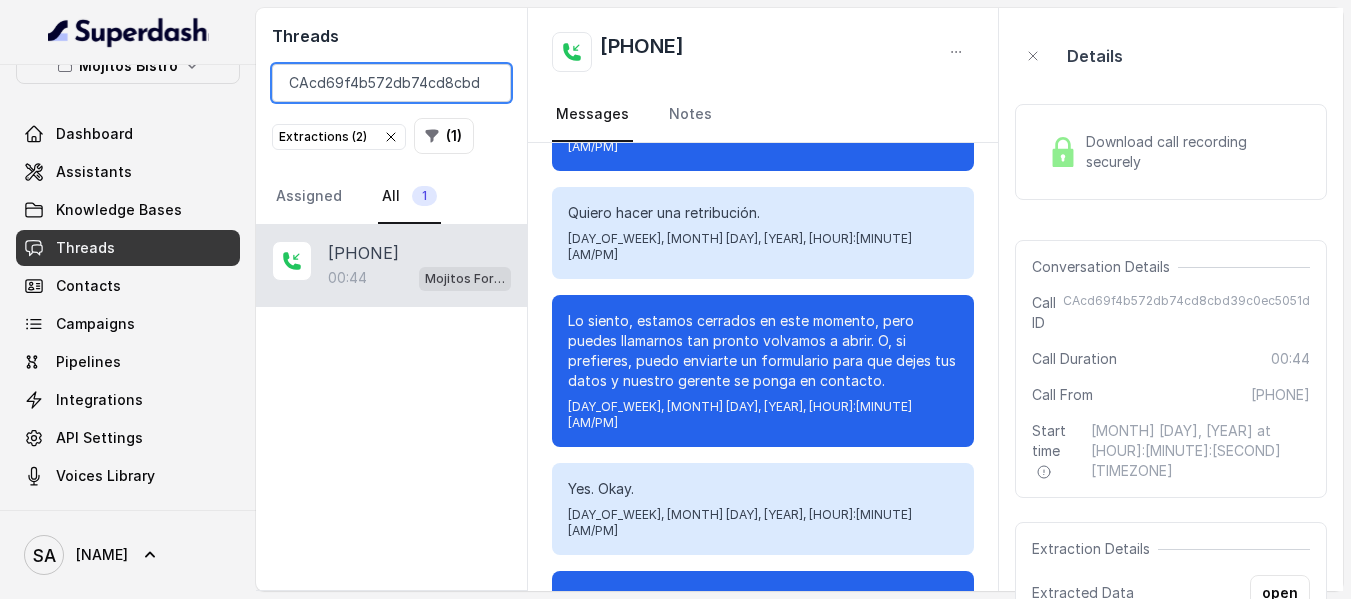 click on "CAcd69f4b572db74cd8cbd39c0ec5051d" at bounding box center (391, 83) 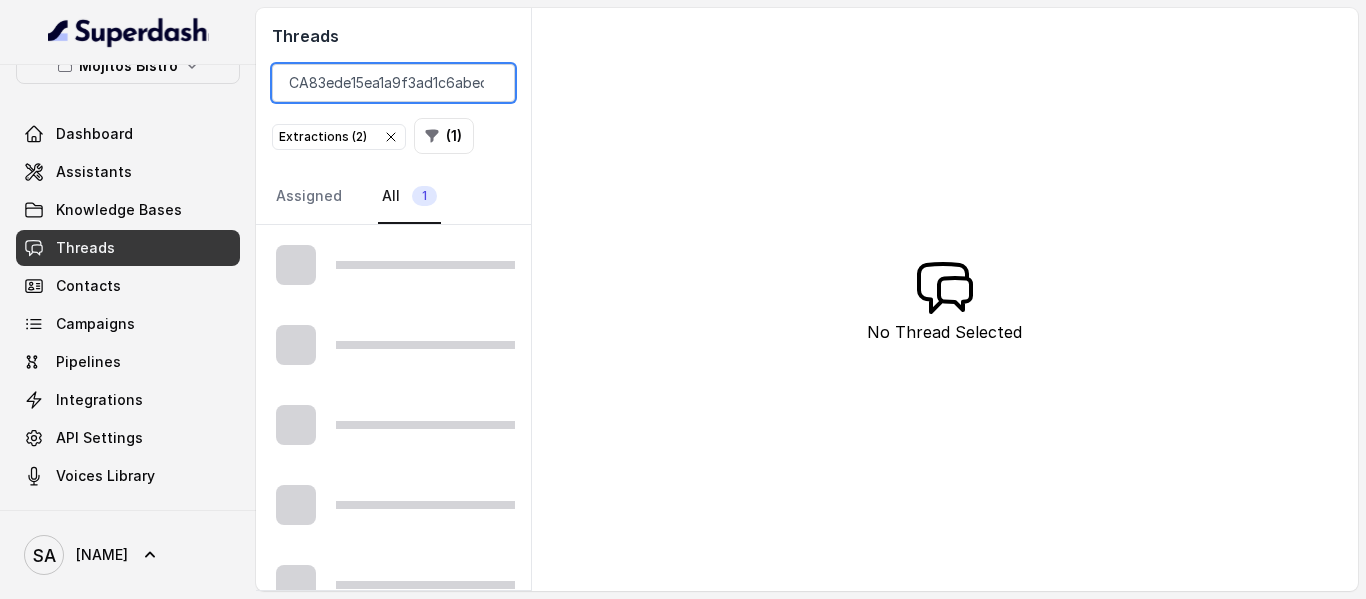 scroll, scrollTop: 0, scrollLeft: 79, axis: horizontal 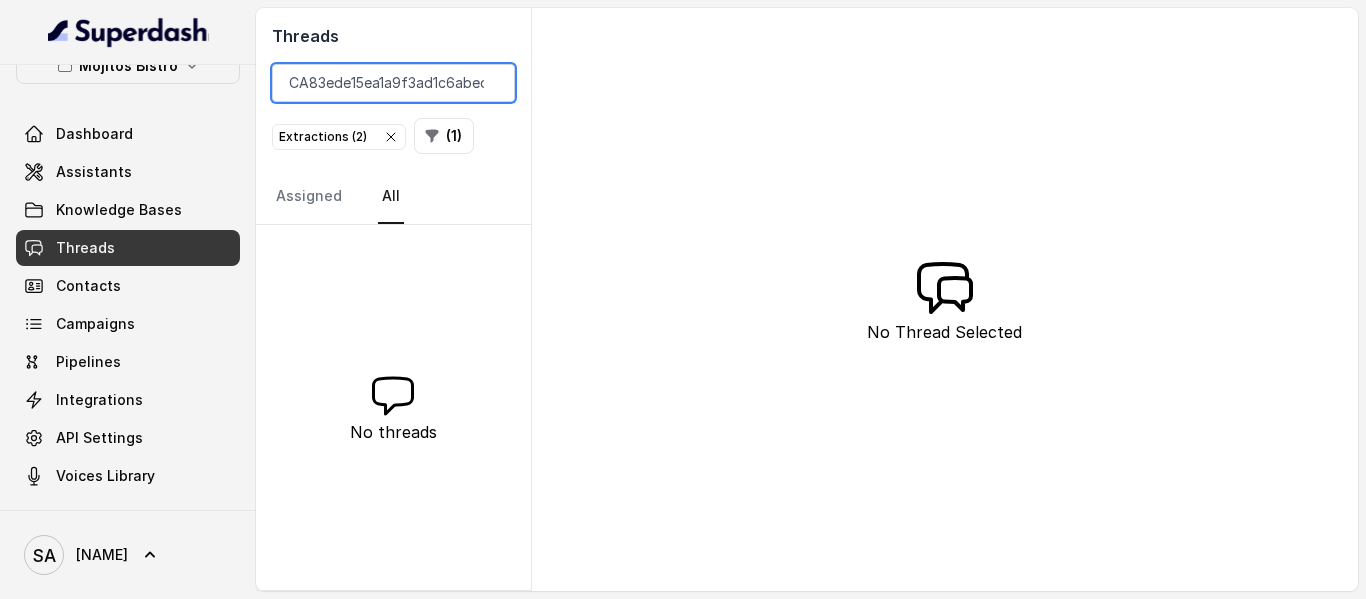 drag, startPoint x: 308, startPoint y: 82, endPoint x: 228, endPoint y: 85, distance: 80.05623 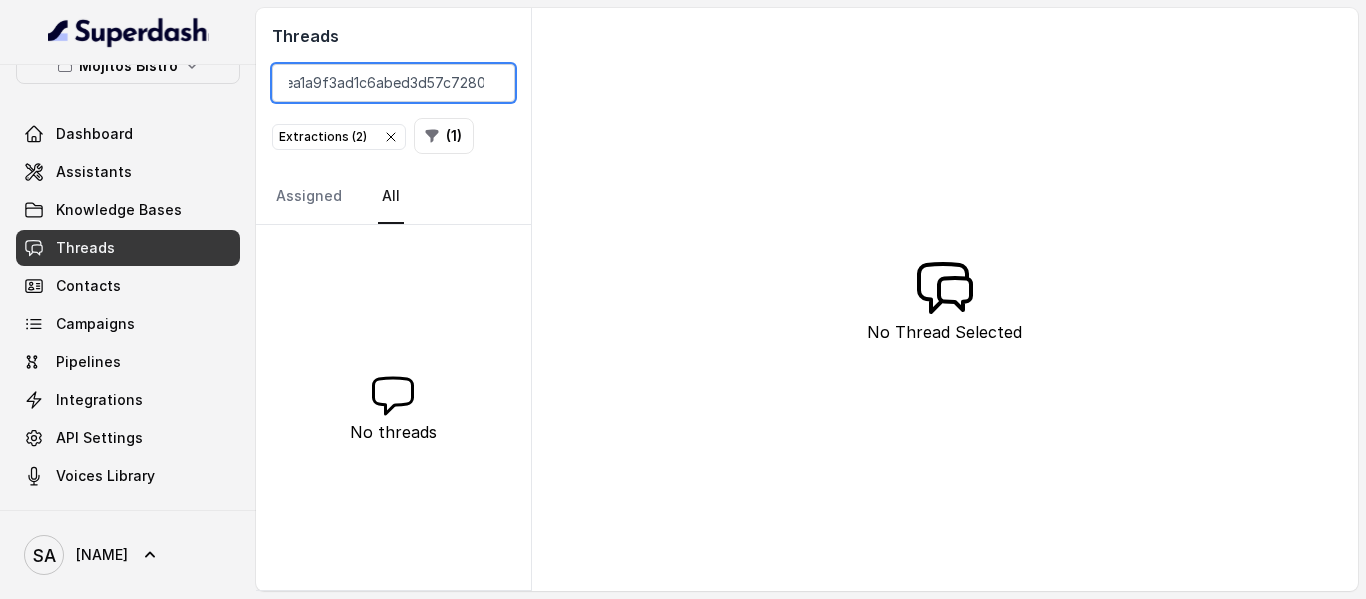 drag, startPoint x: 291, startPoint y: 83, endPoint x: 585, endPoint y: 109, distance: 295.14743 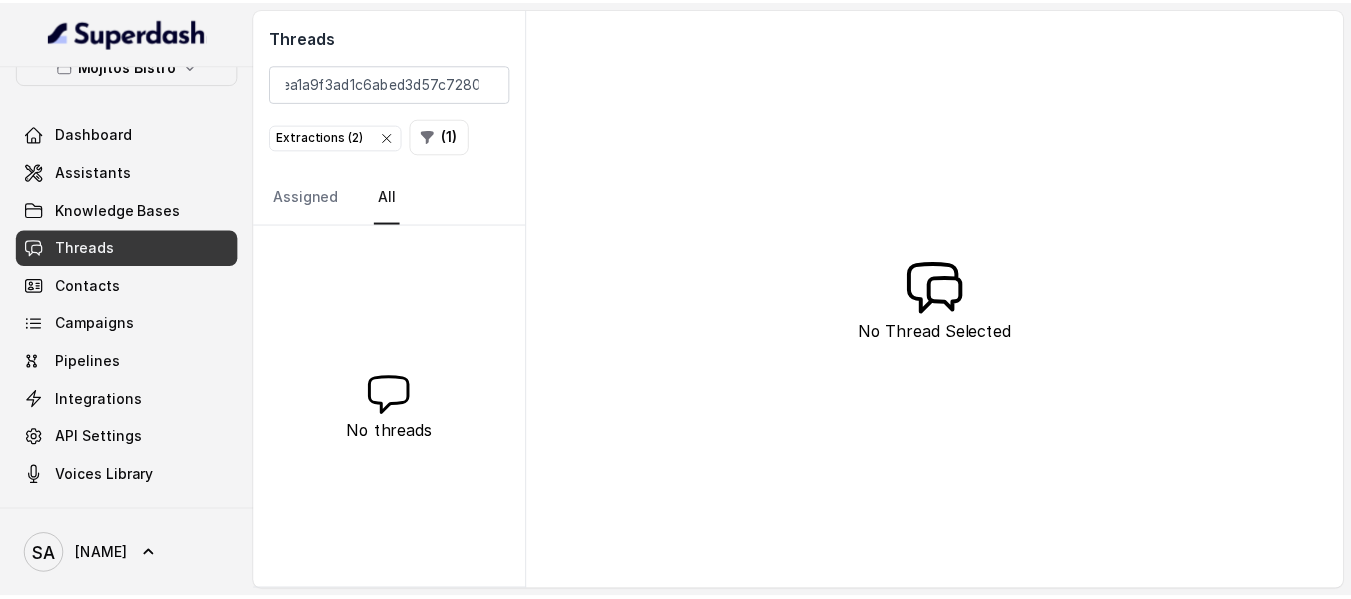 scroll, scrollTop: 0, scrollLeft: 0, axis: both 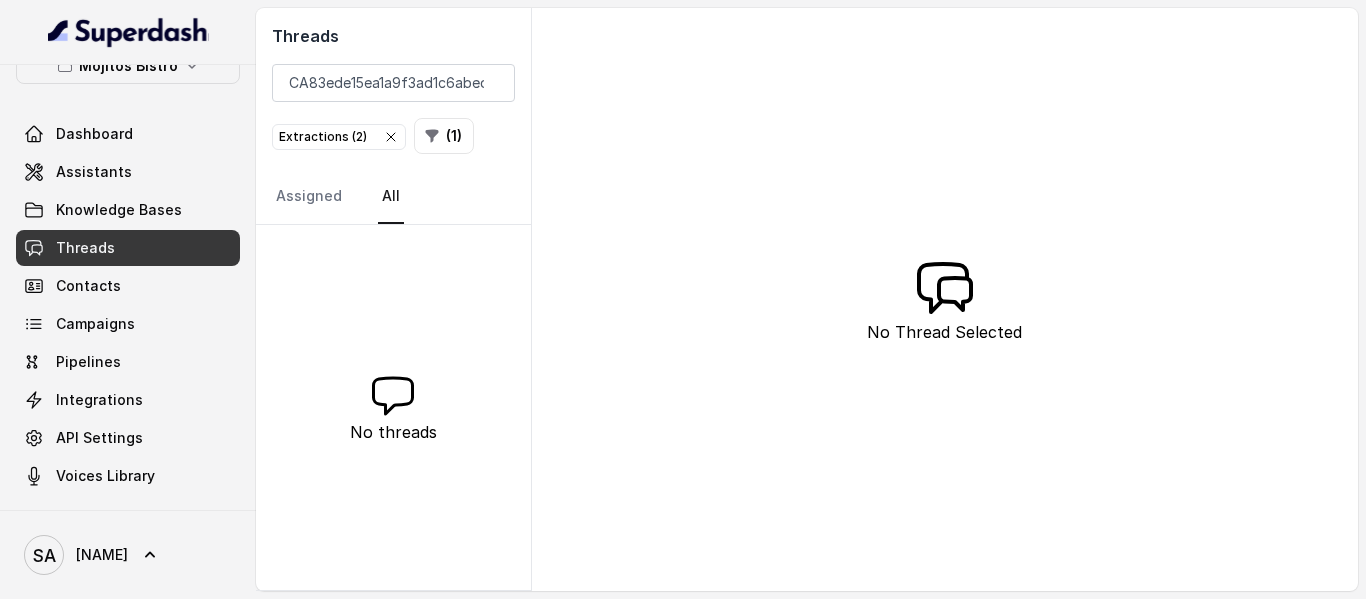 click 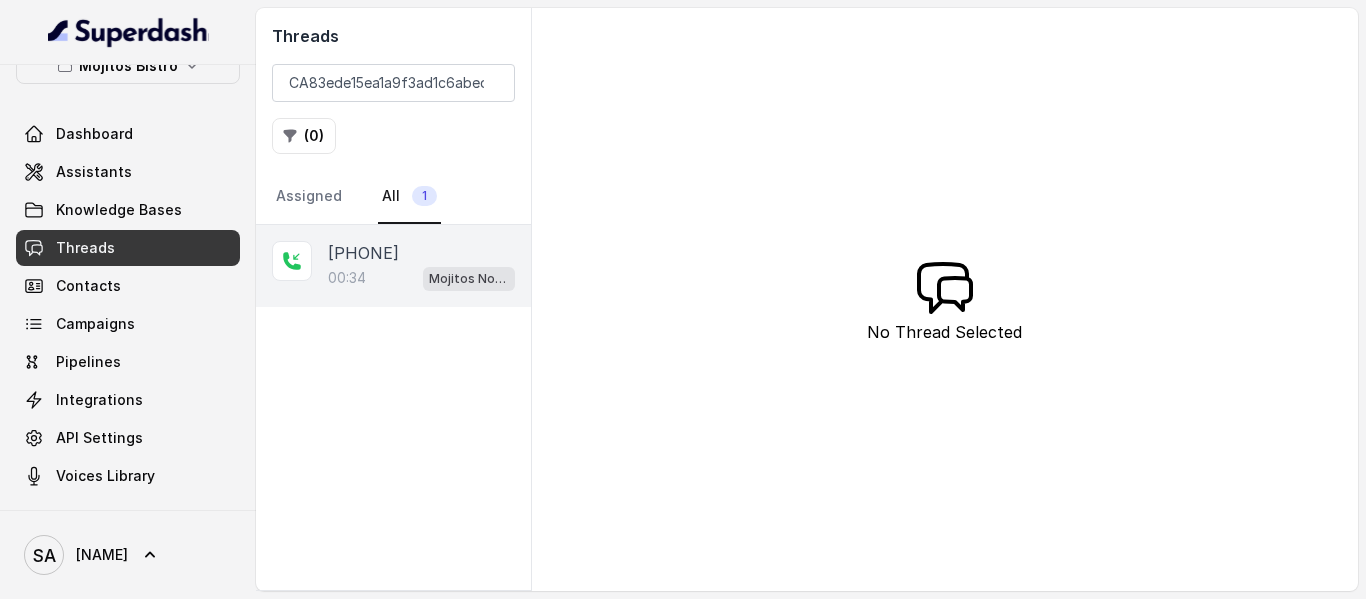 click on "00:34 Mojitos Norcross / EN" at bounding box center [421, 278] 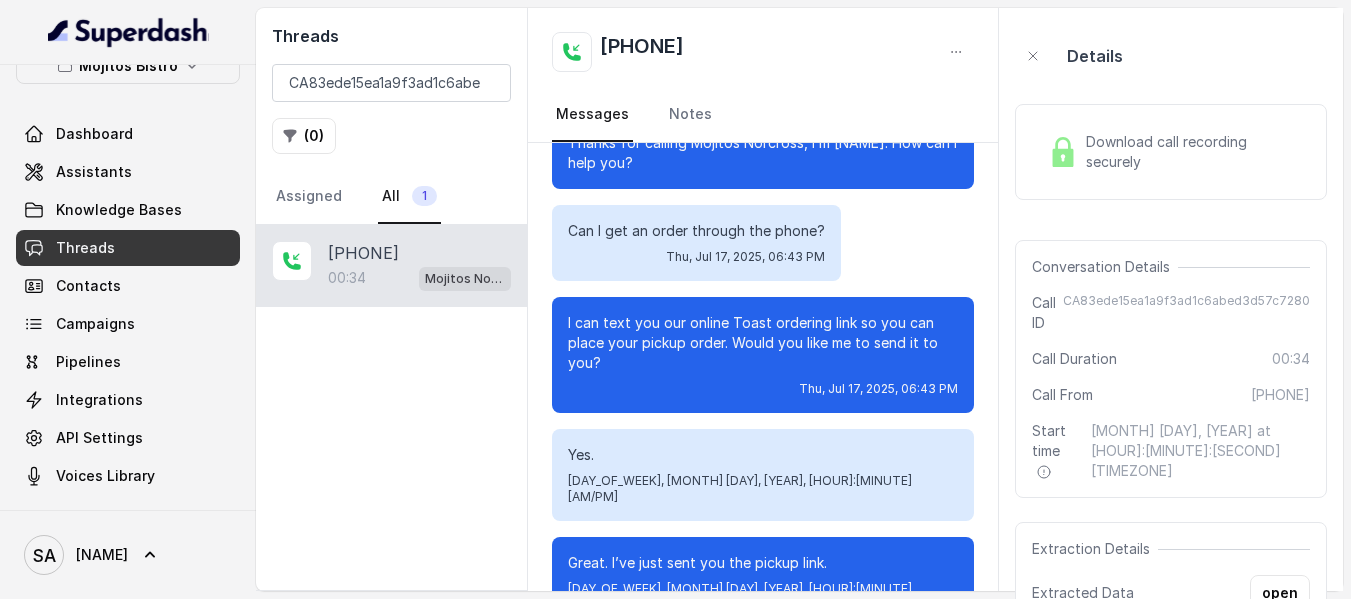scroll, scrollTop: 0, scrollLeft: 0, axis: both 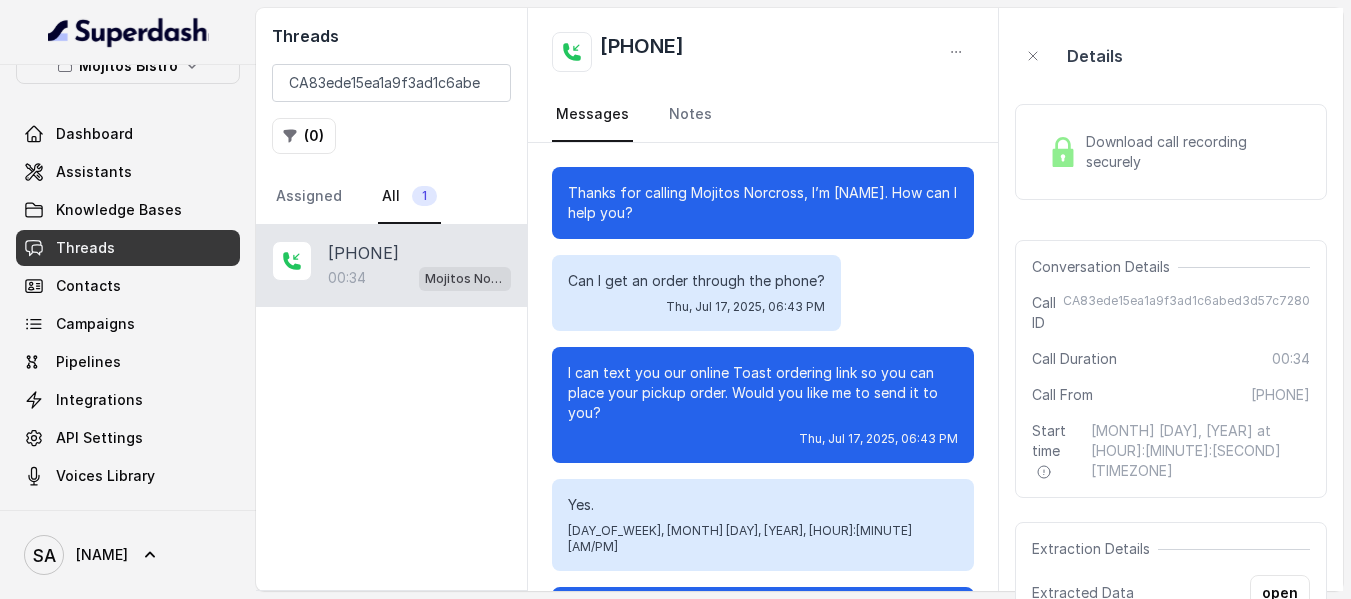 click on "Download call recording securely" at bounding box center (1194, 152) 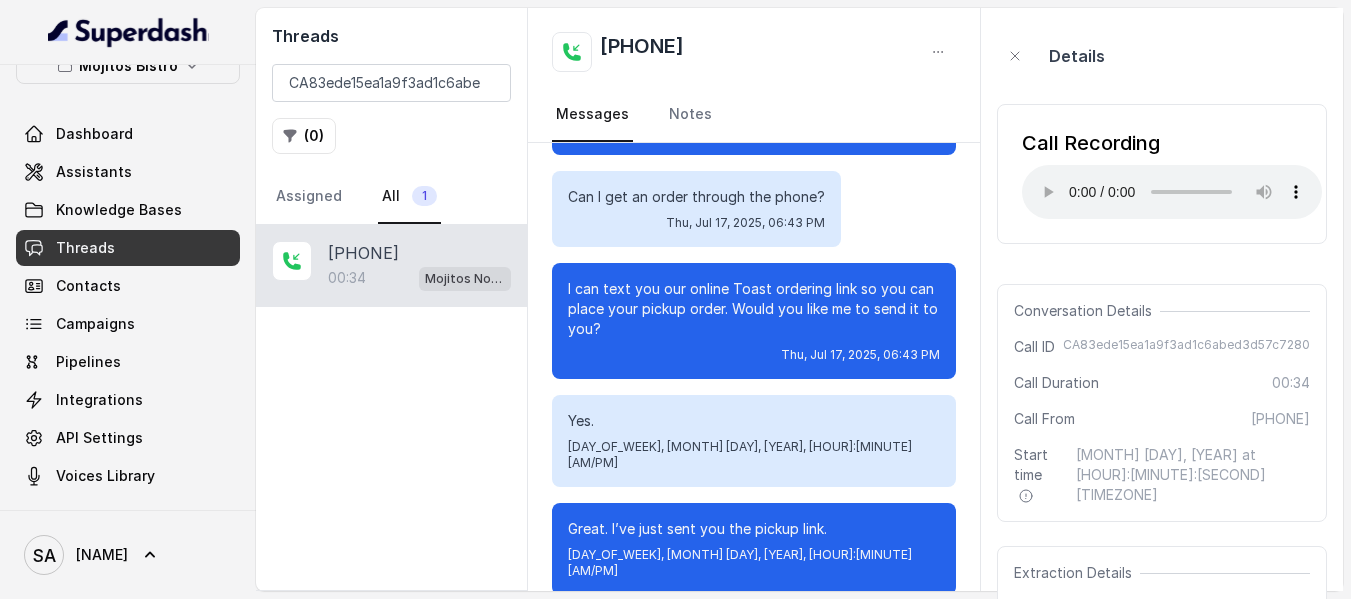 scroll, scrollTop: 0, scrollLeft: 0, axis: both 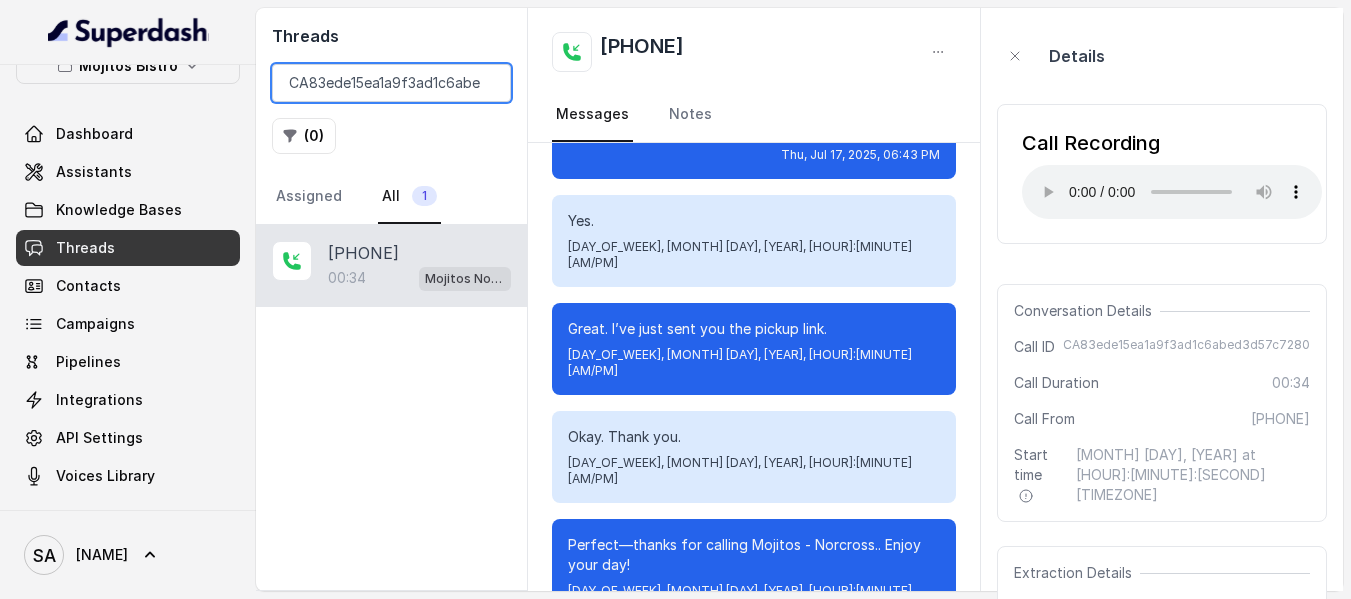 click on "CA83ede15ea1a9f3ad1c6abed3d57c7280" at bounding box center [391, 83] 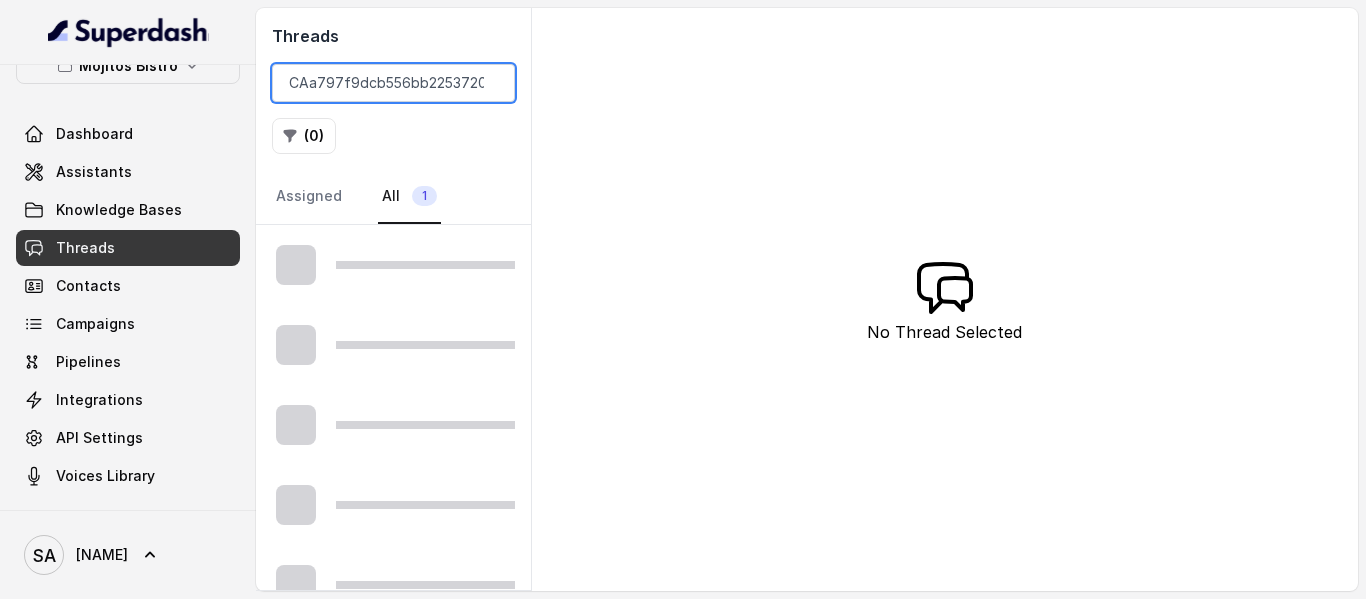 scroll, scrollTop: 0, scrollLeft: 81, axis: horizontal 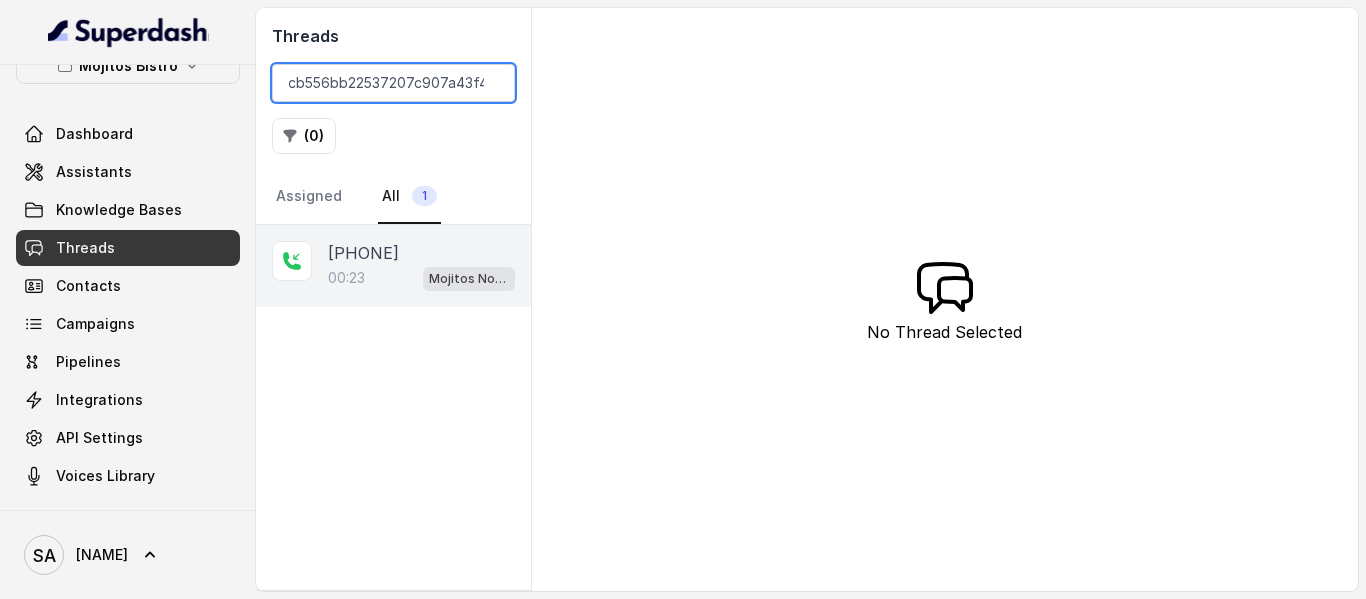 type on "CAa797f9dcb556bb22537207c907a43f4f" 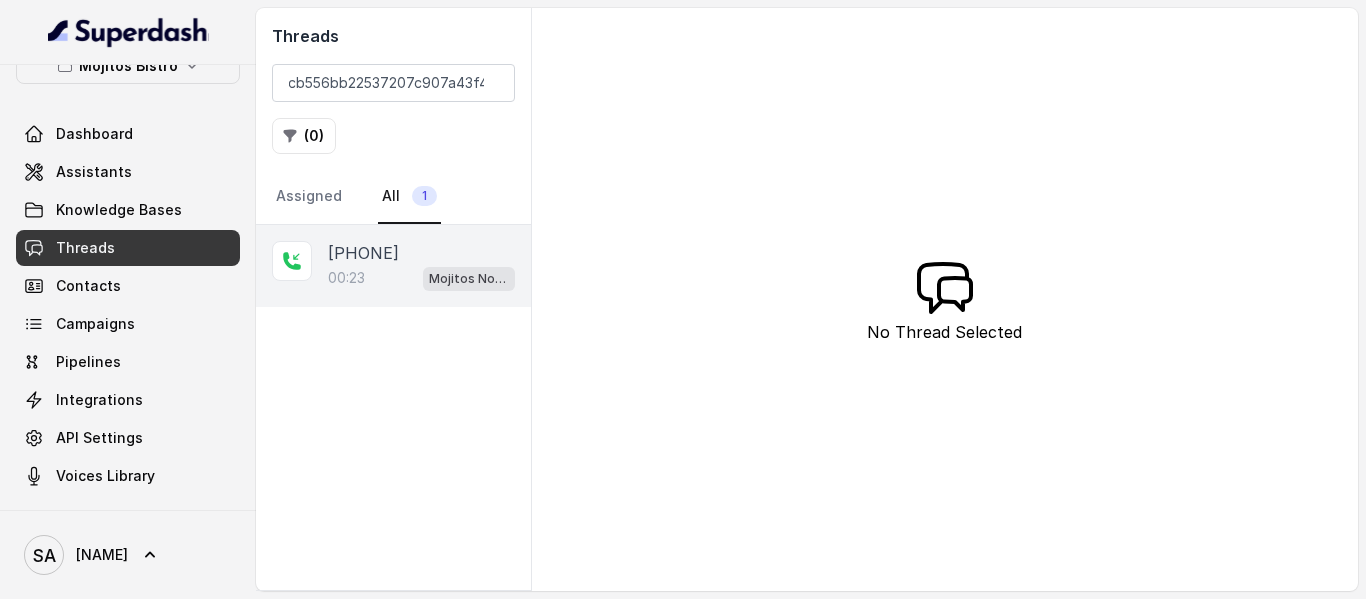 click on "[PHONE]" at bounding box center [363, 253] 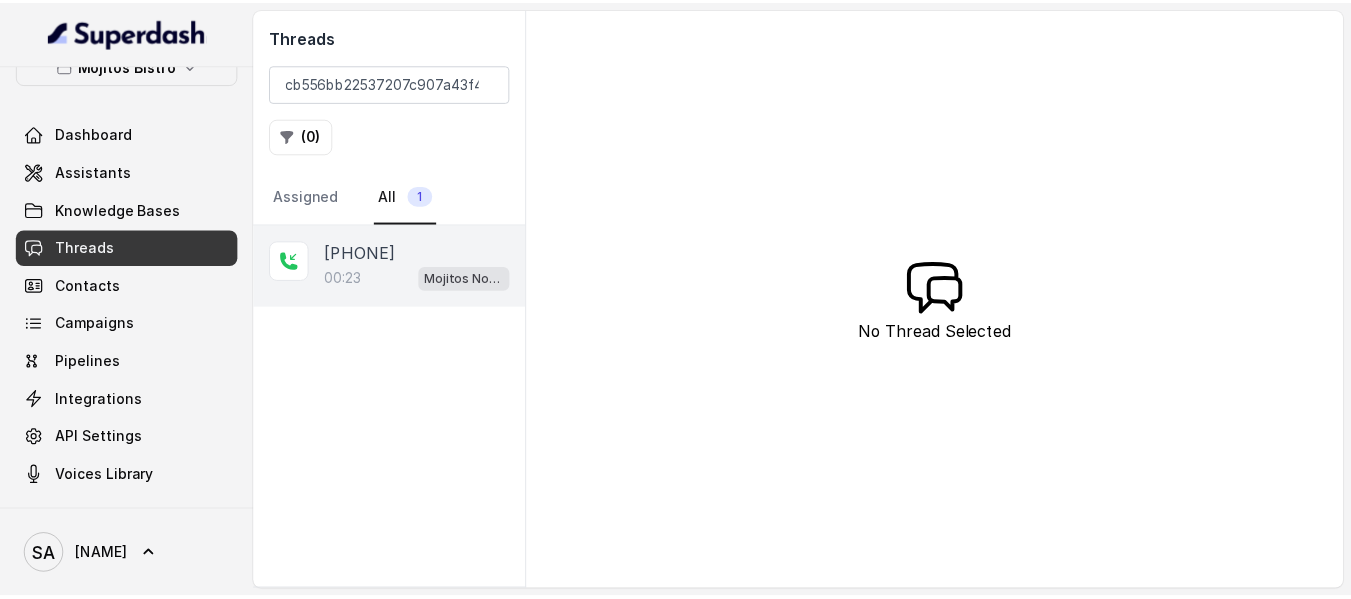 scroll, scrollTop: 0, scrollLeft: 0, axis: both 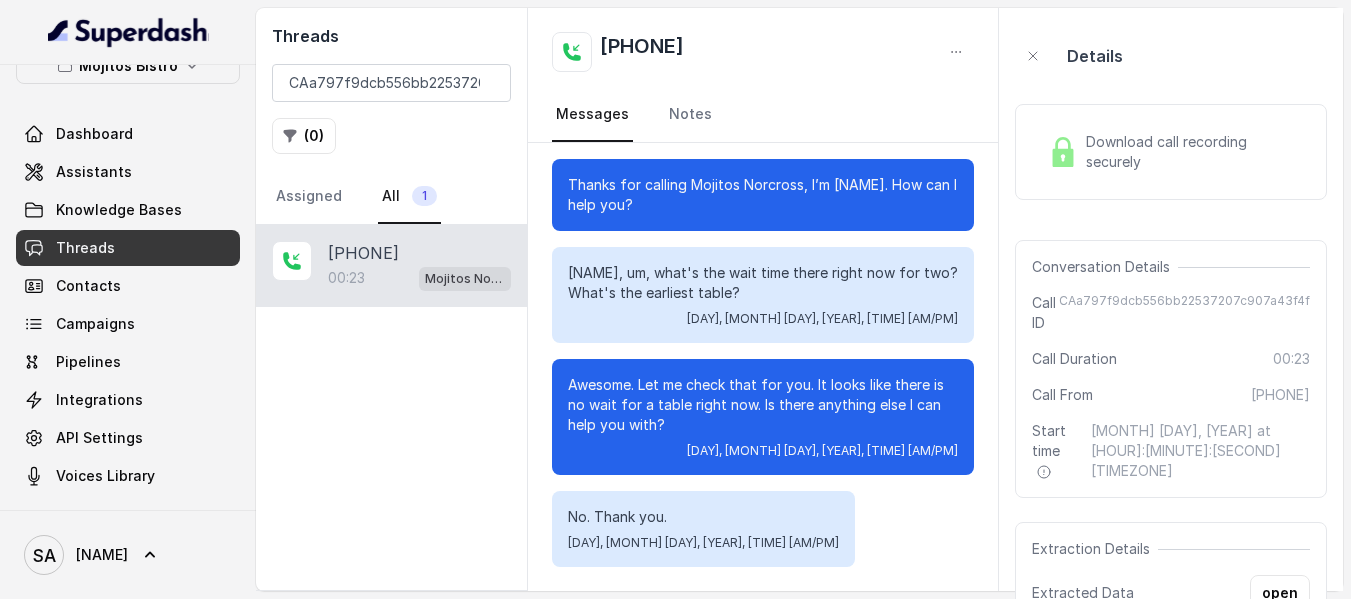 click on "Download call recording securely" at bounding box center [1171, 152] 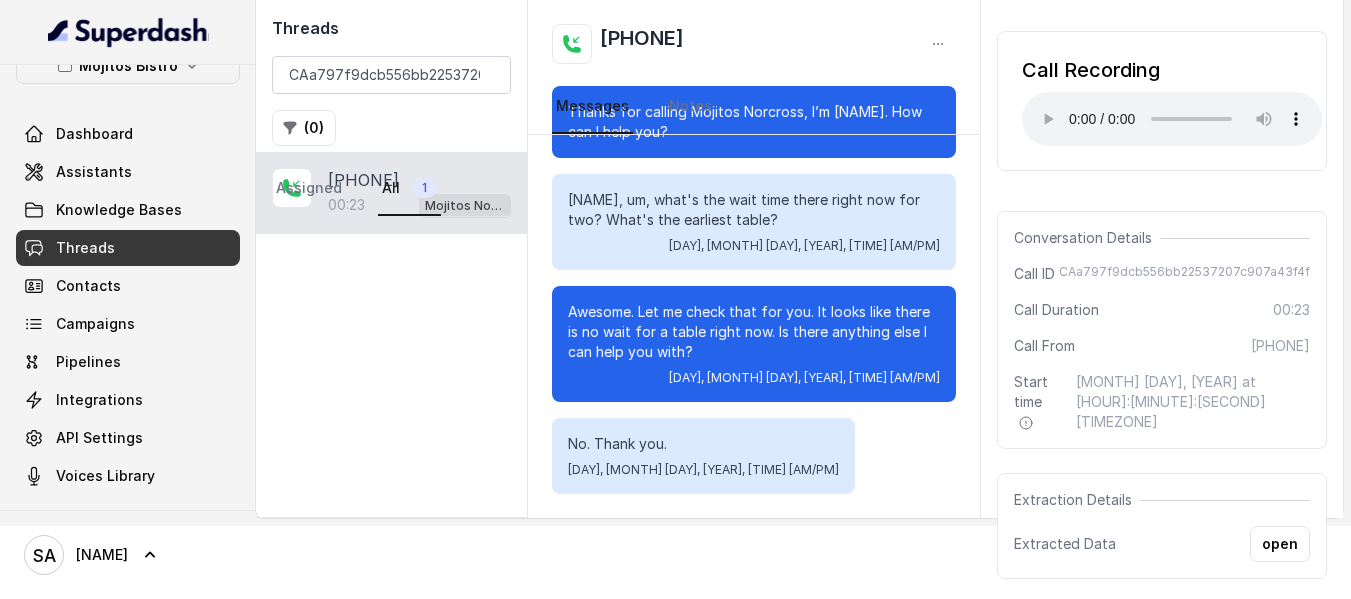 scroll, scrollTop: 155, scrollLeft: 0, axis: vertical 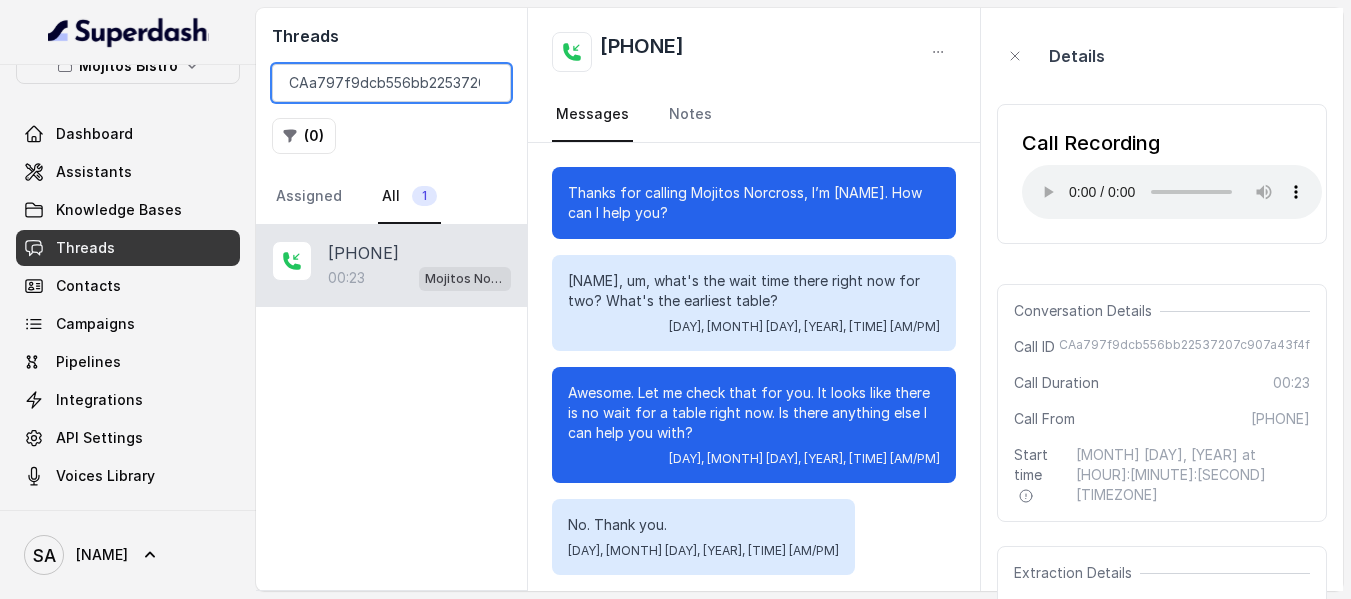 click on "CAa797f9dcb556bb22537207c907a43f4f" at bounding box center (391, 83) 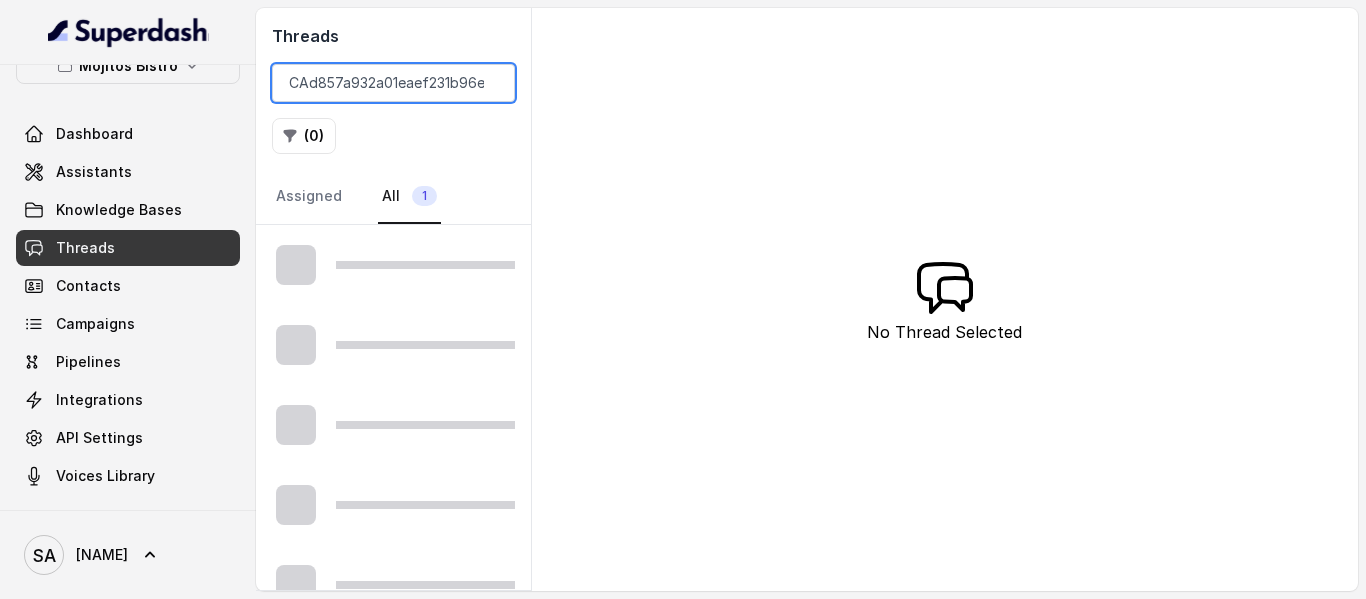 scroll, scrollTop: 0, scrollLeft: 83, axis: horizontal 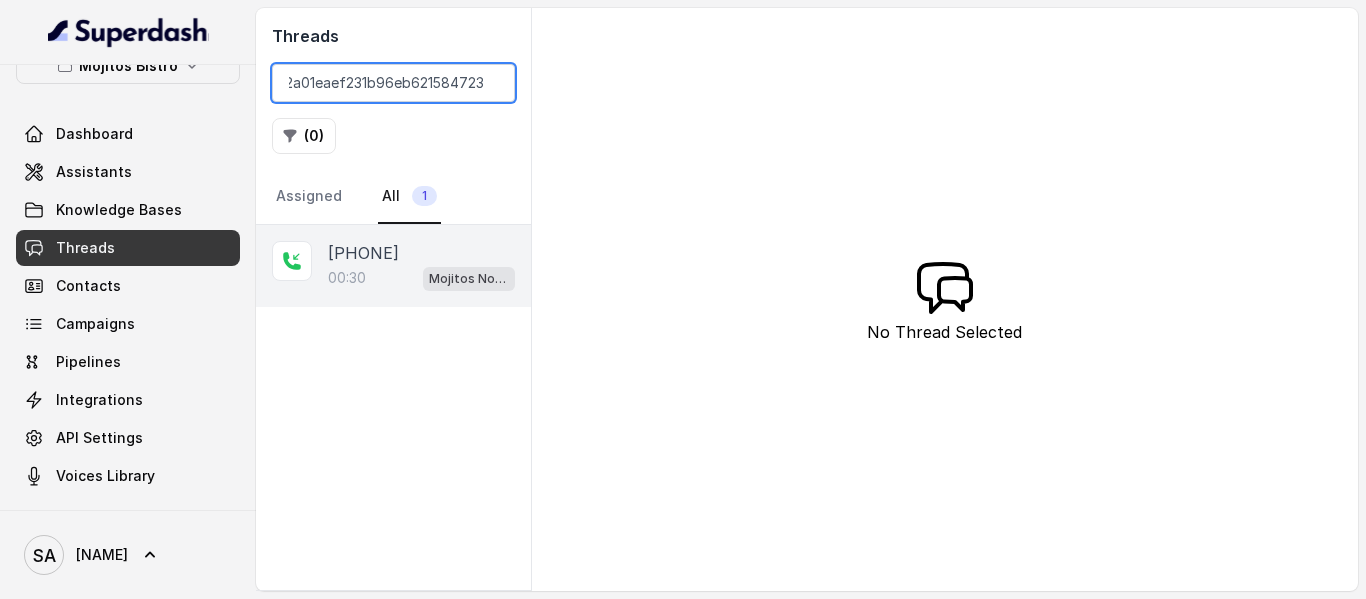 type on "CAd857a932a01eaef231b96eb621584723" 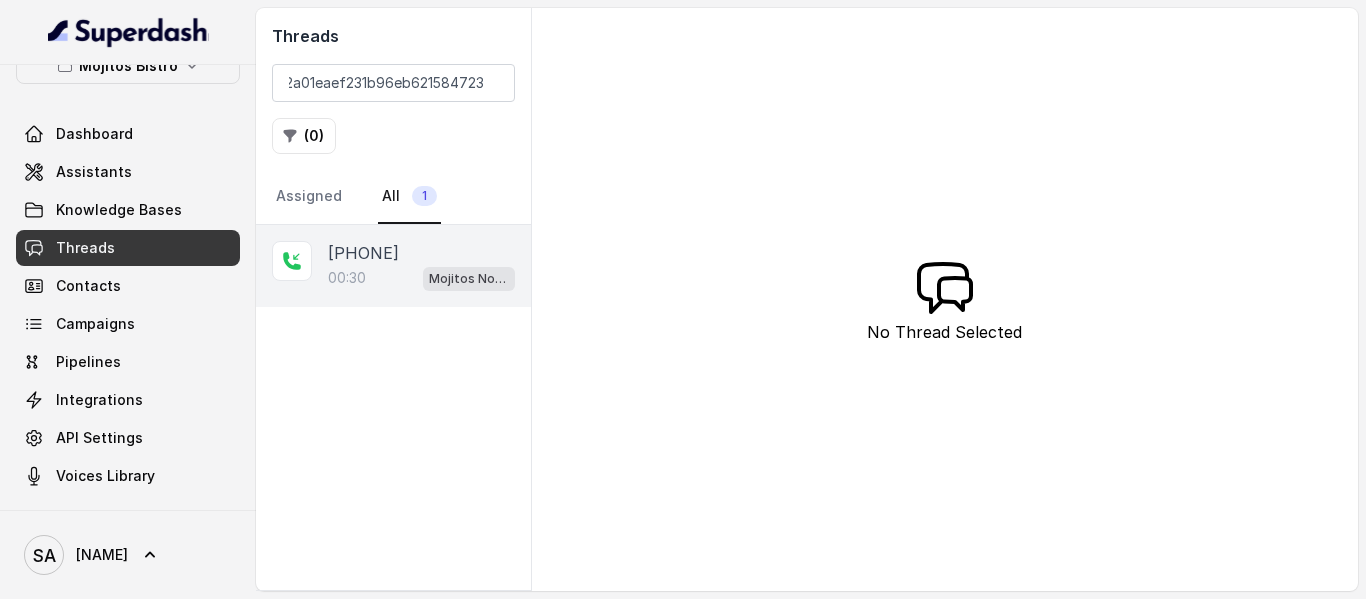 click on "00:30 Mojitos Norcross / EN" at bounding box center (421, 278) 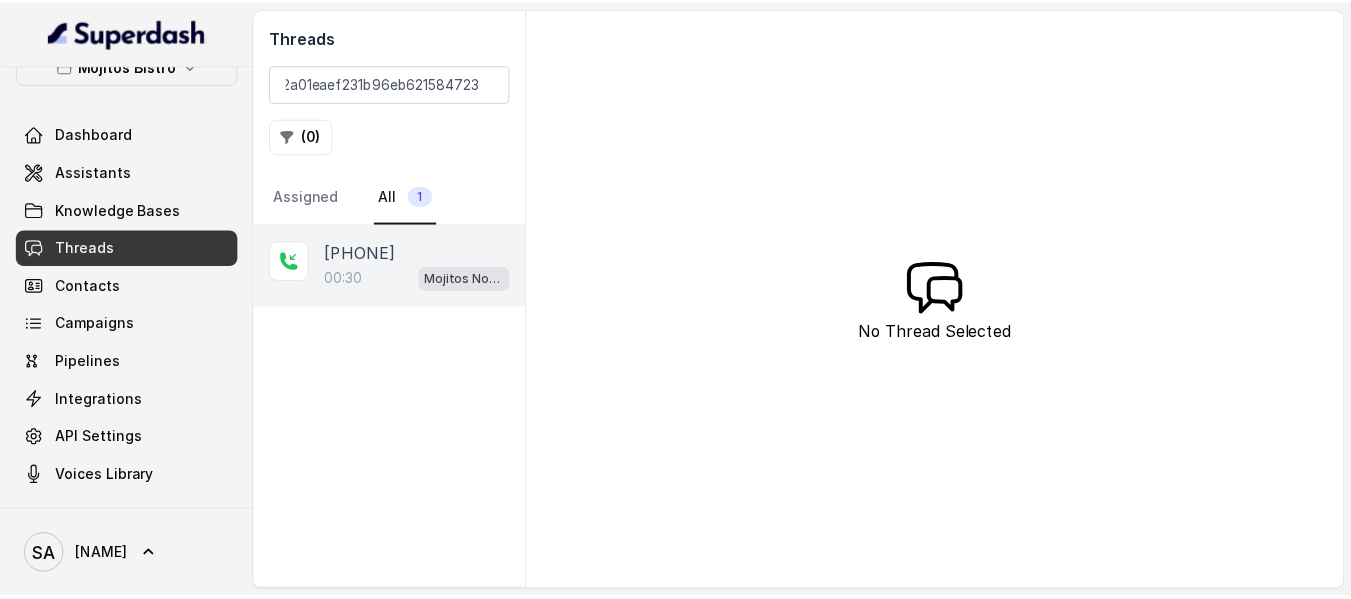 scroll, scrollTop: 0, scrollLeft: 0, axis: both 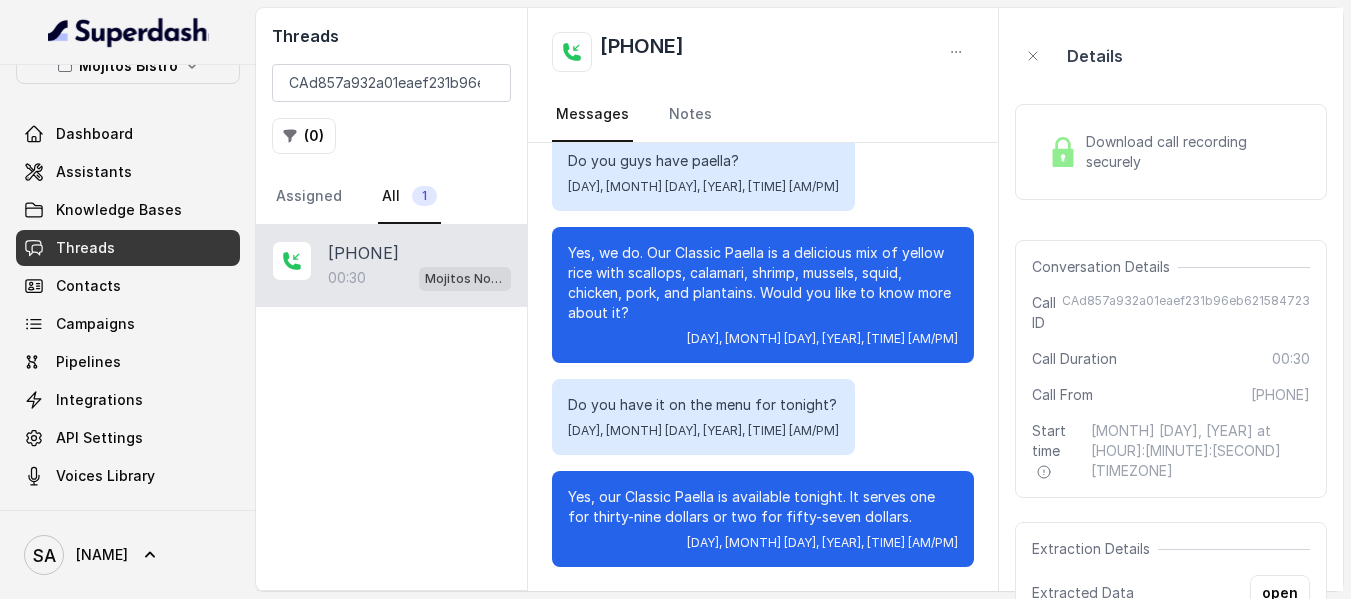 click on "Download call recording securely" at bounding box center [1171, 152] 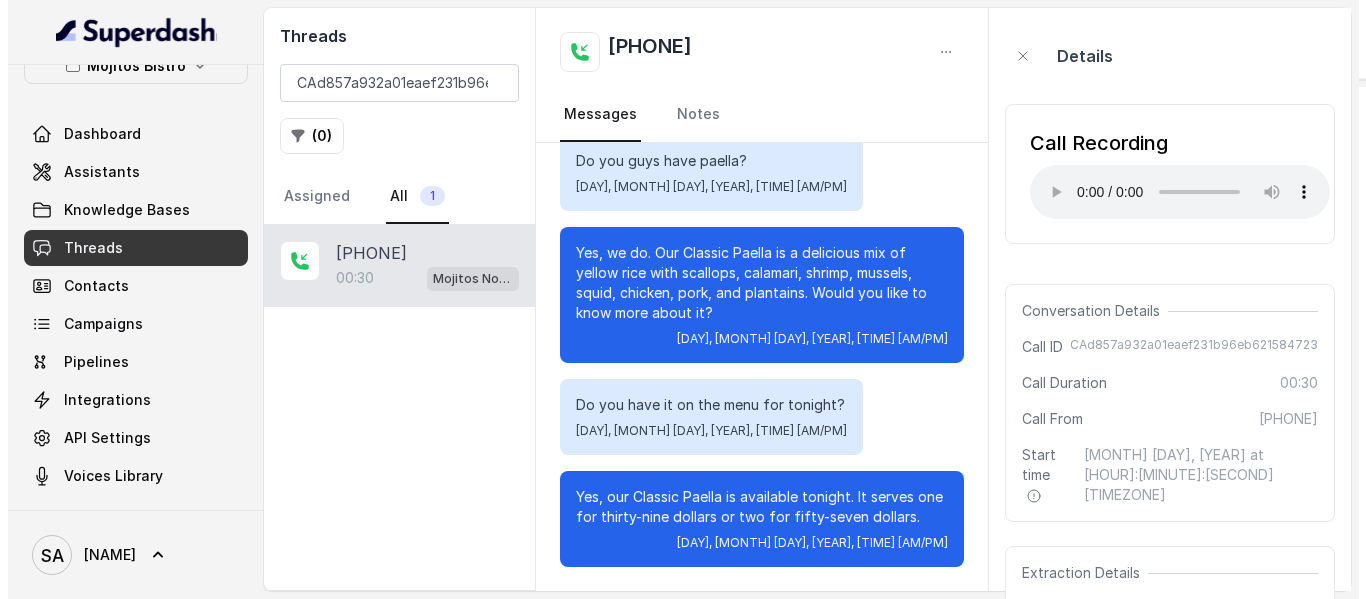 scroll, scrollTop: 140, scrollLeft: 0, axis: vertical 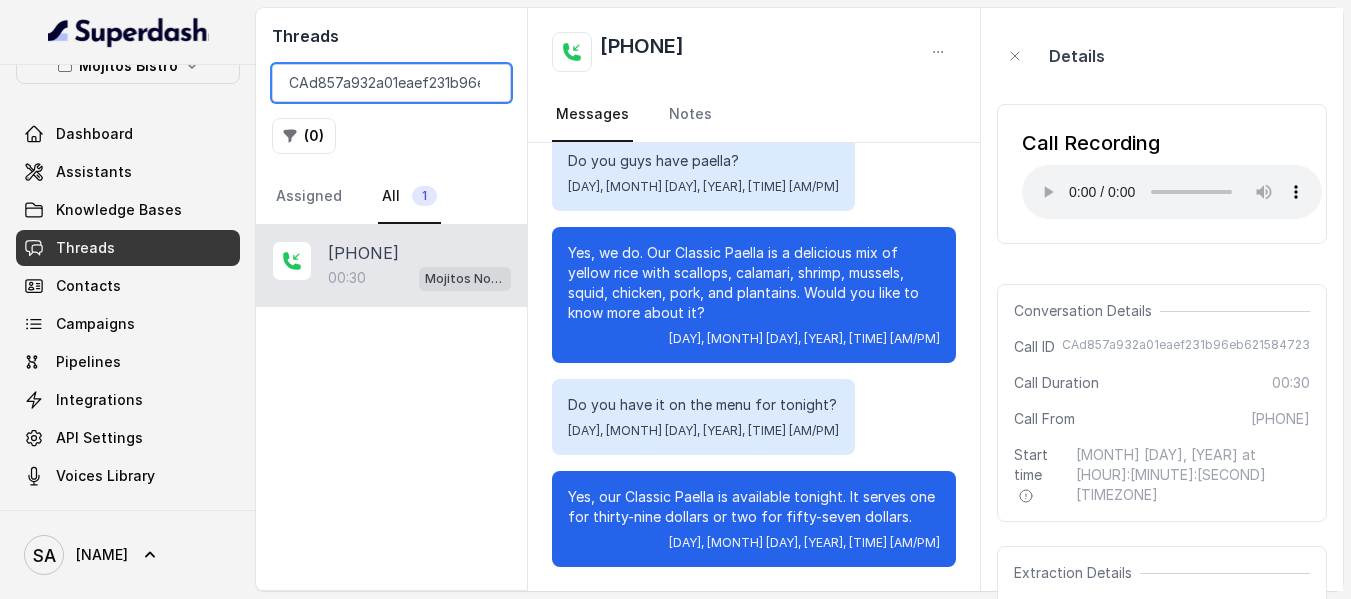 click on "CAd857a932a01eaef231b96eb621584723" at bounding box center (391, 83) 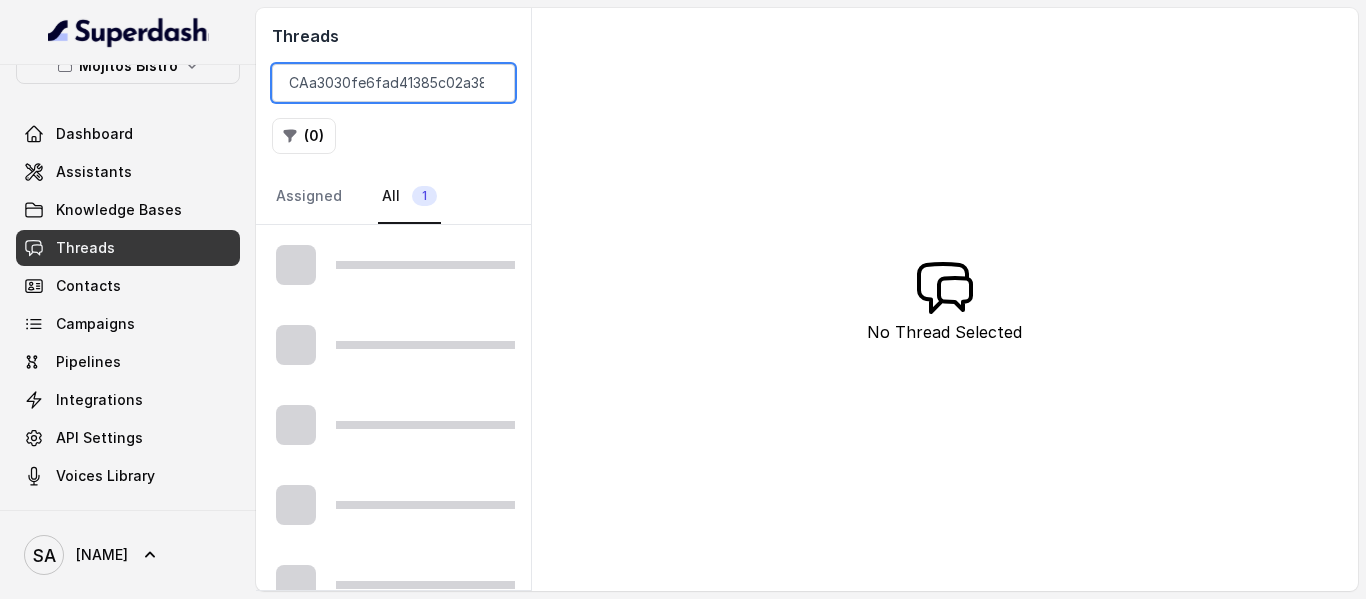 scroll, scrollTop: 0, scrollLeft: 82, axis: horizontal 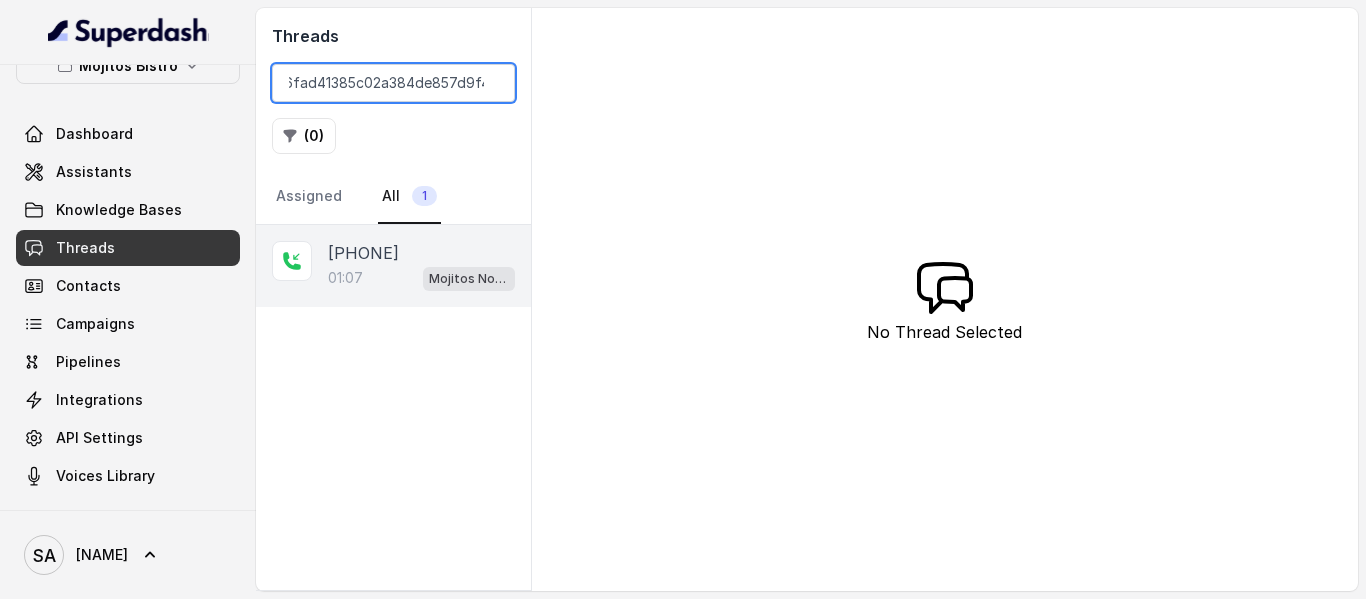 type on "CAa3030fe6fad41385c02a384de857d9f4" 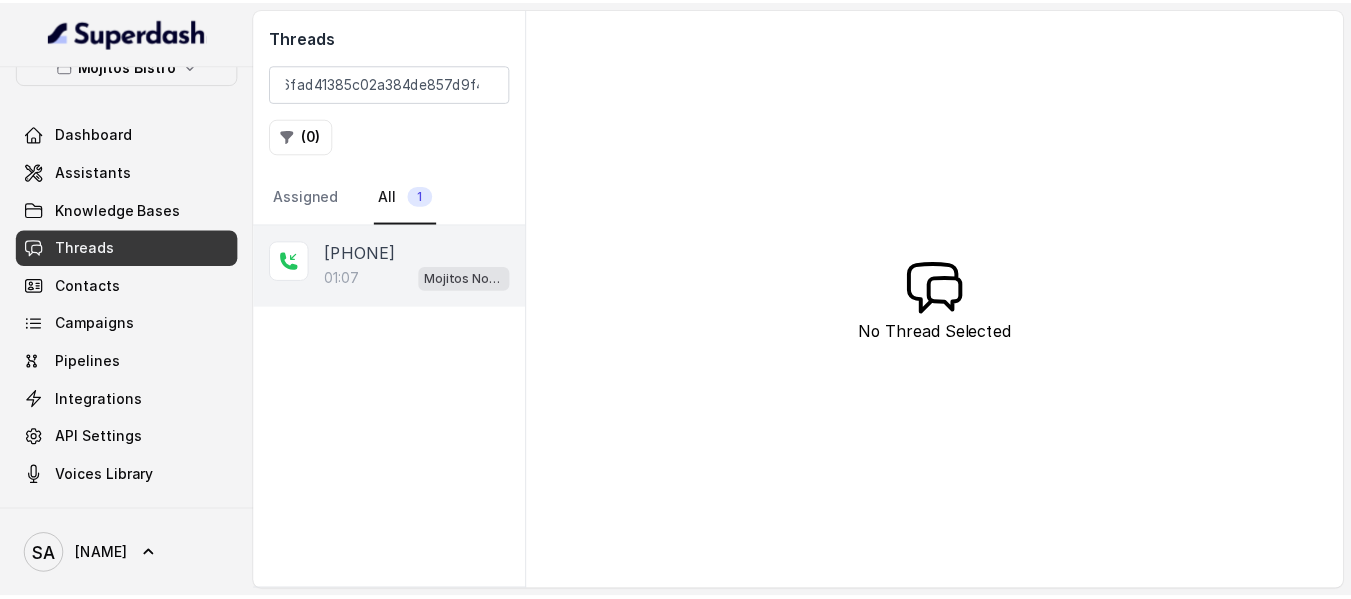 scroll, scrollTop: 0, scrollLeft: 0, axis: both 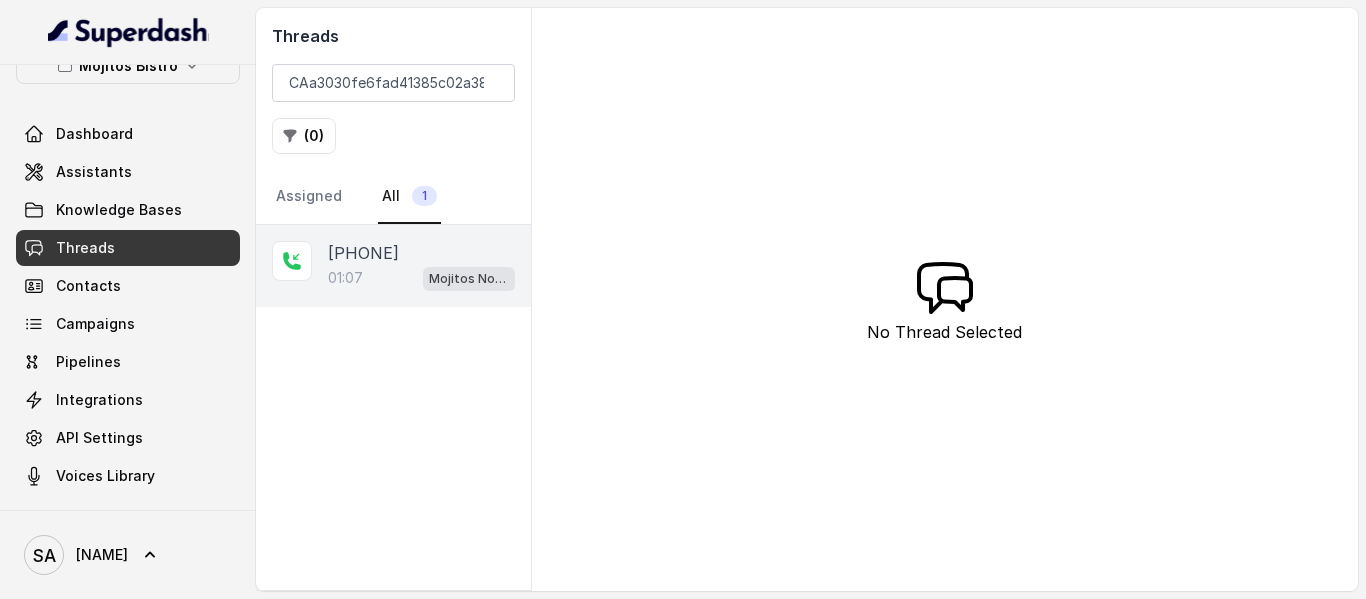 click on "[PHONE]" at bounding box center [363, 253] 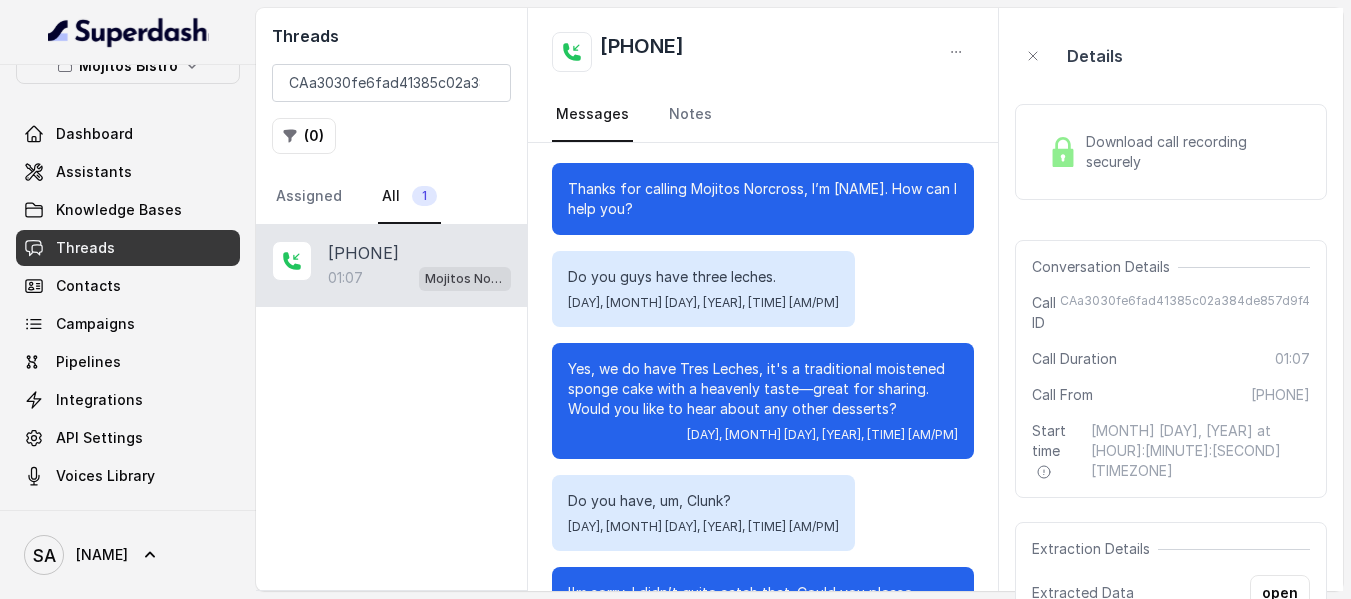 scroll, scrollTop: 0, scrollLeft: 0, axis: both 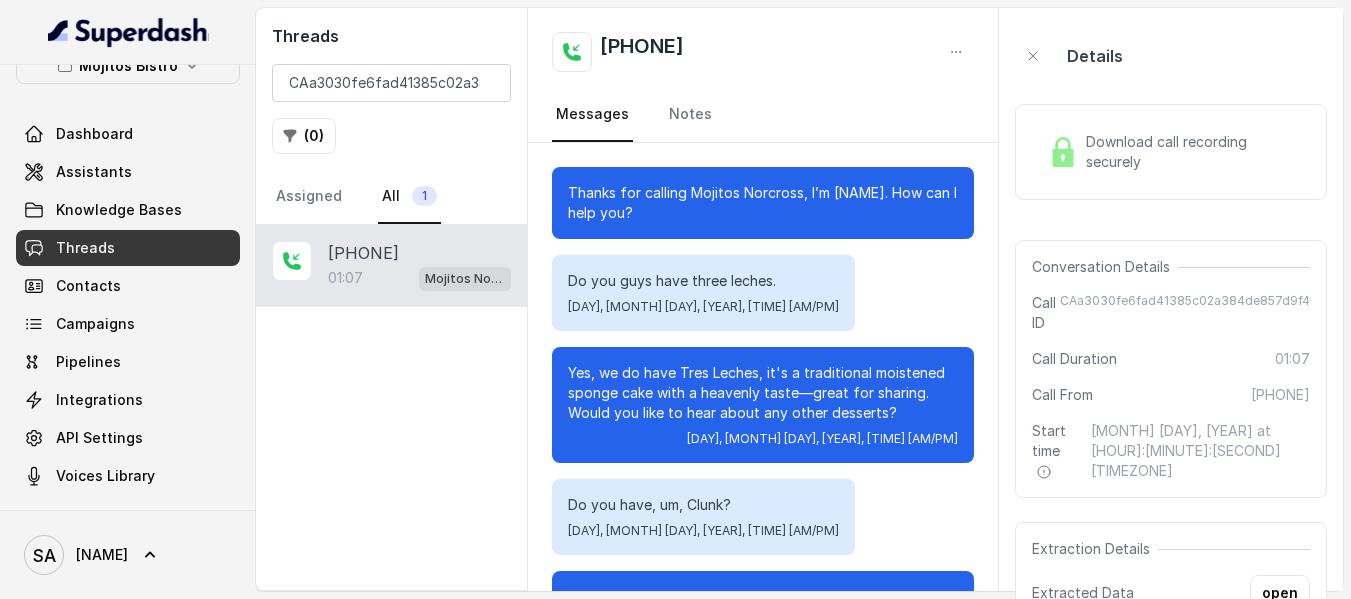 click on "Download call recording securely" at bounding box center (1194, 152) 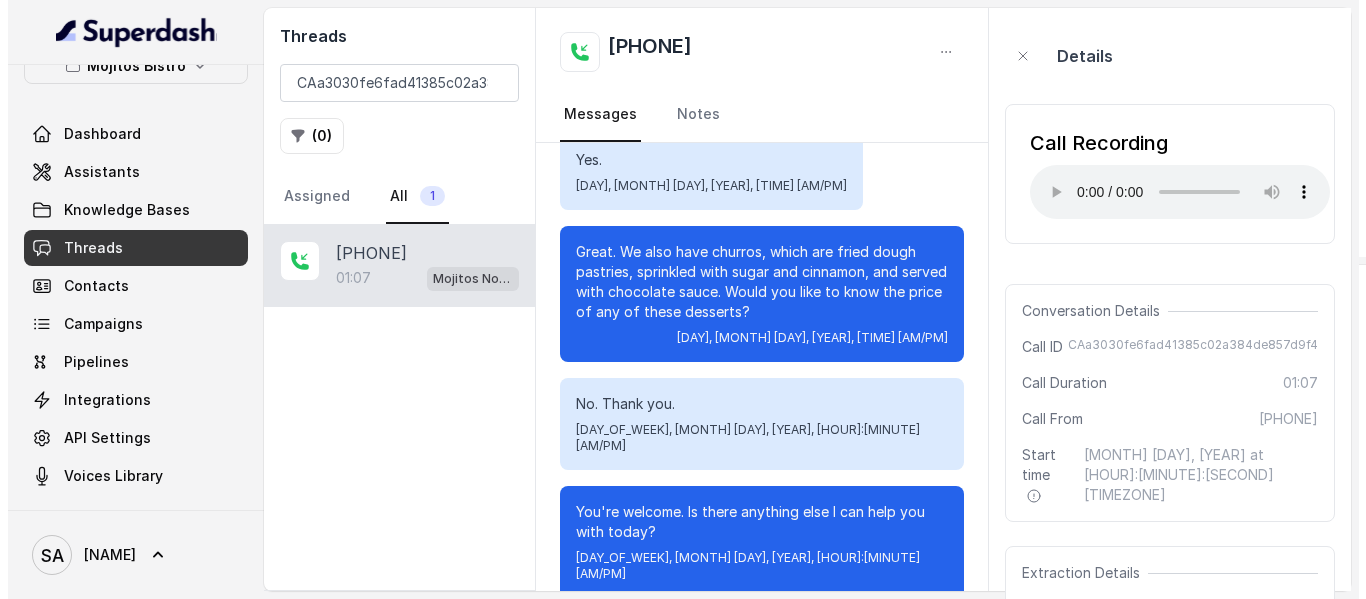 scroll, scrollTop: 1056, scrollLeft: 0, axis: vertical 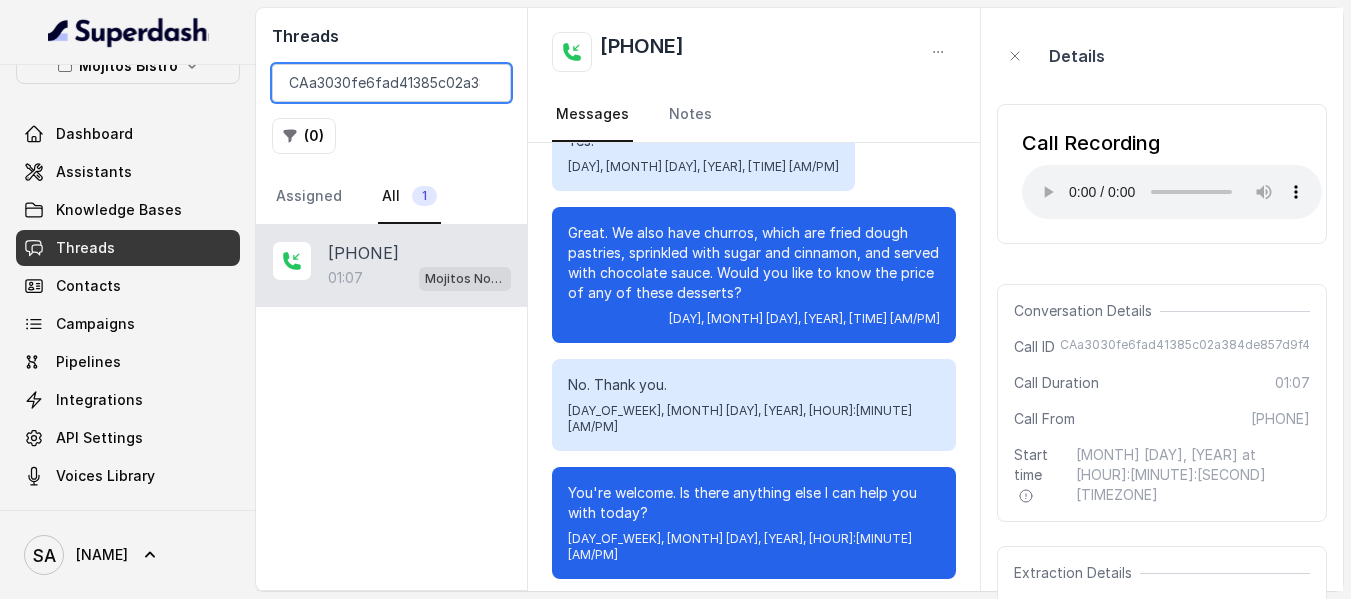 click on "CAa3030fe6fad41385c02a384de857d9f4" at bounding box center [391, 83] 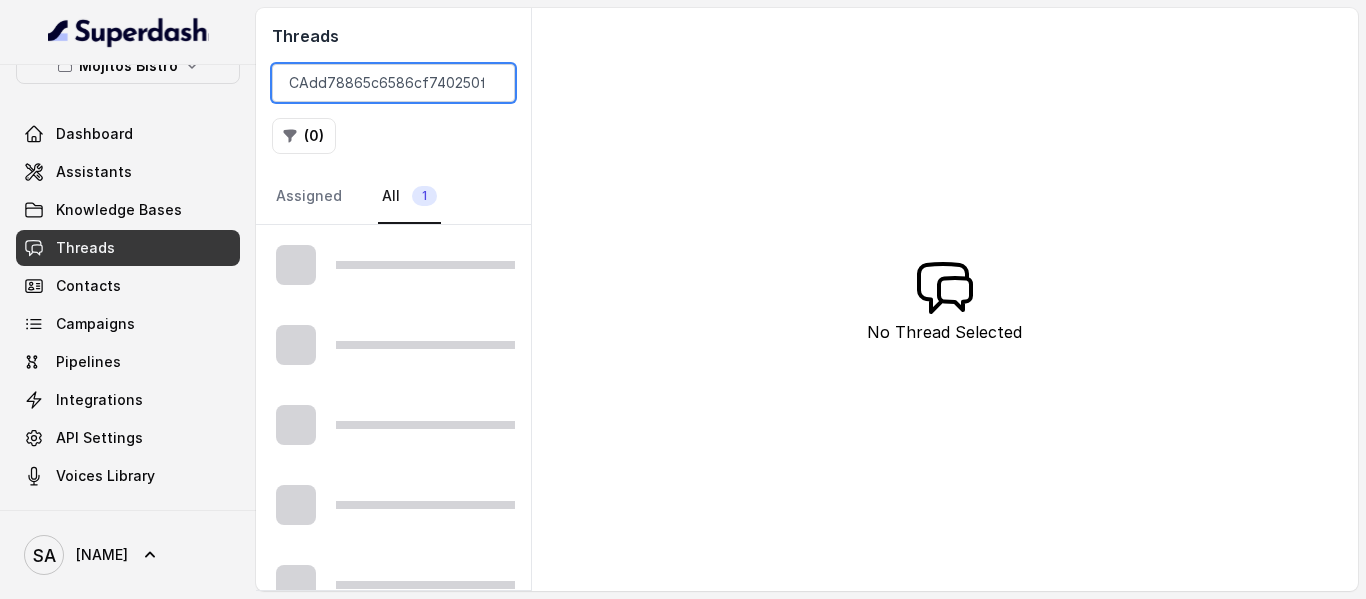 scroll, scrollTop: 0, scrollLeft: 87, axis: horizontal 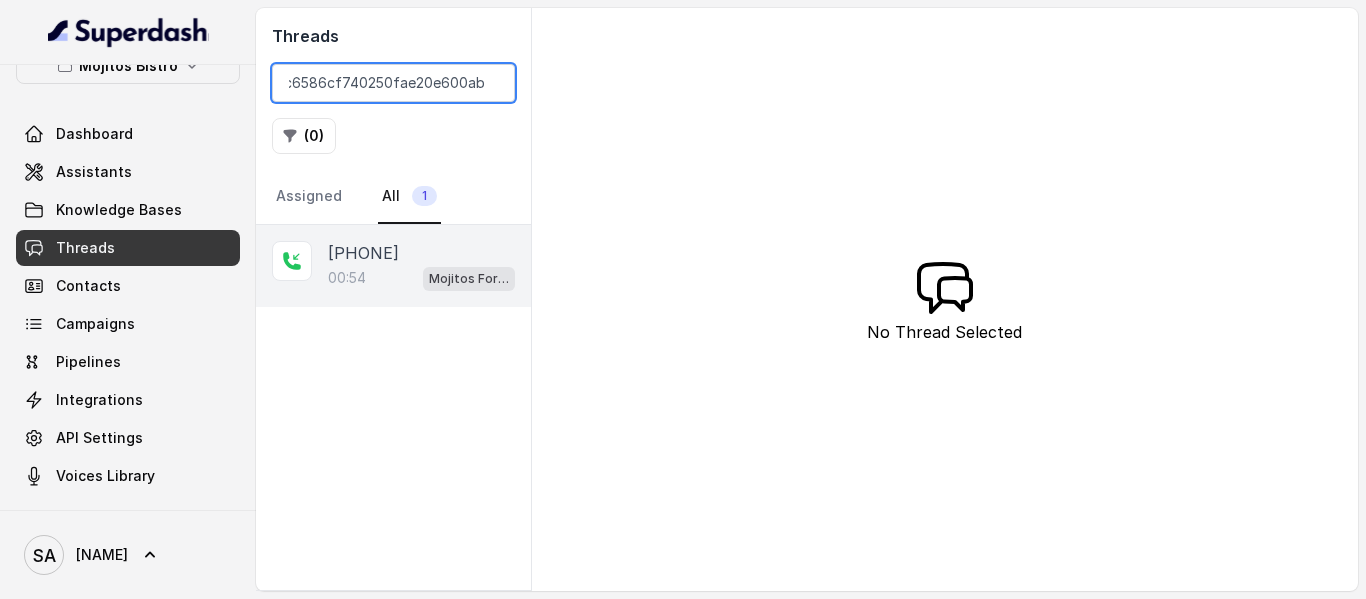 type on "CAdd78865c6586cf740250fae20e600abe" 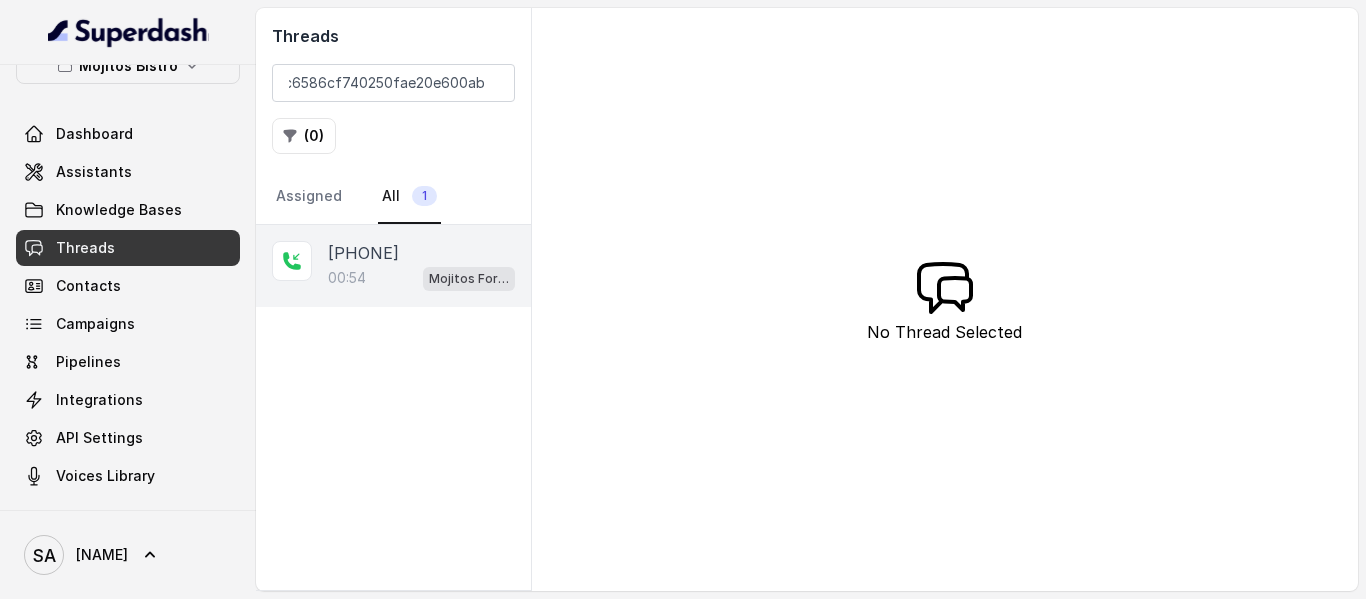click on "00:54 Mojitos Forum / EN" at bounding box center (421, 278) 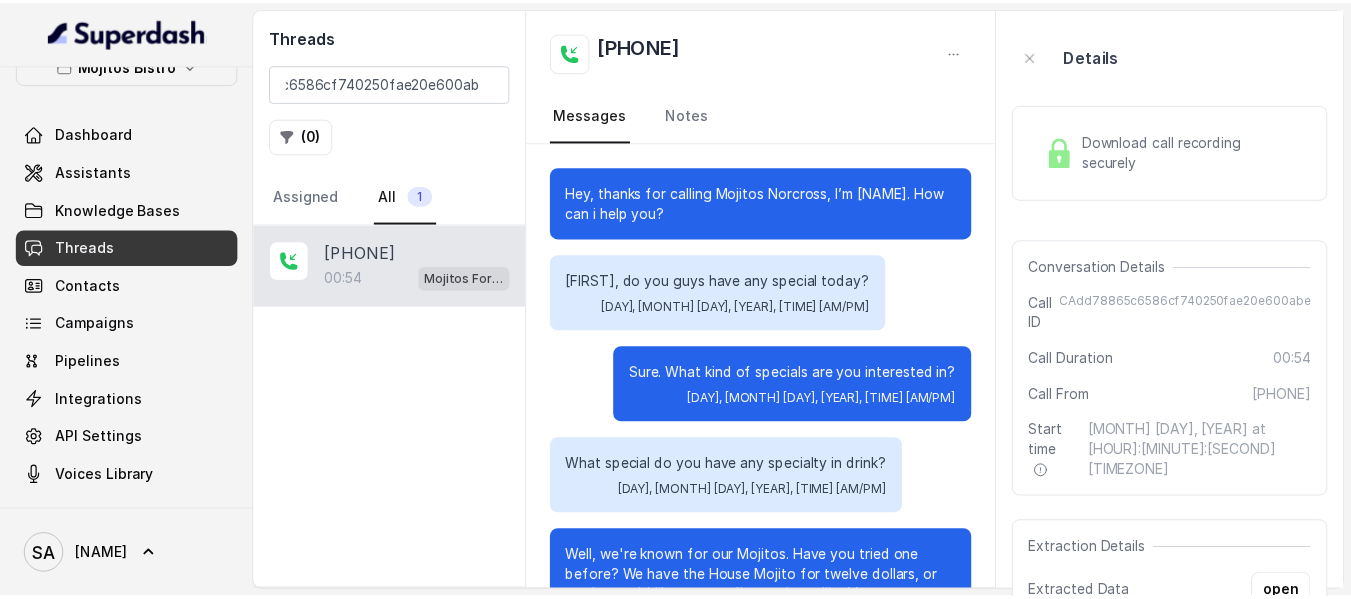 scroll, scrollTop: 0, scrollLeft: 0, axis: both 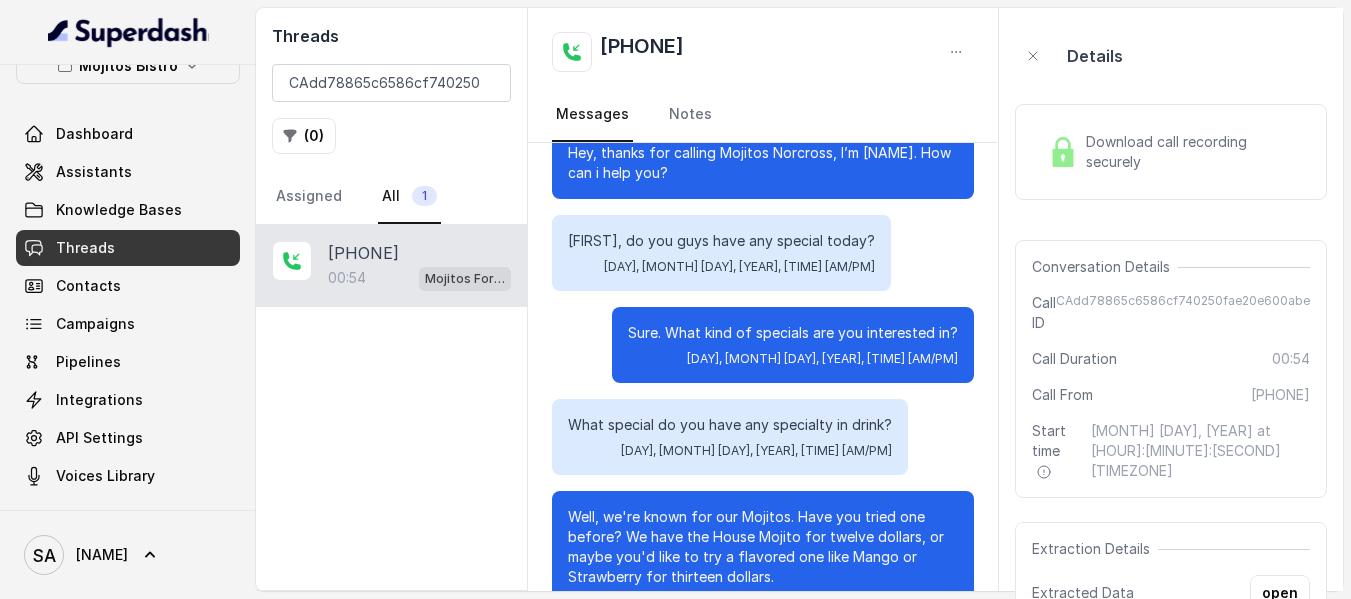click on "Download call recording securely" at bounding box center [1194, 152] 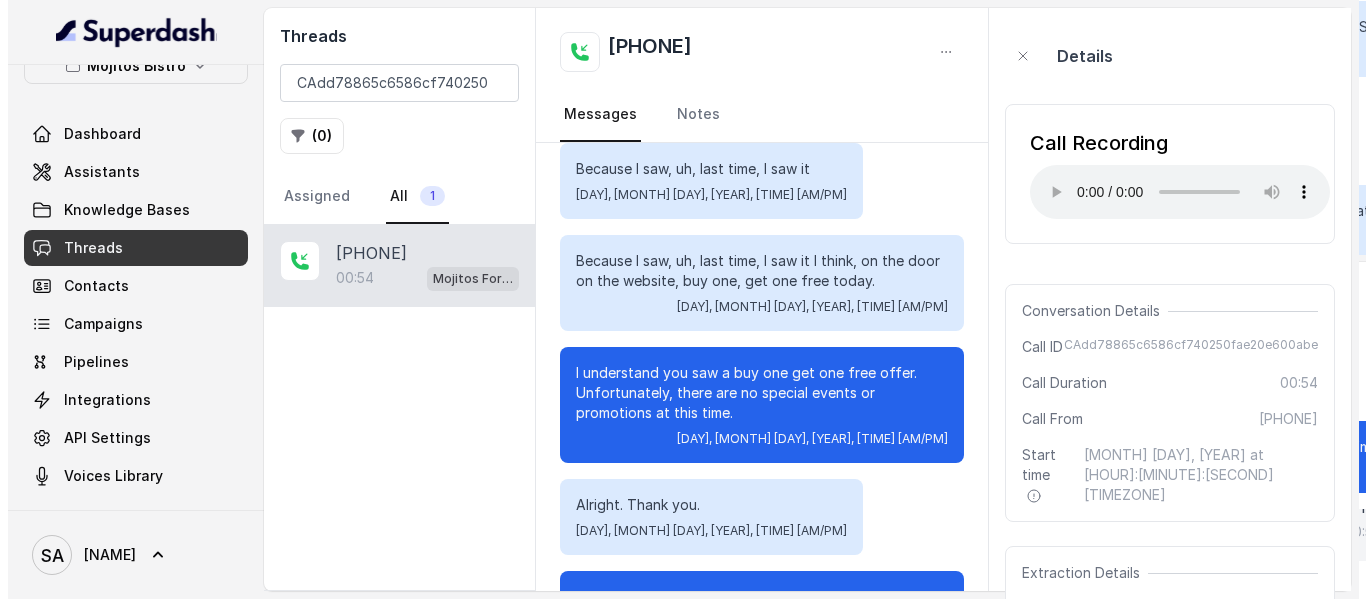 scroll, scrollTop: 640, scrollLeft: 0, axis: vertical 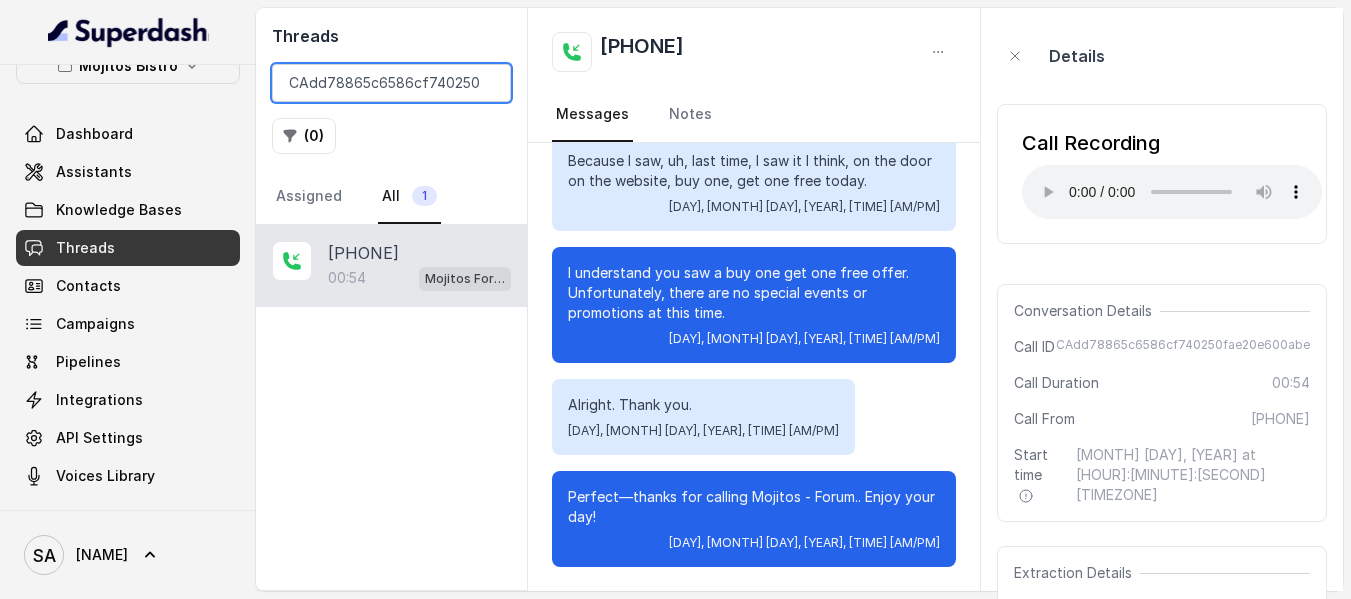 click on "CAdd78865c6586cf740250fae20e600abe" at bounding box center (391, 83) 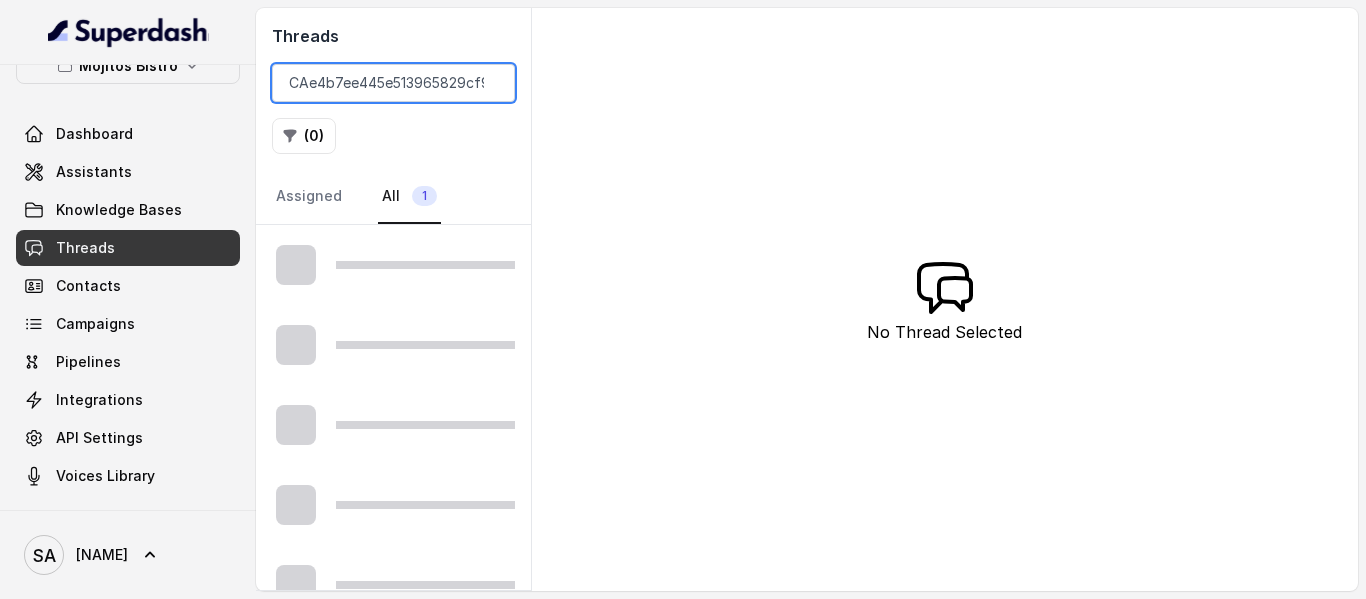 scroll, scrollTop: 0, scrollLeft: 83, axis: horizontal 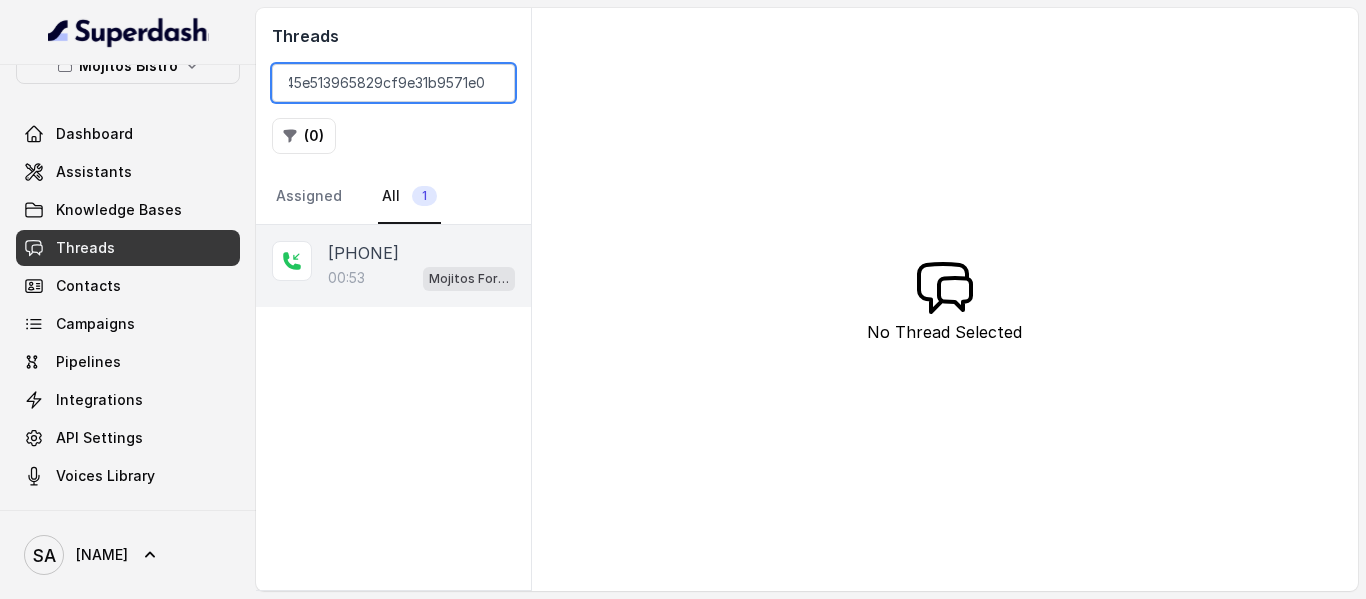 type on "CAe4b7ee445e513965829cf9e31b9571e0" 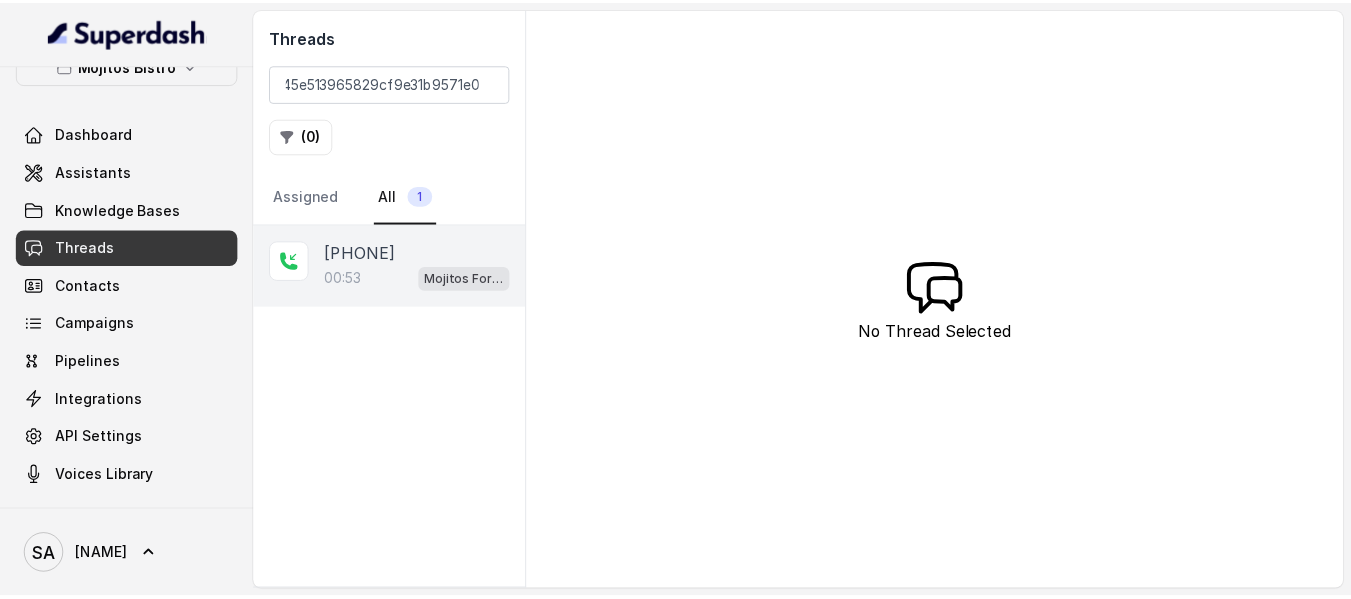 scroll, scrollTop: 0, scrollLeft: 0, axis: both 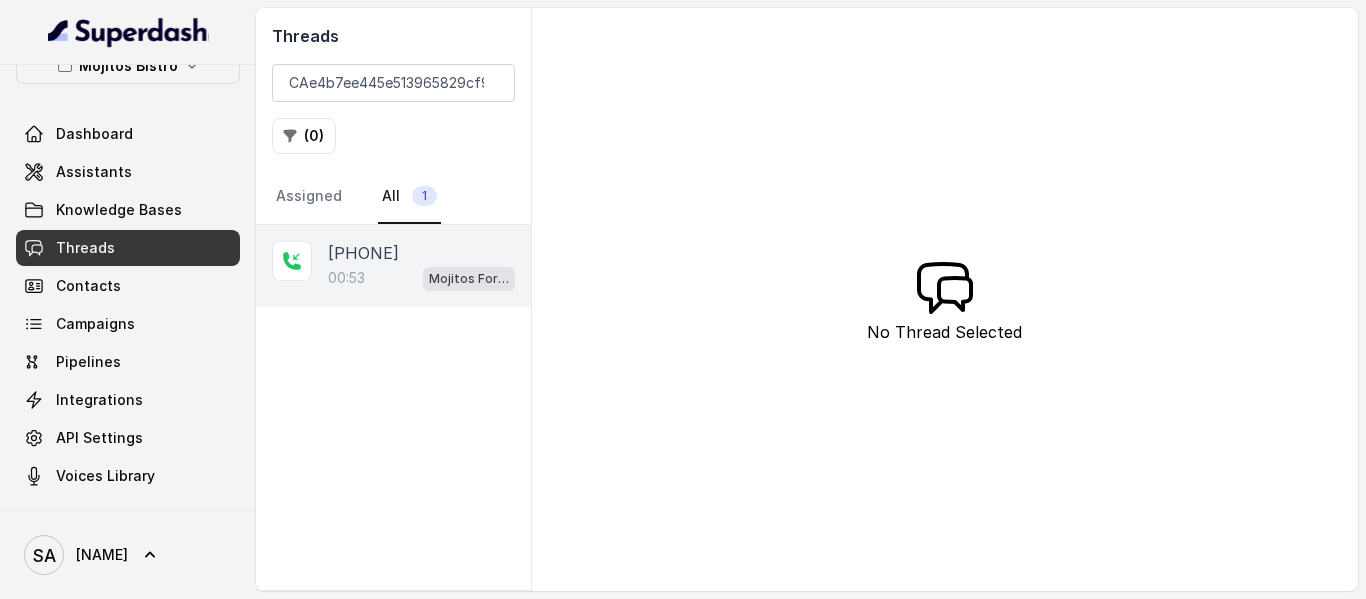 click on "[PHONE] 00:53 Mojitos Forum / EN" at bounding box center [393, 266] 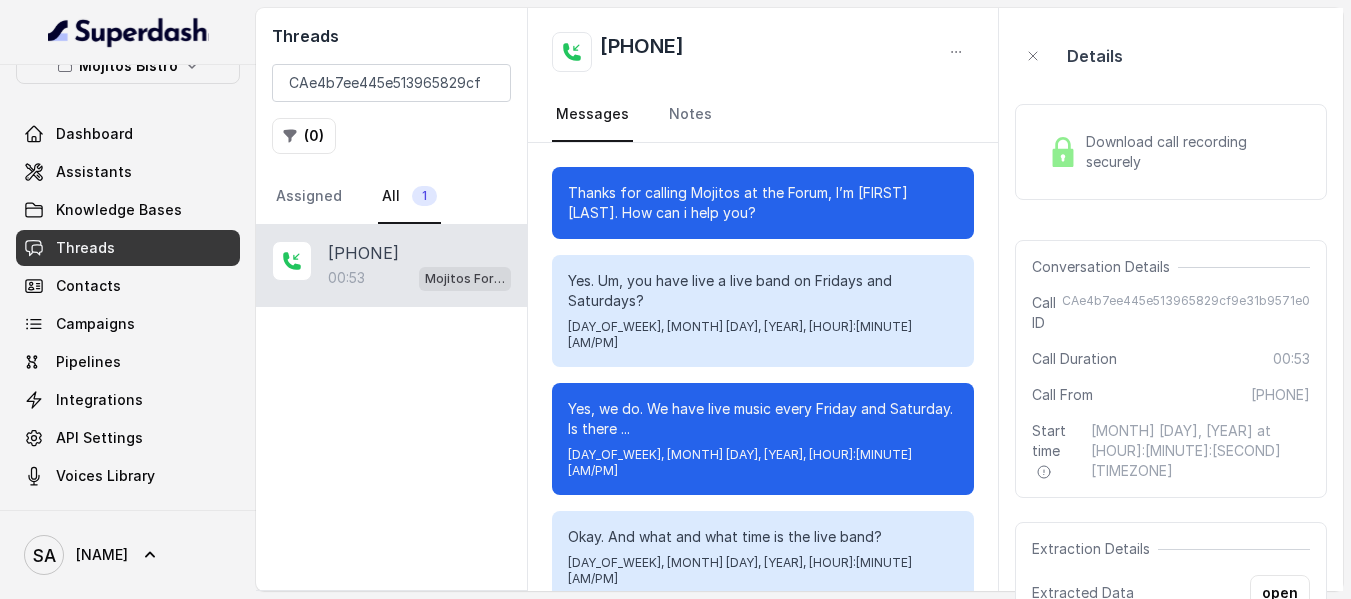 scroll, scrollTop: 712, scrollLeft: 0, axis: vertical 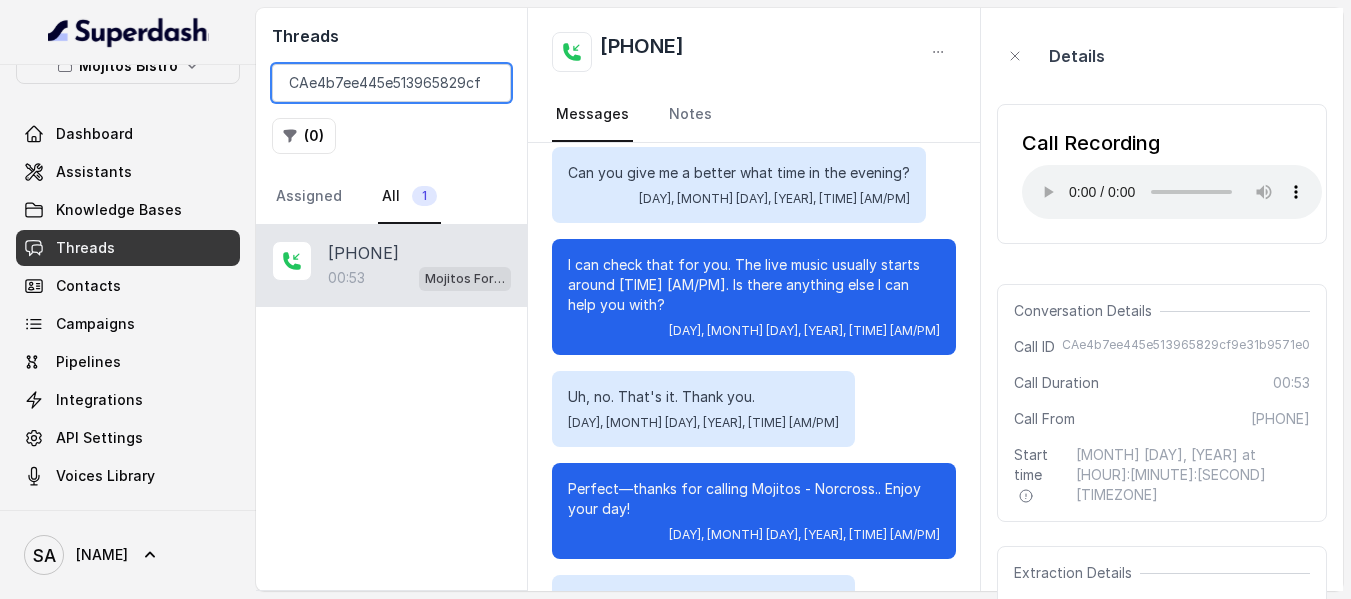 click on "CAe4b7ee445e513965829cf9e31b9571e0" at bounding box center [391, 83] 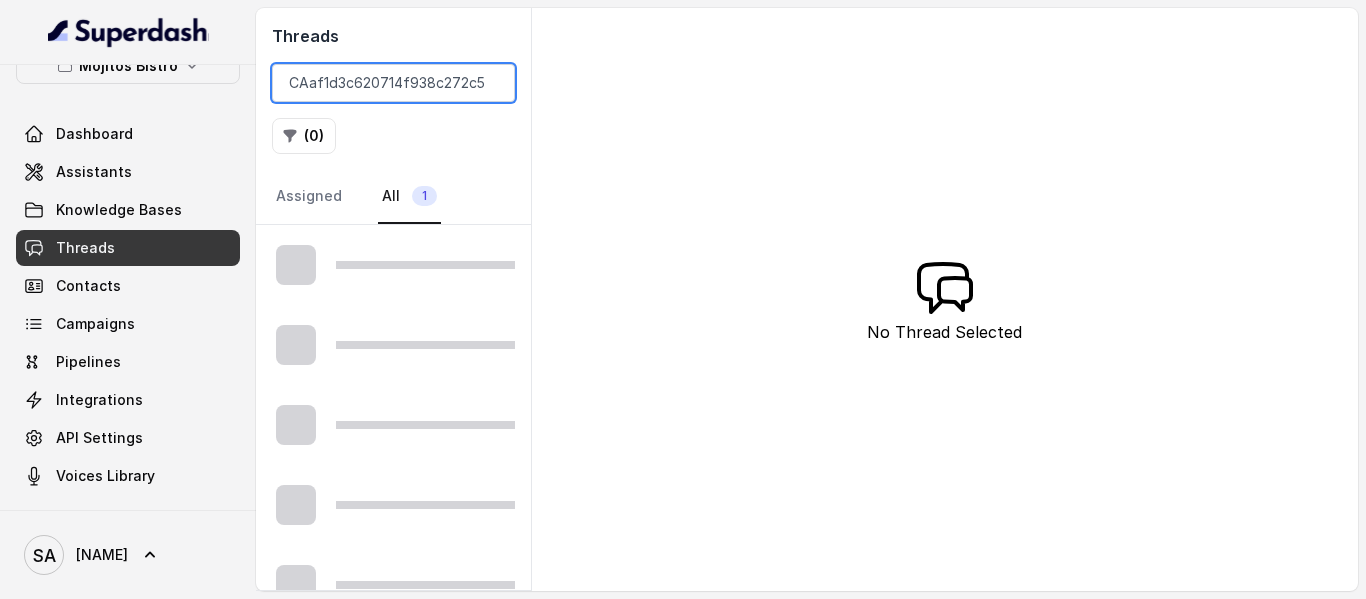scroll, scrollTop: 0, scrollLeft: 79, axis: horizontal 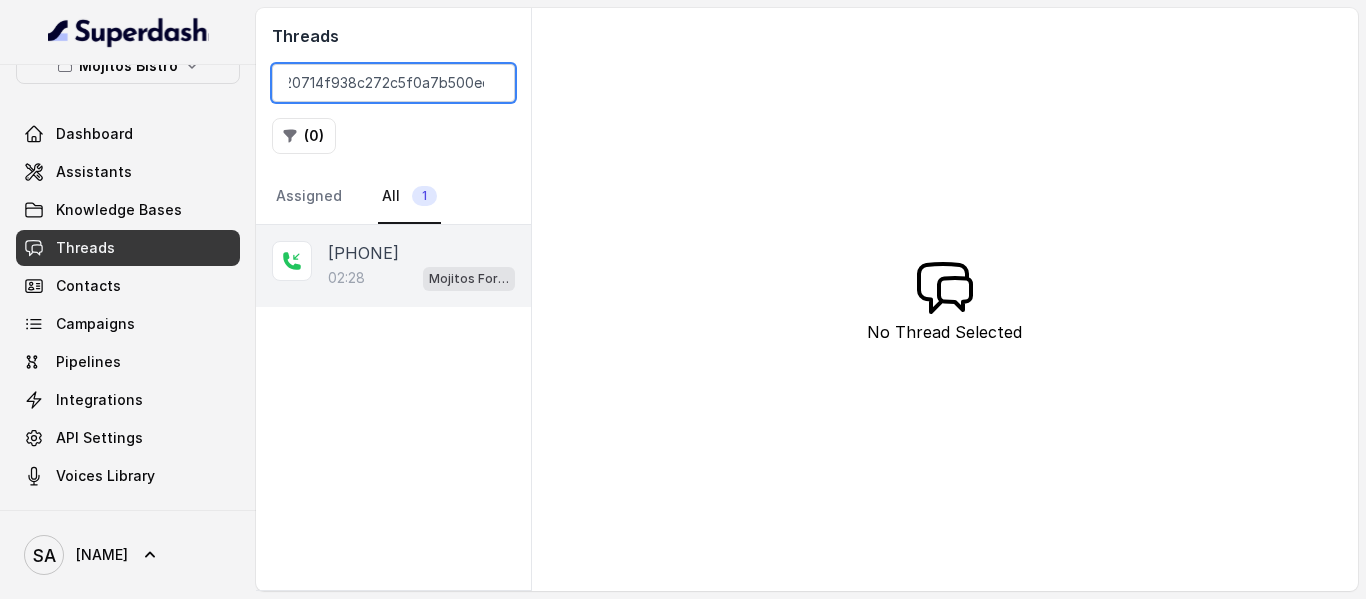 type on "CAaf1d3c620714f938c272c5f0a7b500ed" 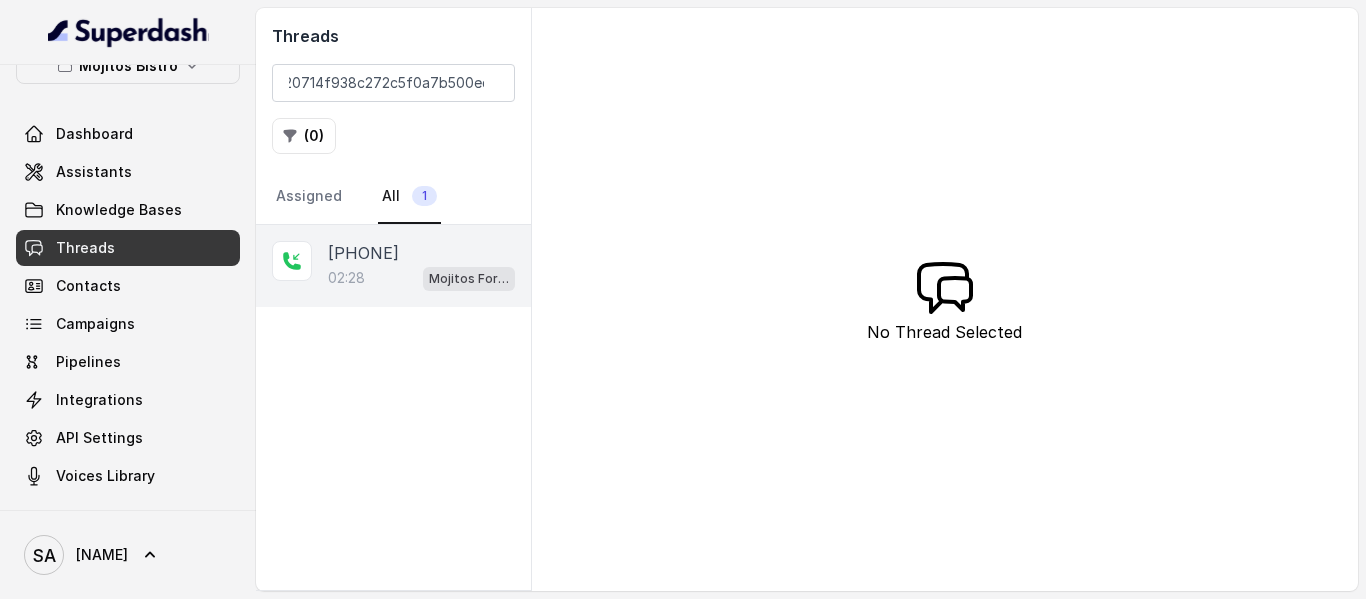 click on "02:28 Mojitos Norcross / EN" at bounding box center [421, 278] 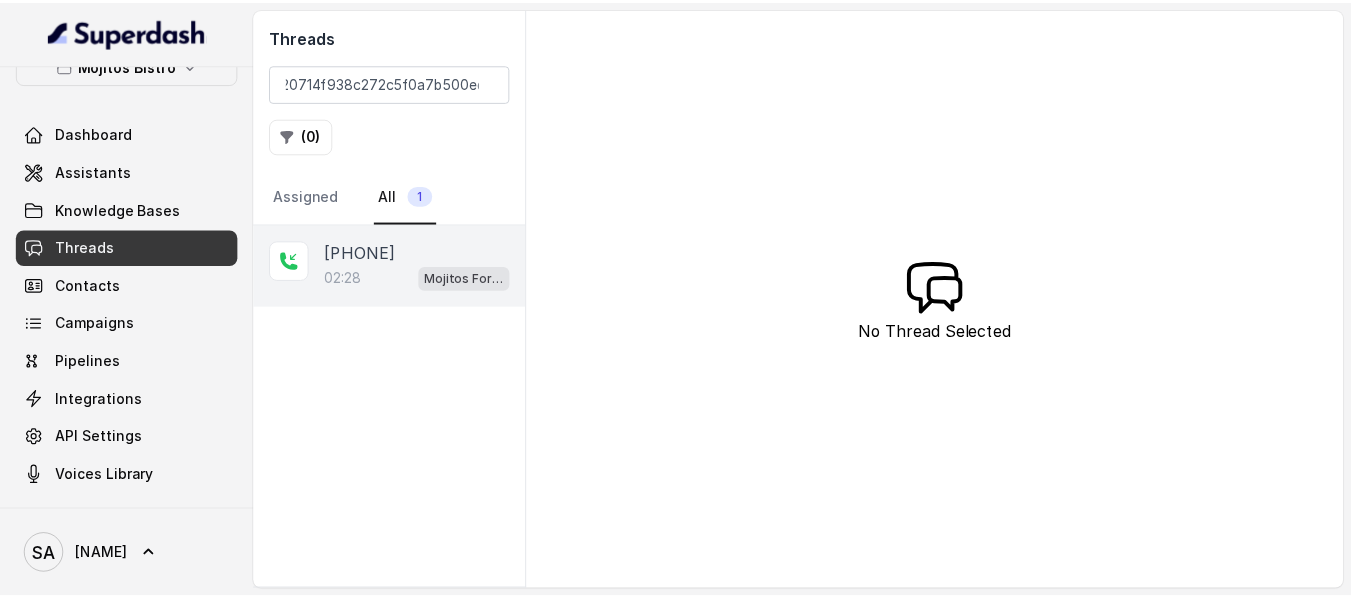 scroll, scrollTop: 0, scrollLeft: 0, axis: both 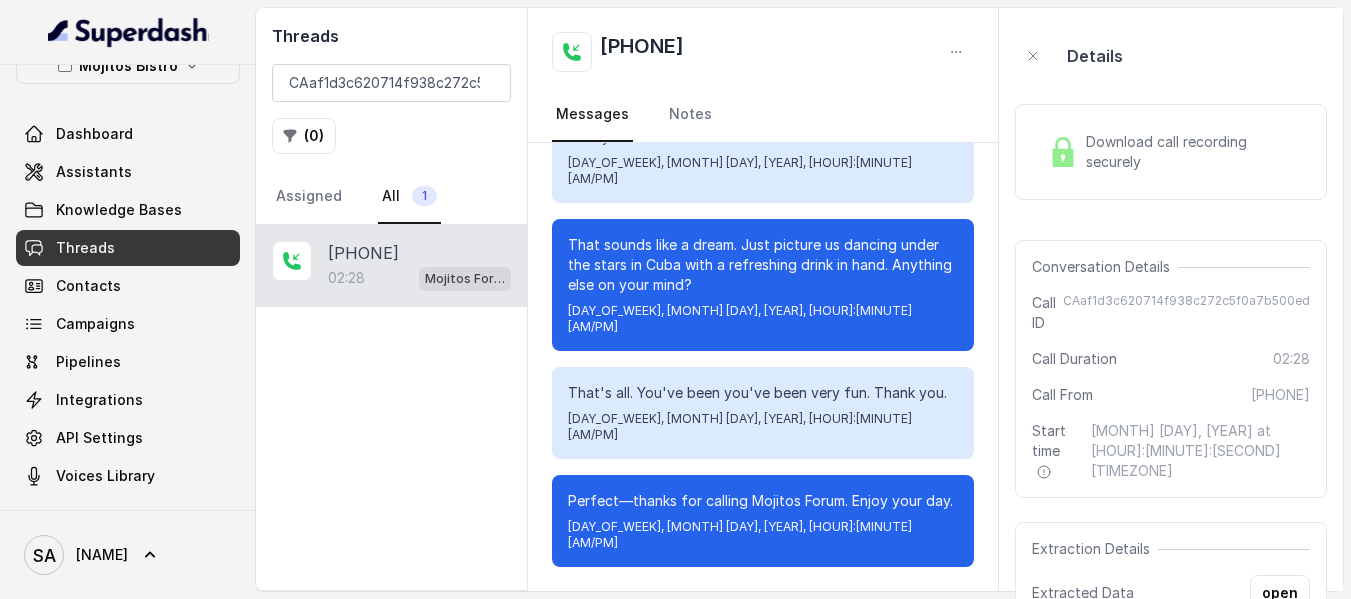 click on "Download call recording securely" at bounding box center (1171, 152) 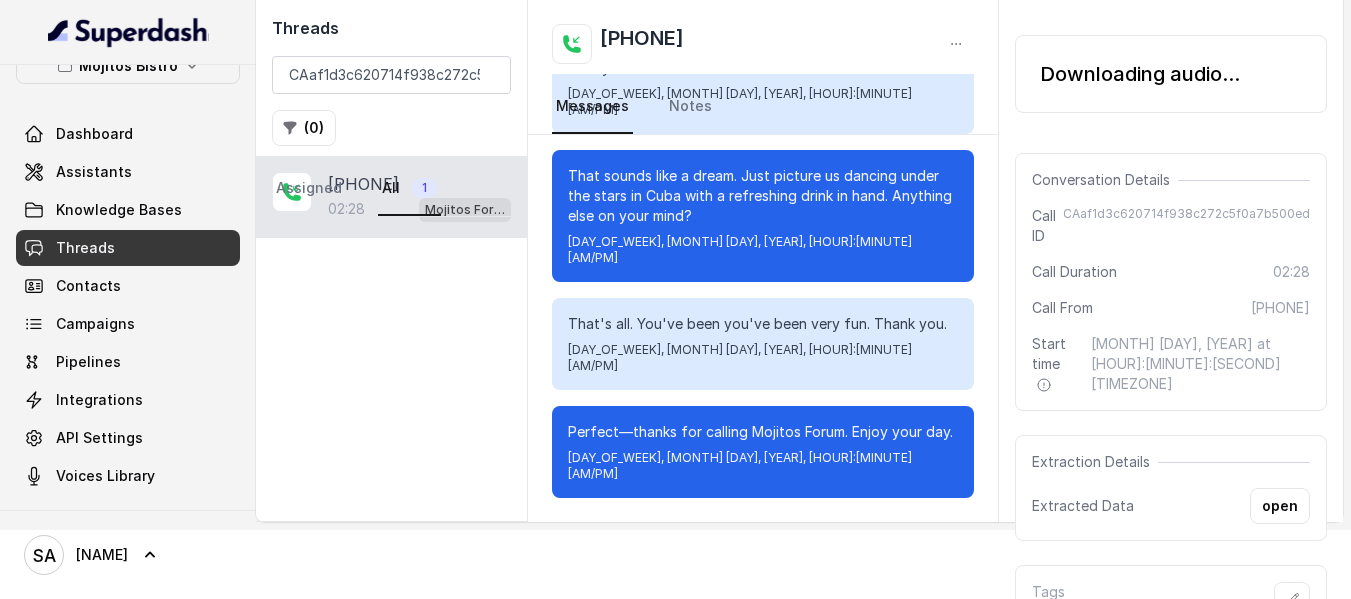 scroll, scrollTop: 100, scrollLeft: 0, axis: vertical 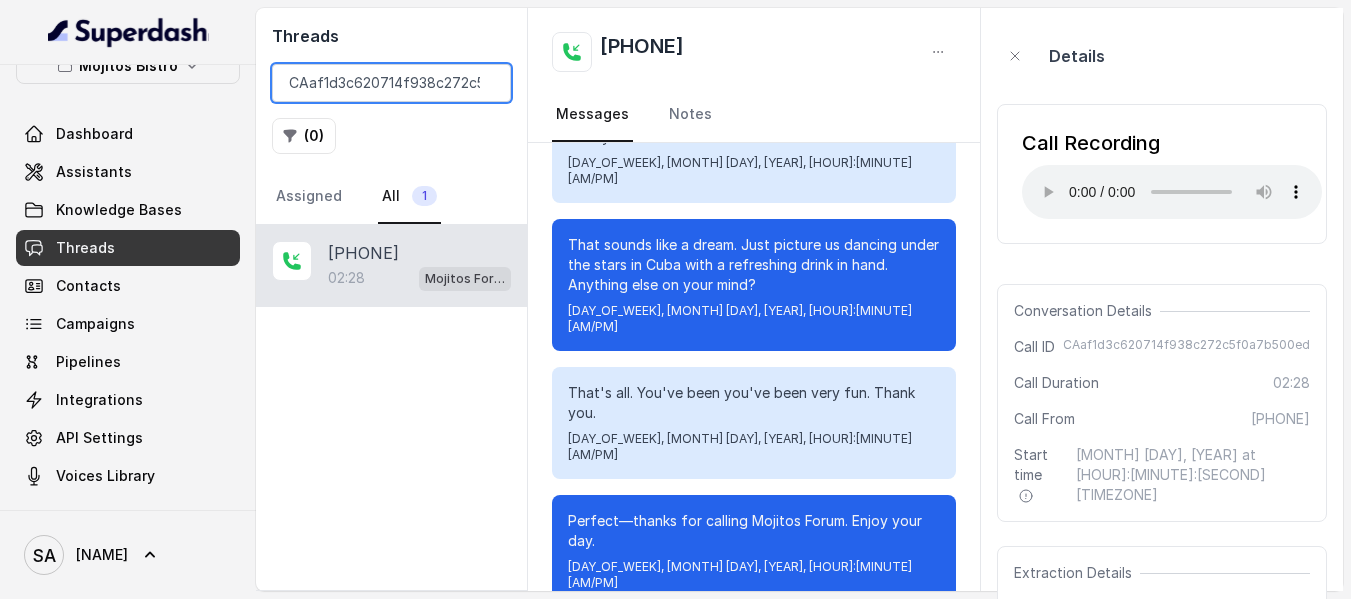 click on "CAaf1d3c620714f938c272c5f0a7b500ed" at bounding box center [391, 83] 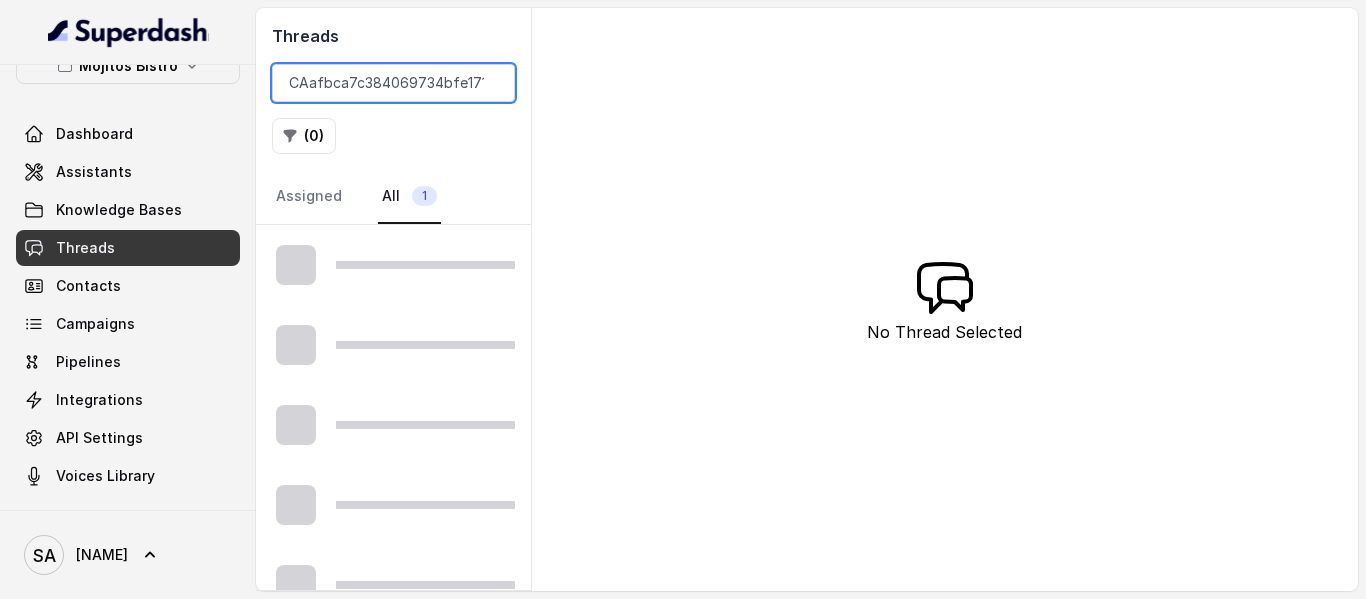 scroll, scrollTop: 0, scrollLeft: 78, axis: horizontal 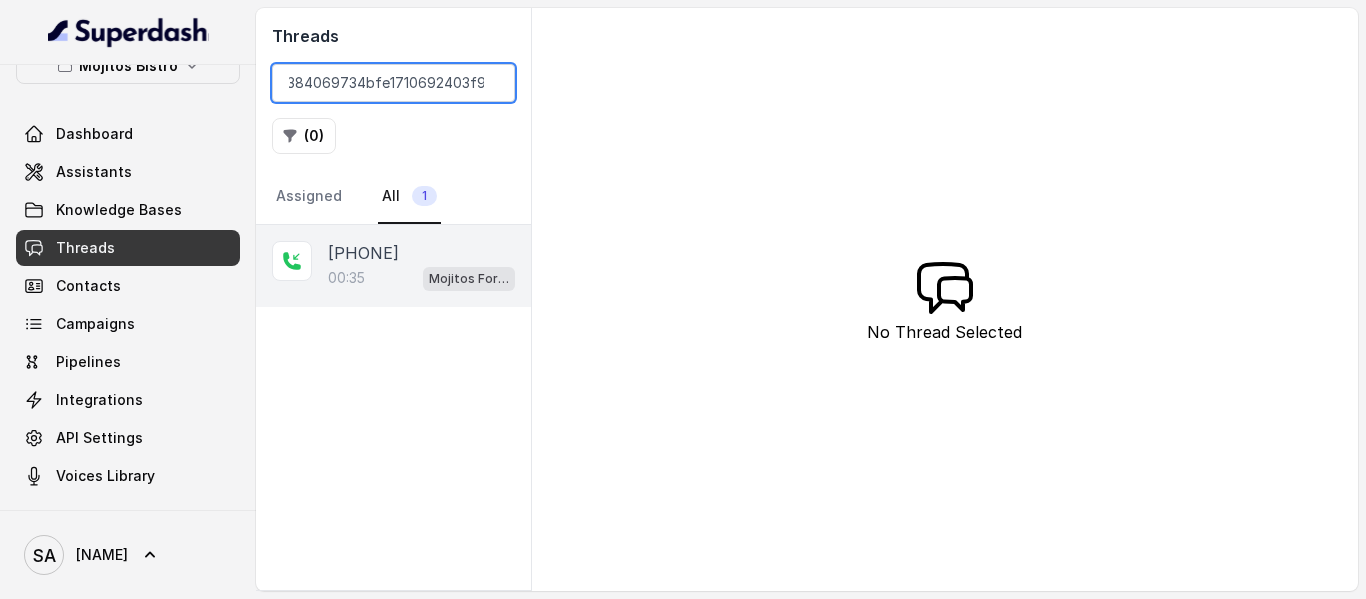 type on "CAafbca7c384069734bfe1710692403f97" 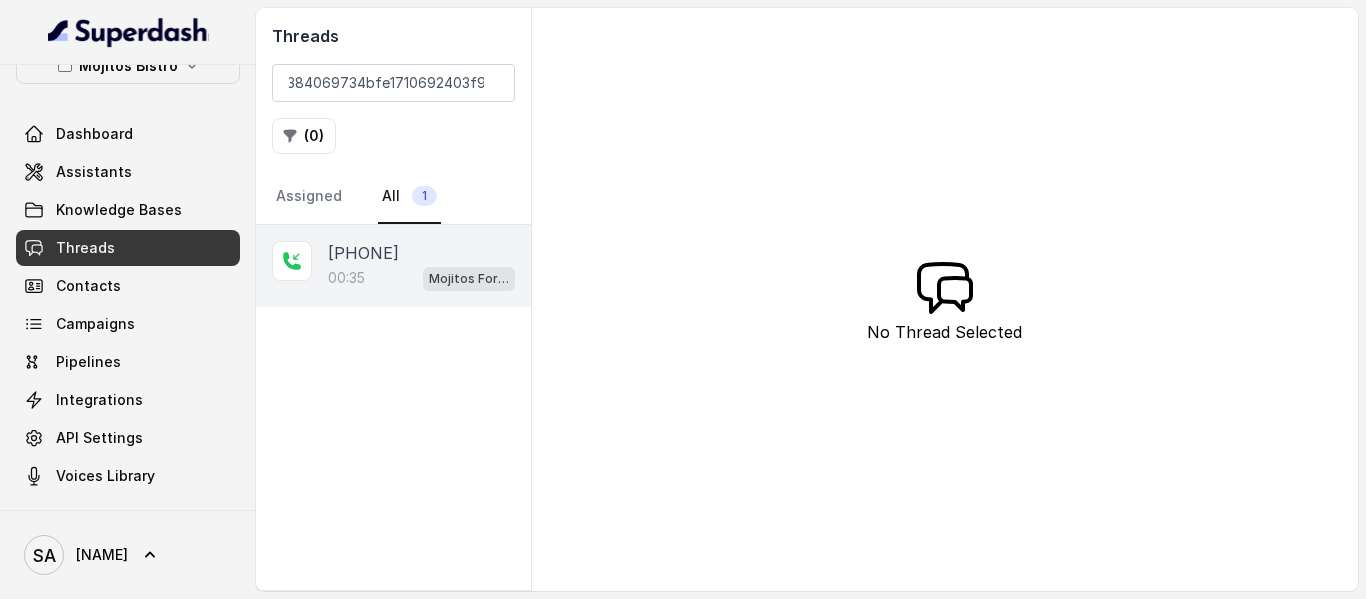 click on "00:35 Mojitos Forum / EN" at bounding box center [421, 278] 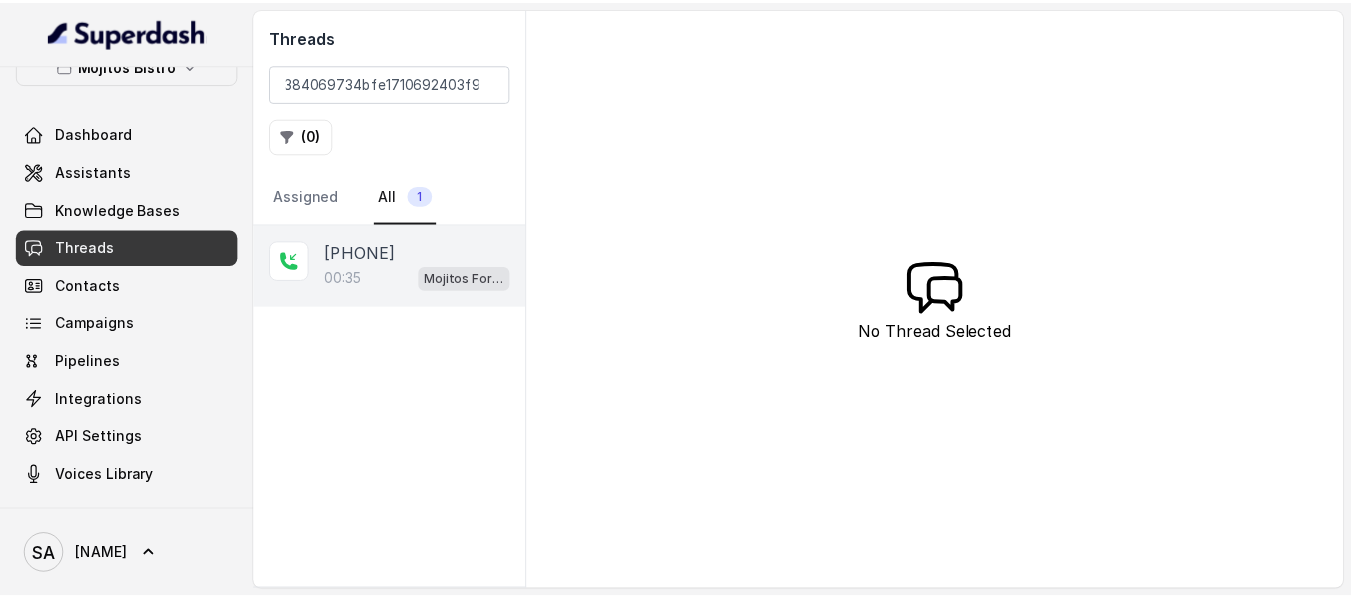 scroll, scrollTop: 0, scrollLeft: 0, axis: both 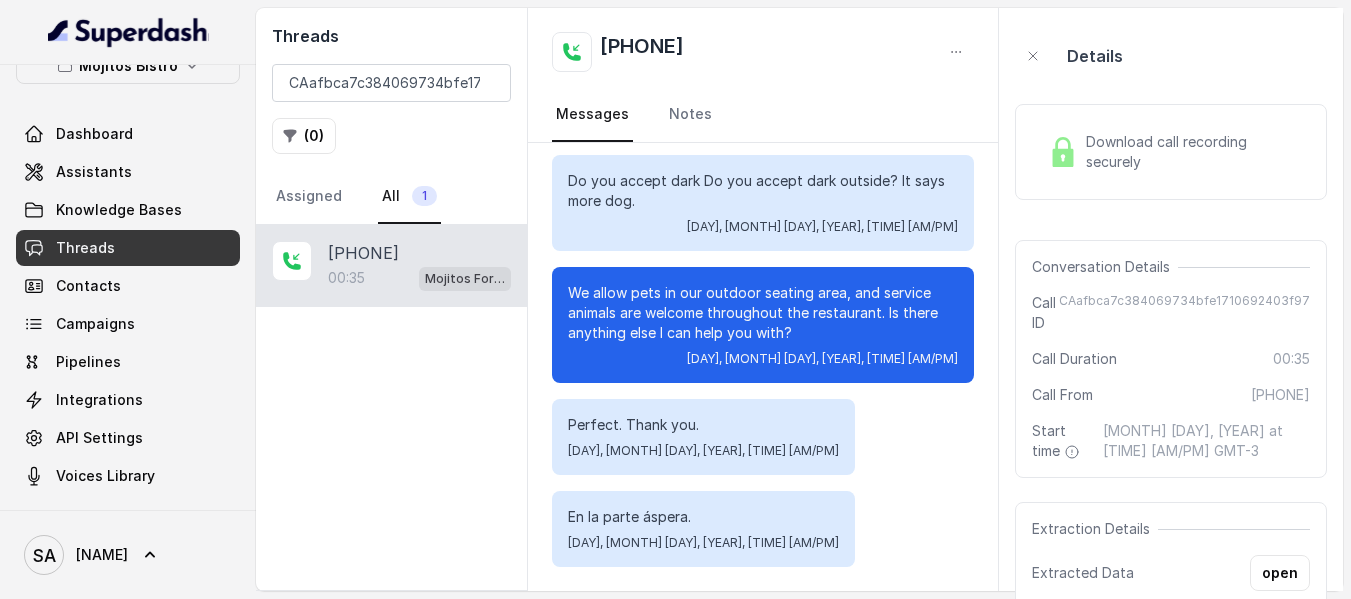click on "Download call recording securely" at bounding box center [1171, 152] 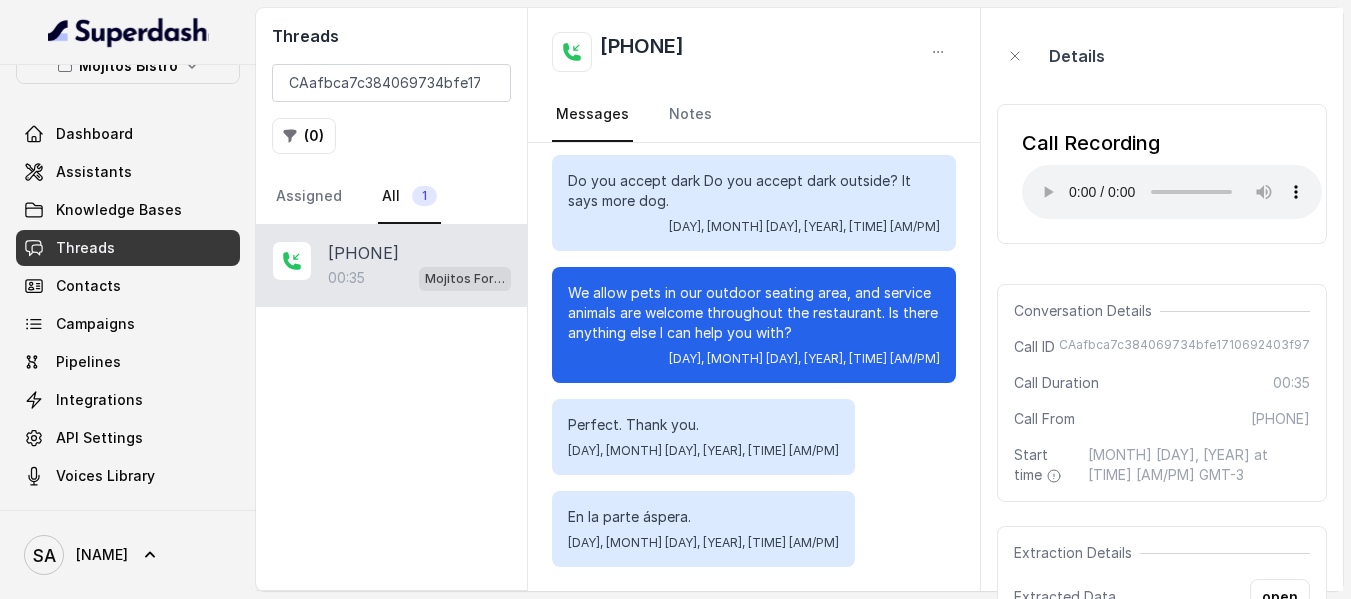 scroll, scrollTop: 0, scrollLeft: 0, axis: both 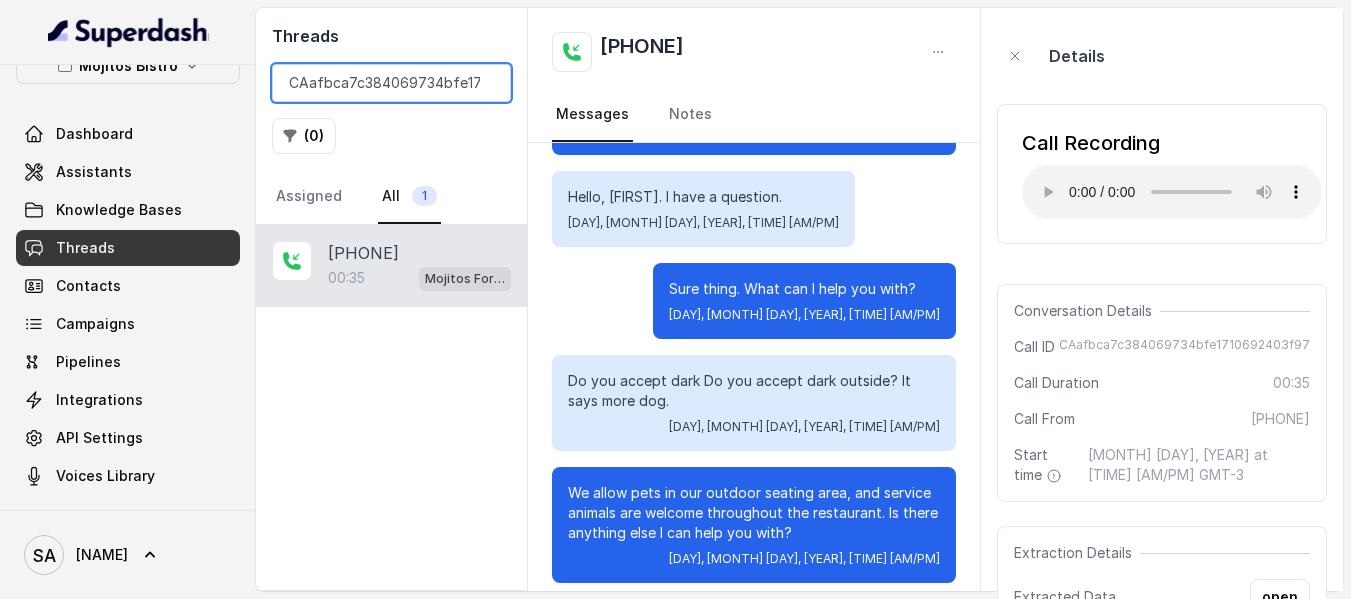 click on "CAafbca7c384069734bfe1710692403f97" at bounding box center (391, 83) 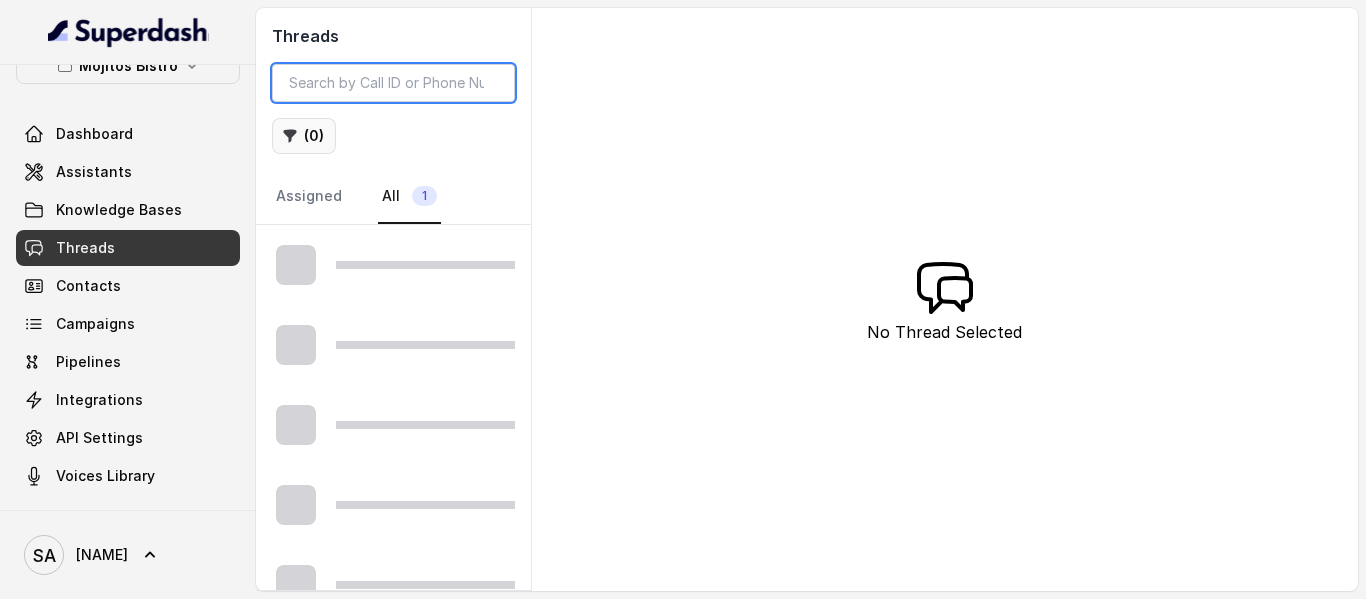 type 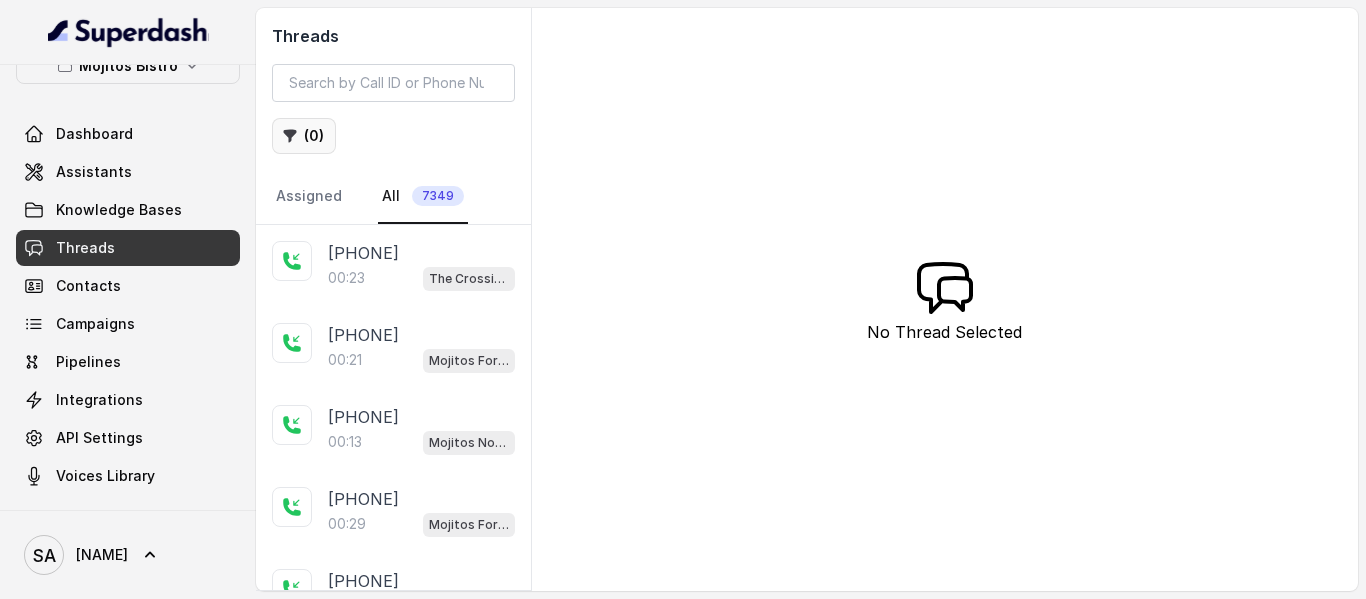 click on "( 0 )" at bounding box center [304, 136] 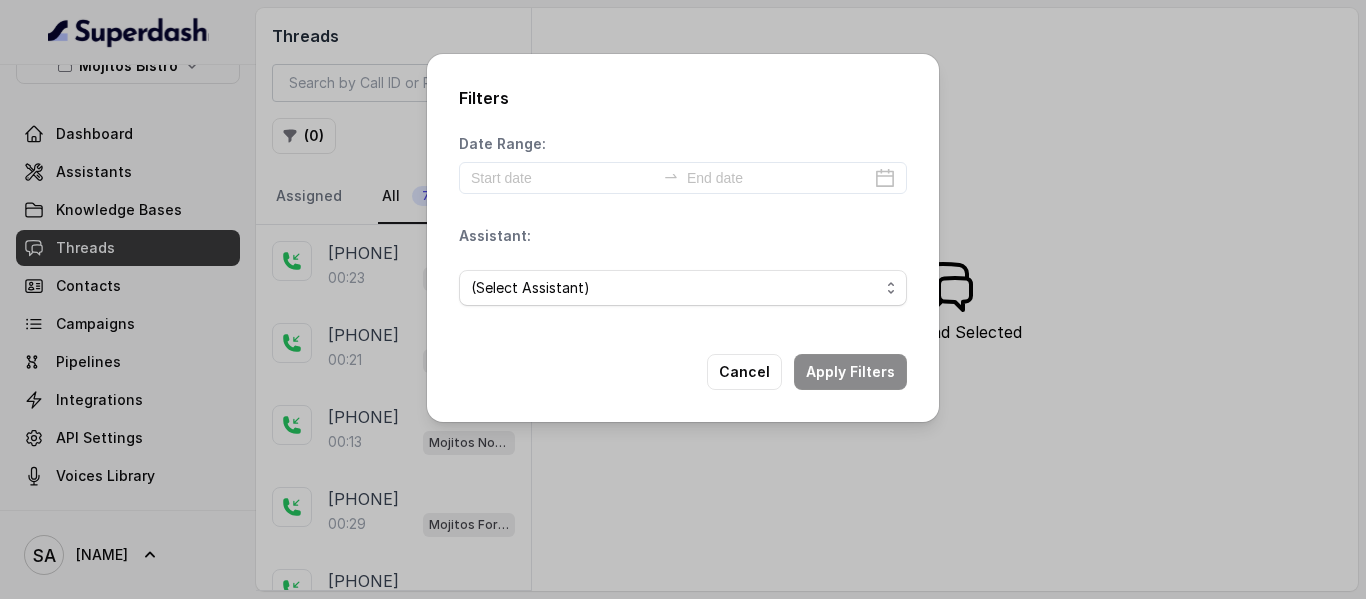 click on "Date Range:" at bounding box center (683, 164) 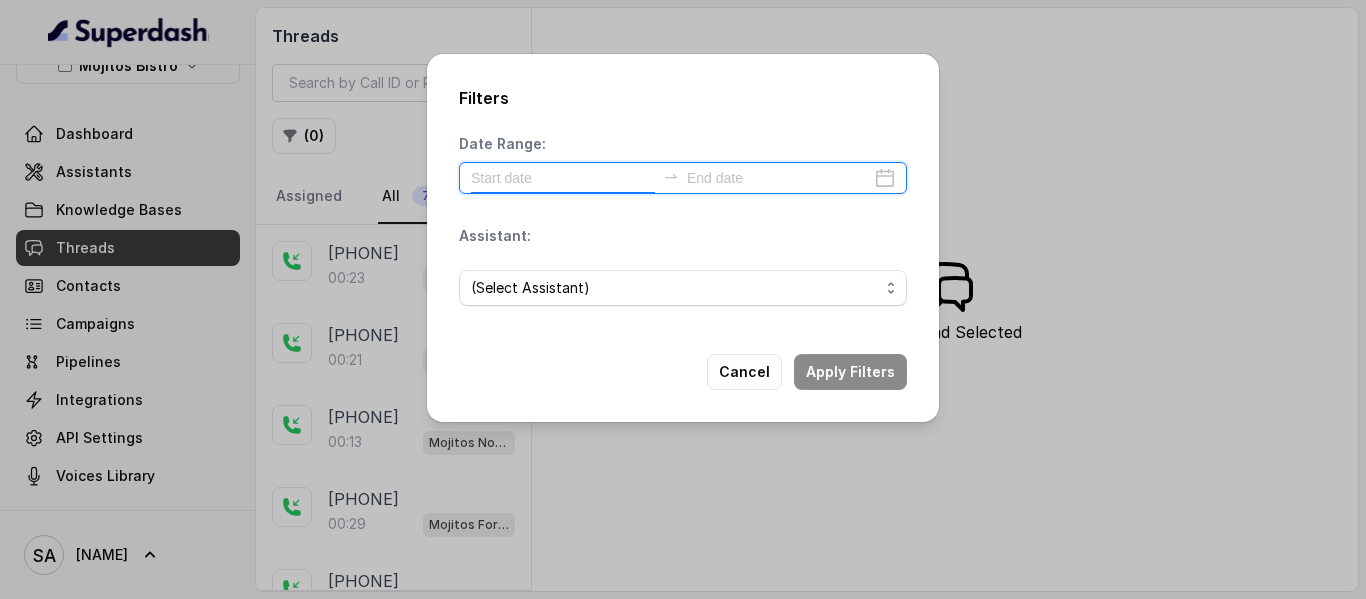 click at bounding box center (563, 178) 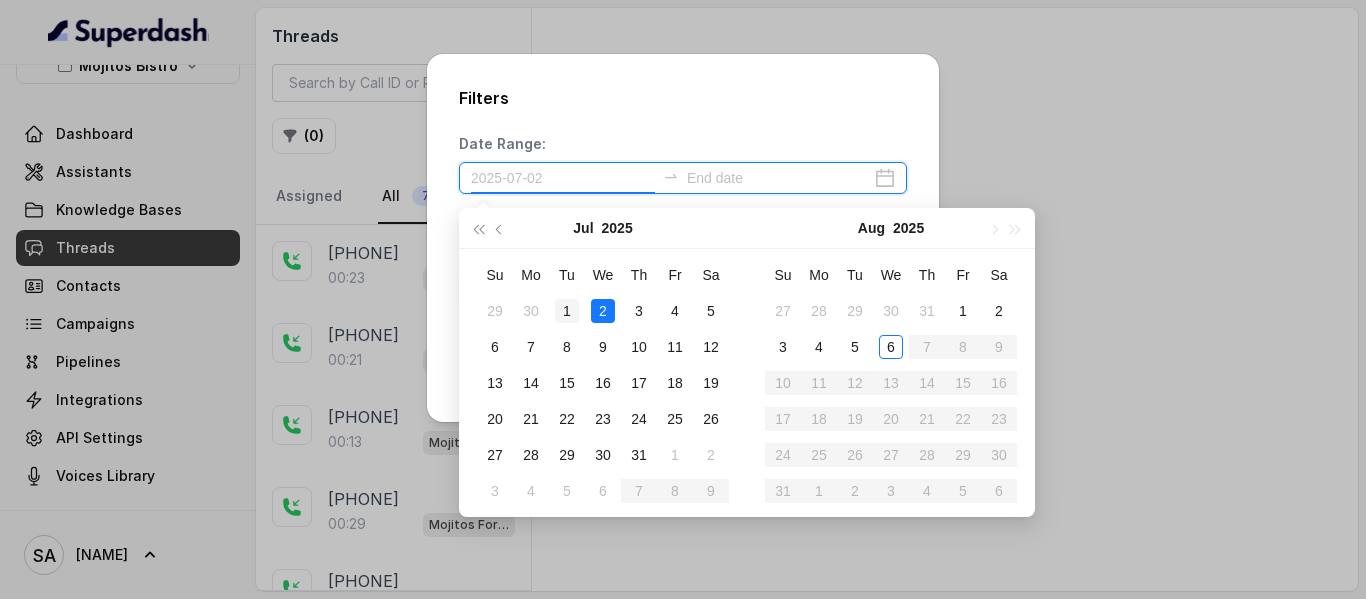 type on "2025-07-01" 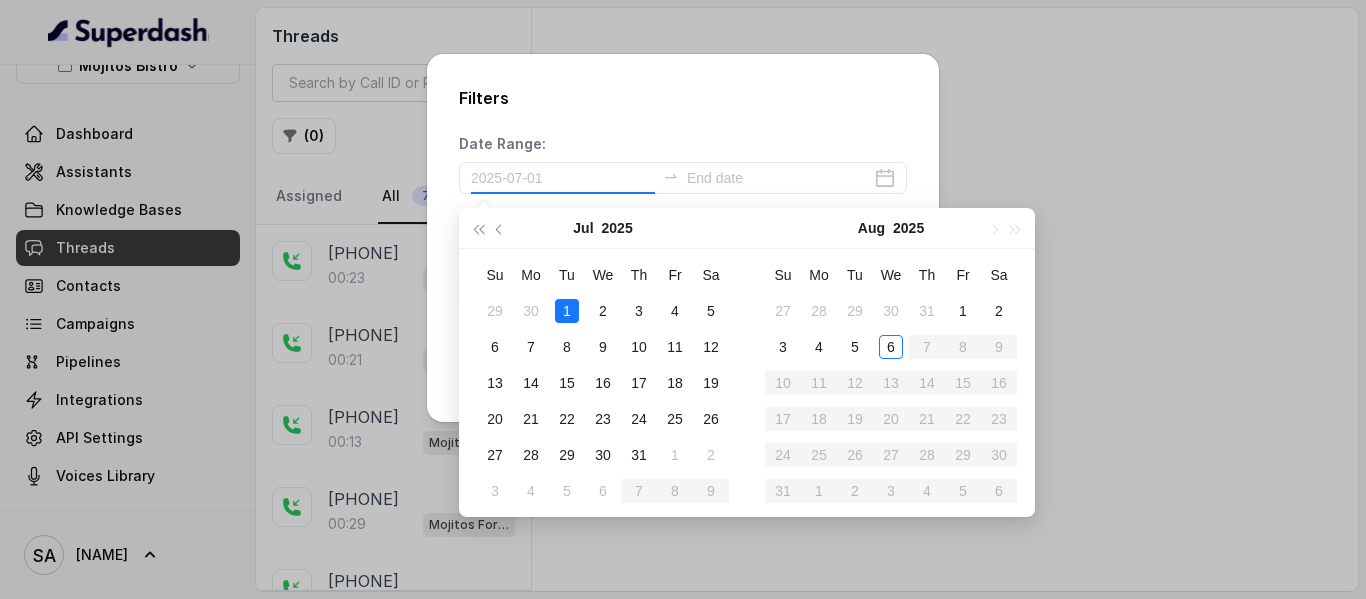 click on "1" at bounding box center [567, 311] 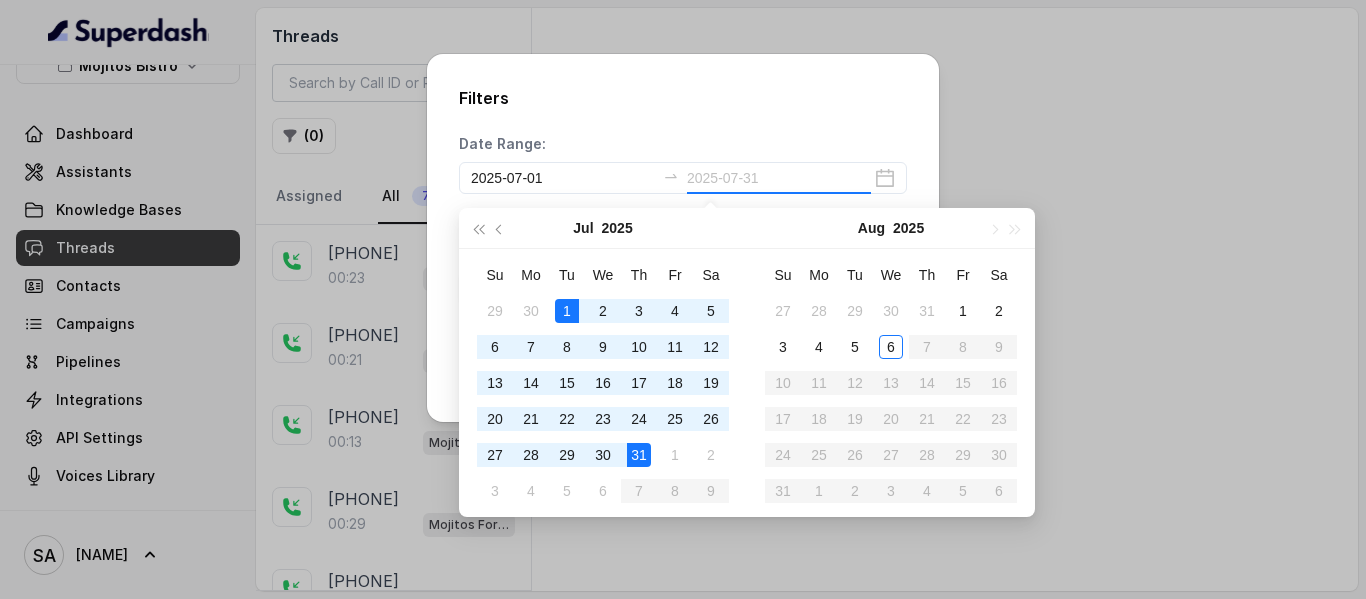 click on "31" at bounding box center [639, 455] 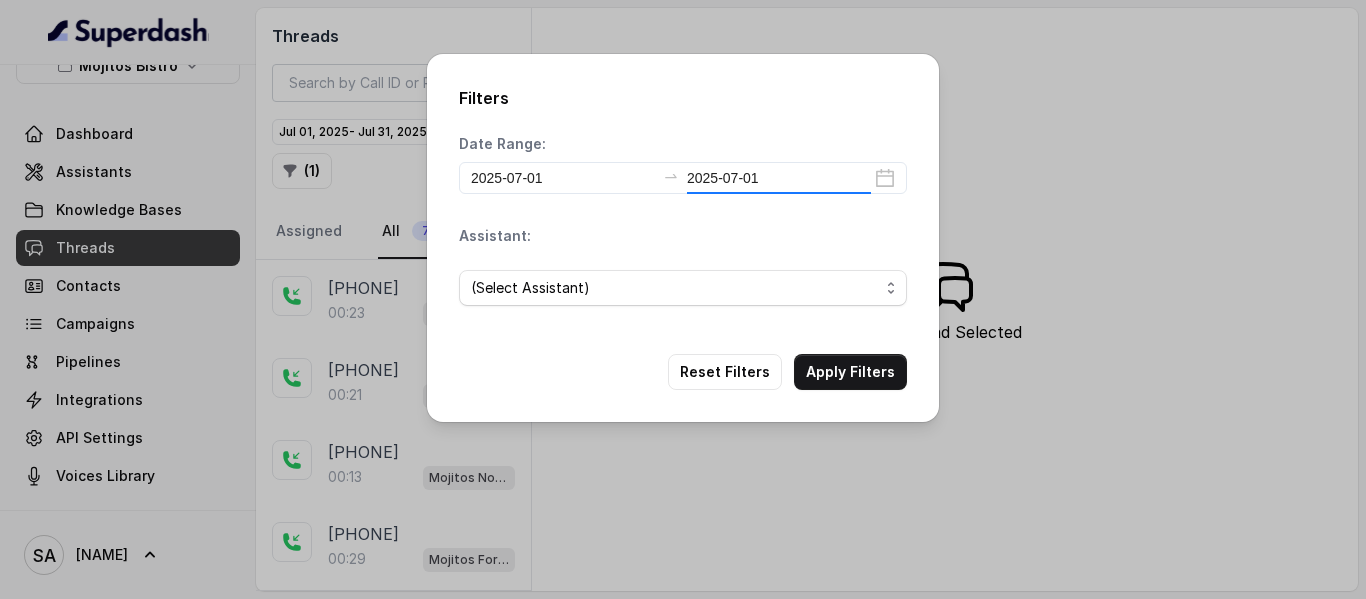 type on "2025-07-31" 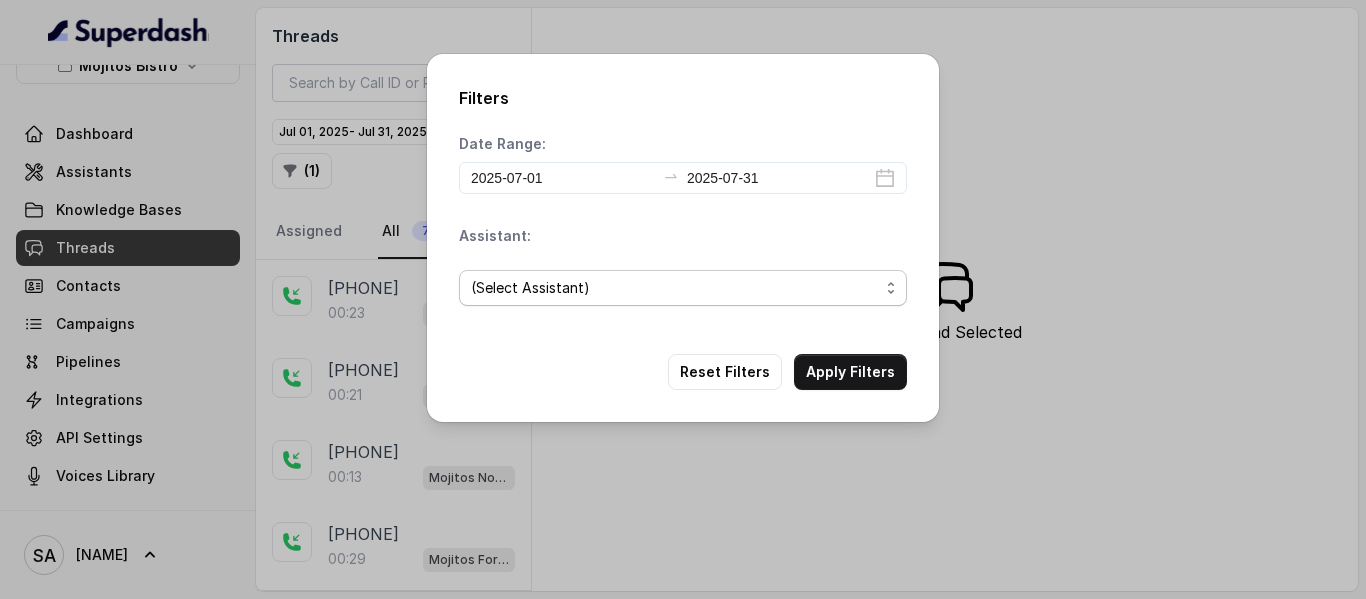 click on "(Select Assistant)" at bounding box center (530, 288) 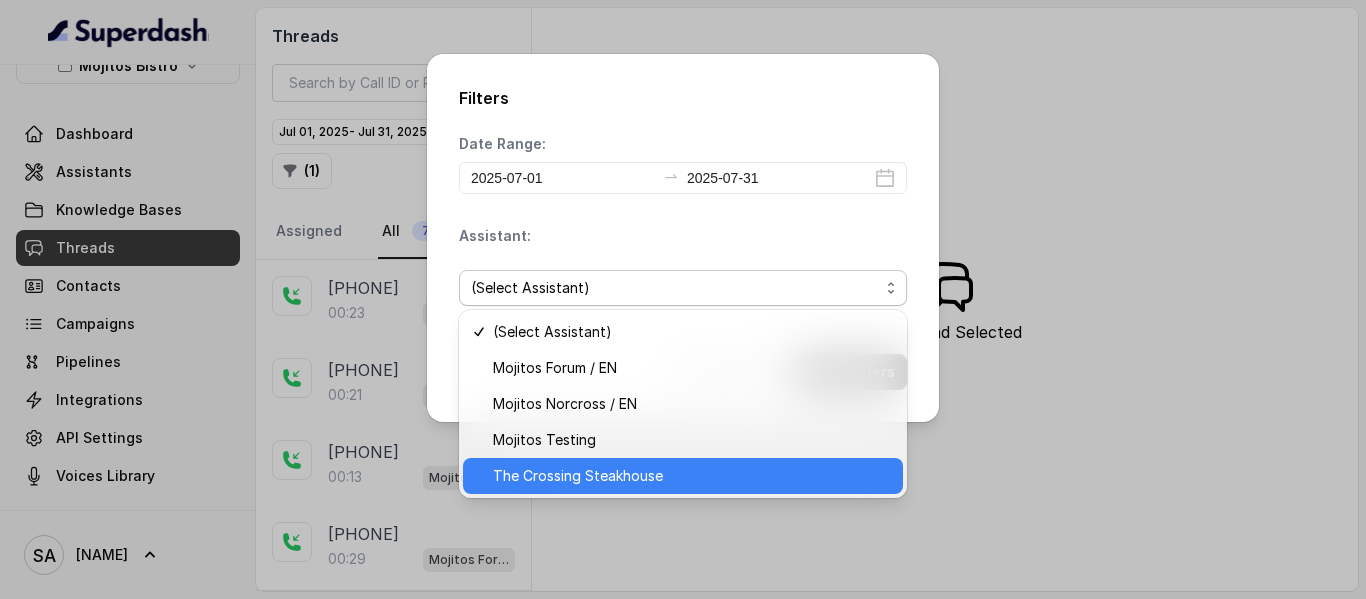 click on "The Crossing Steakhouse" at bounding box center (578, 476) 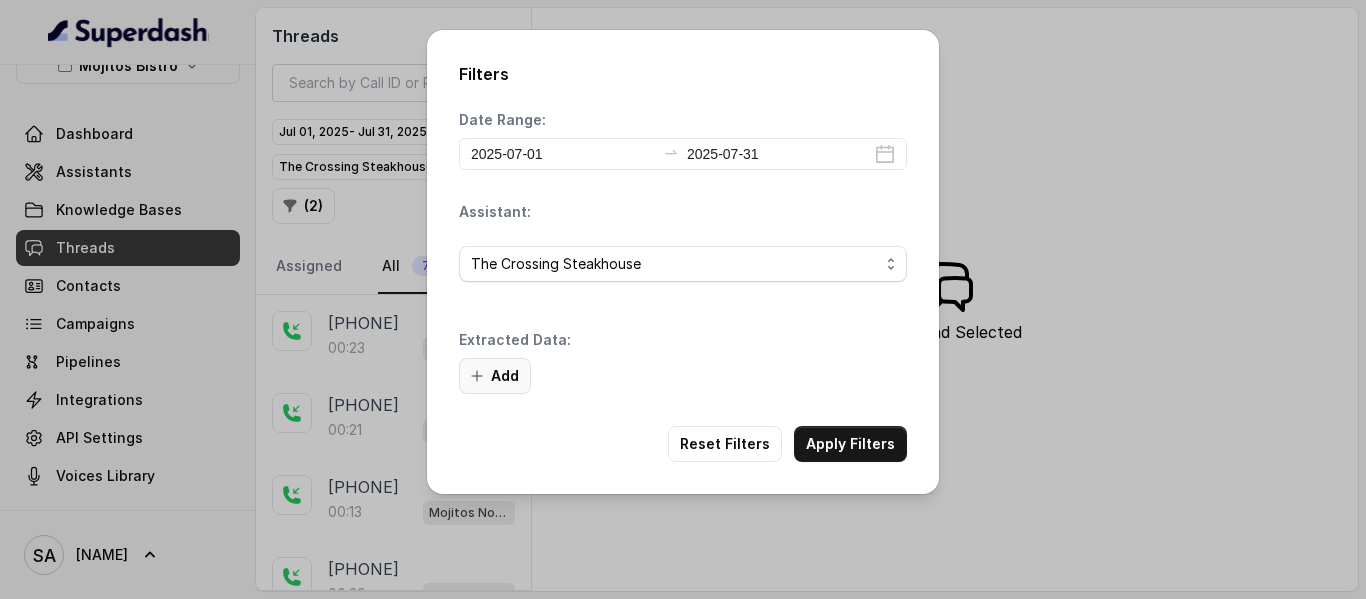 click on "Add" at bounding box center [495, 376] 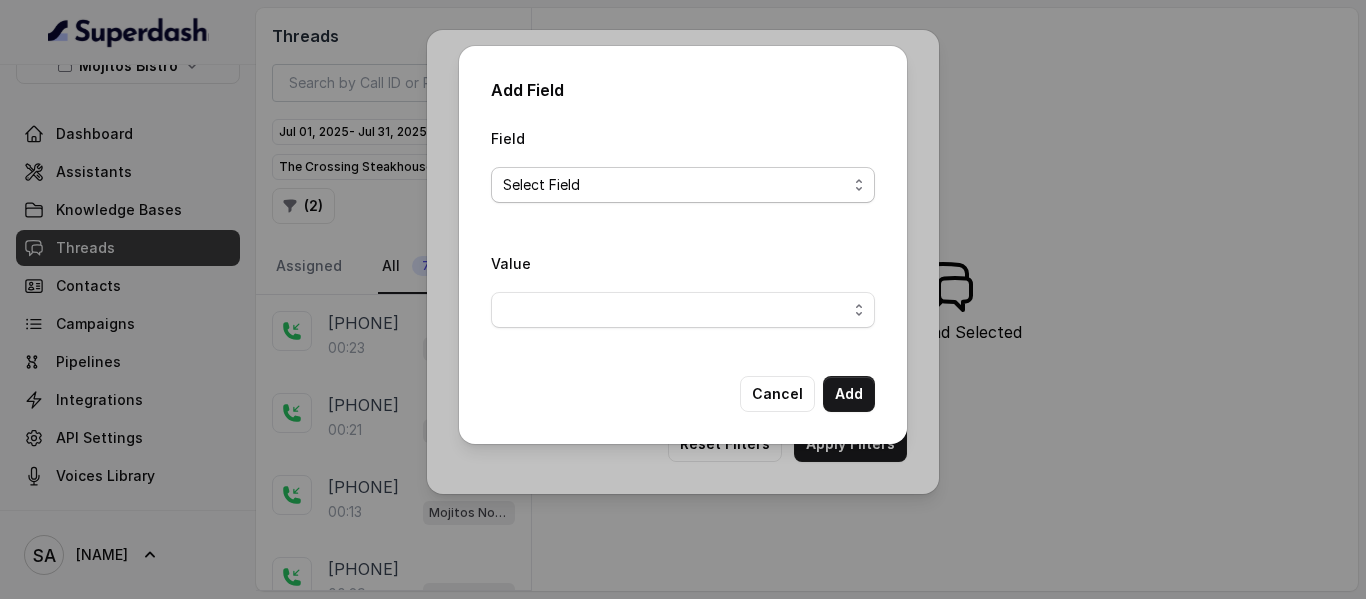 click on "Select Field" at bounding box center [541, 185] 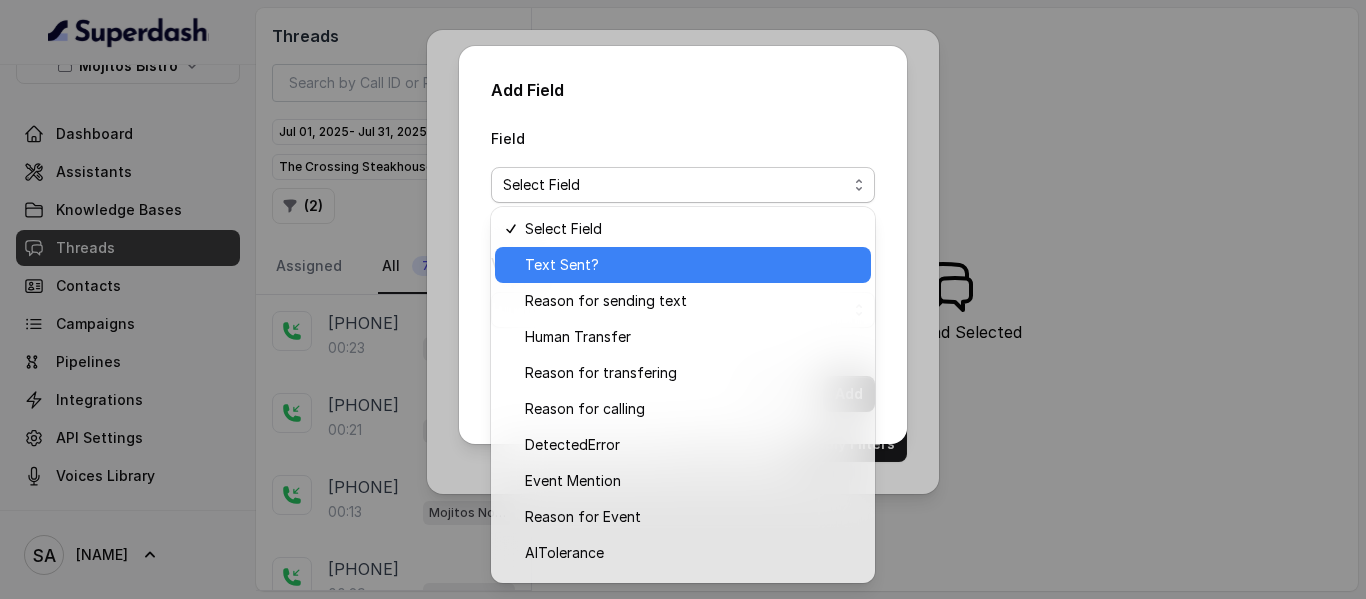 click on "Text Sent?" at bounding box center (562, 265) 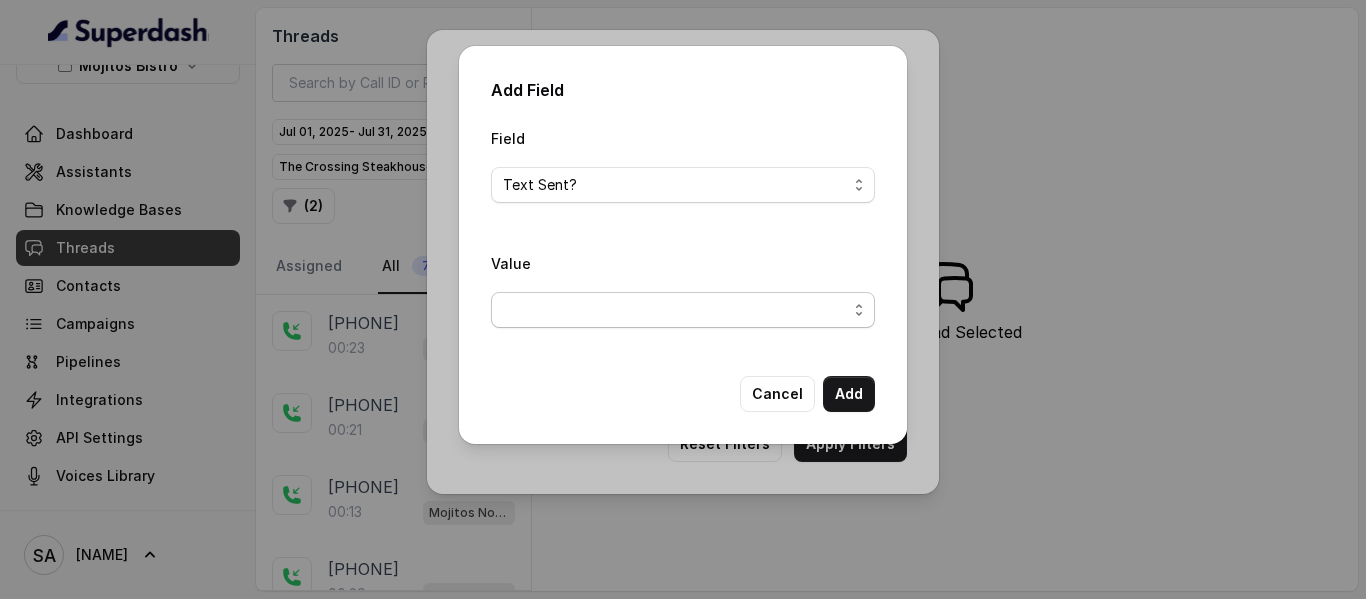 click at bounding box center [683, 310] 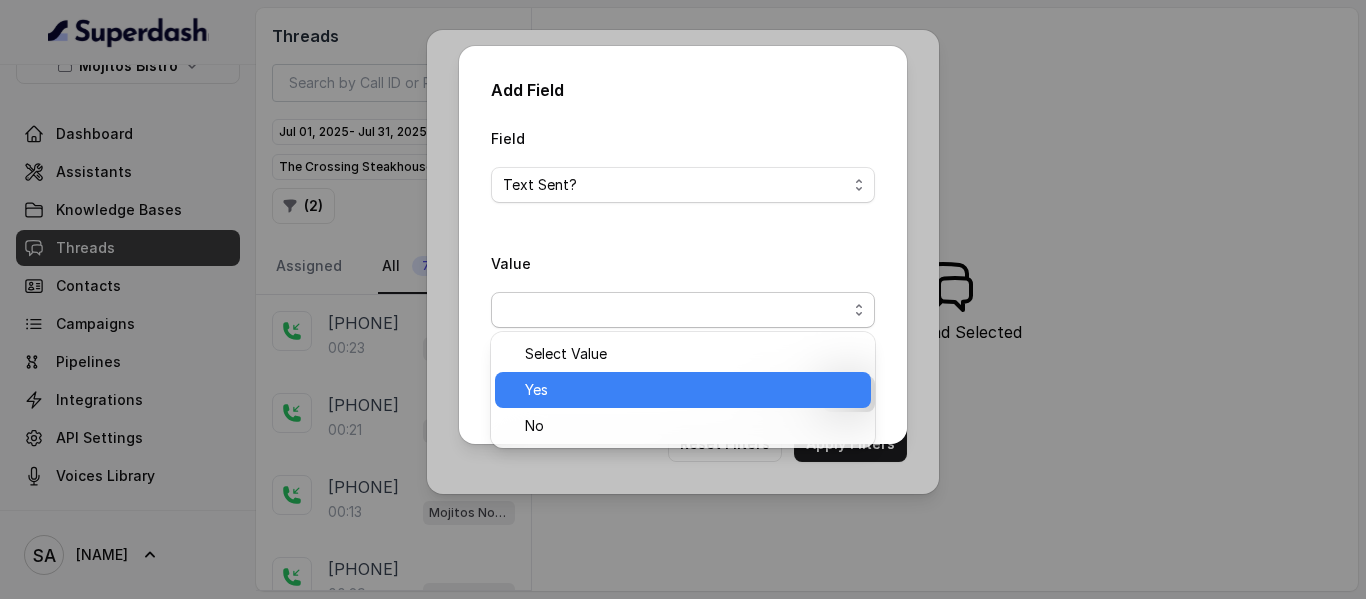 click on "Yes" at bounding box center [692, 390] 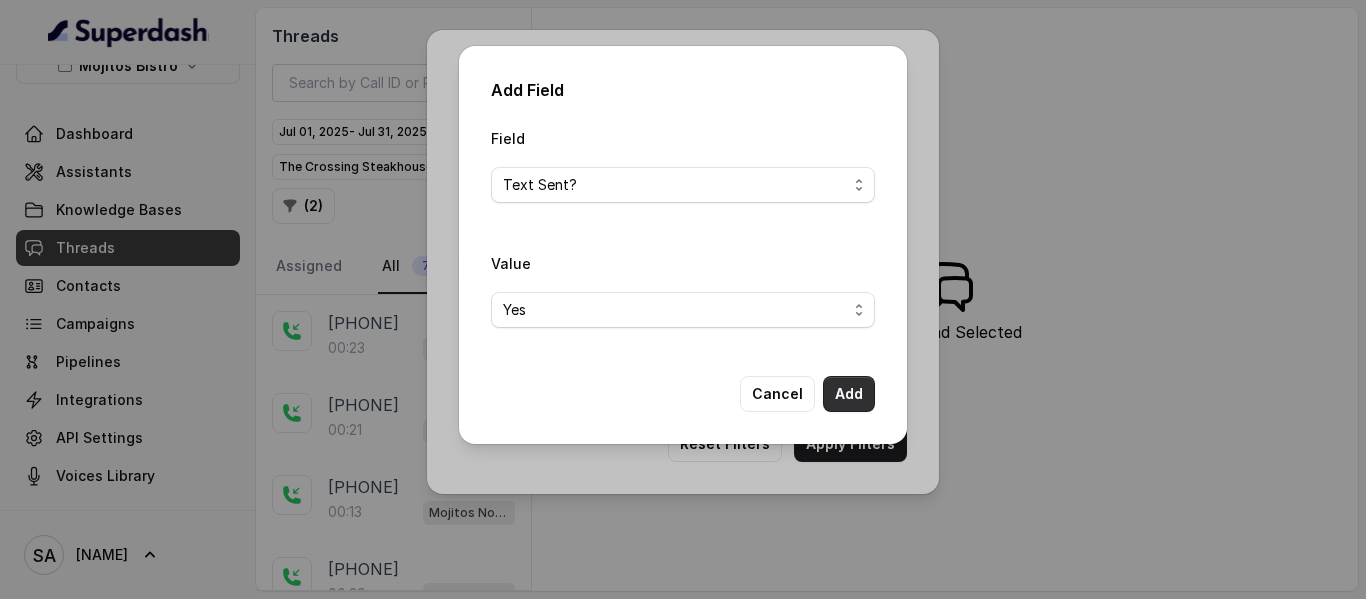 click on "Add" at bounding box center [849, 394] 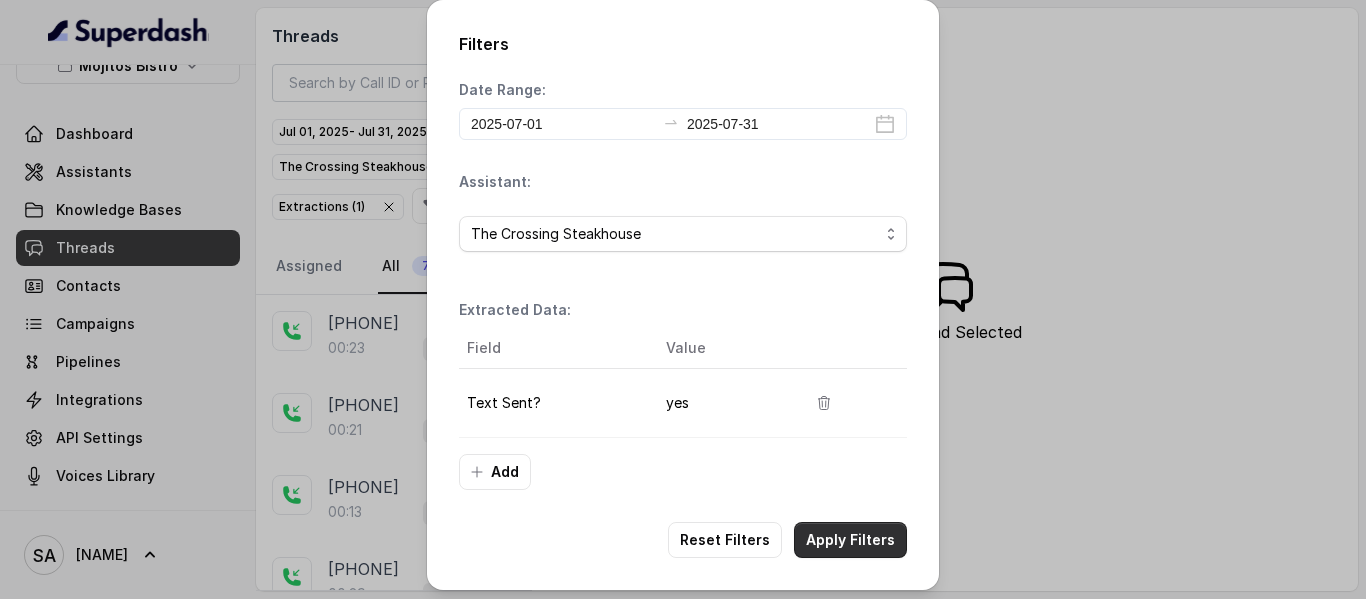 click on "Apply Filters" at bounding box center (850, 540) 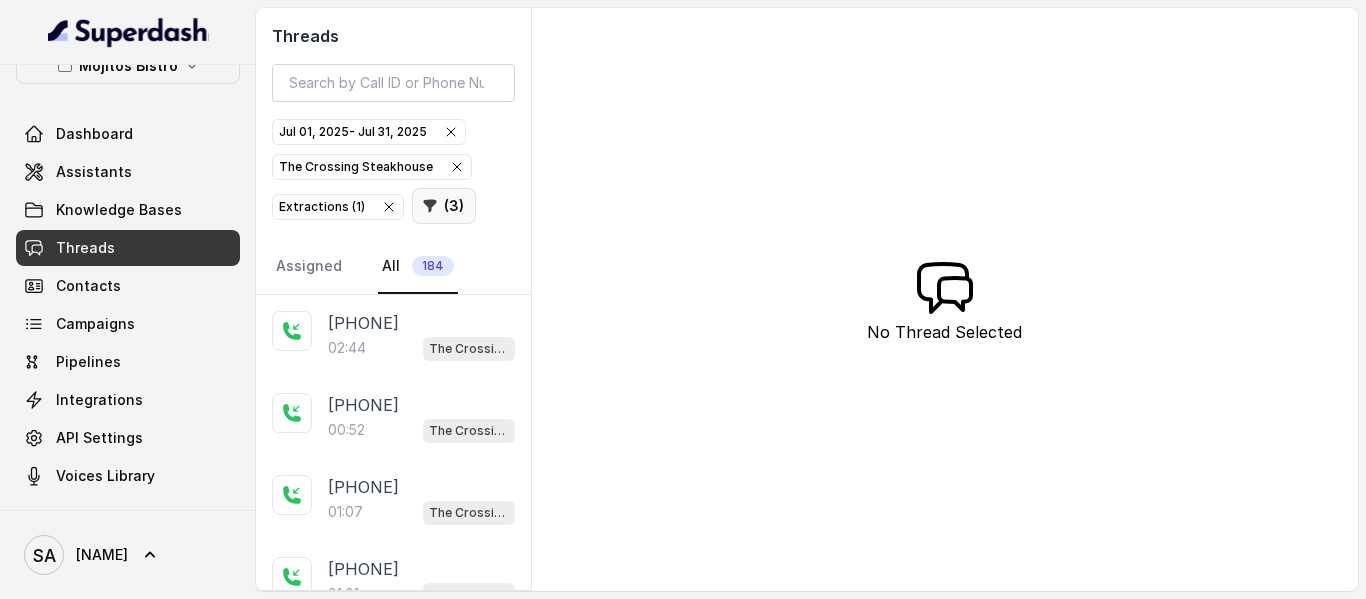 click on "( 3 )" at bounding box center [444, 206] 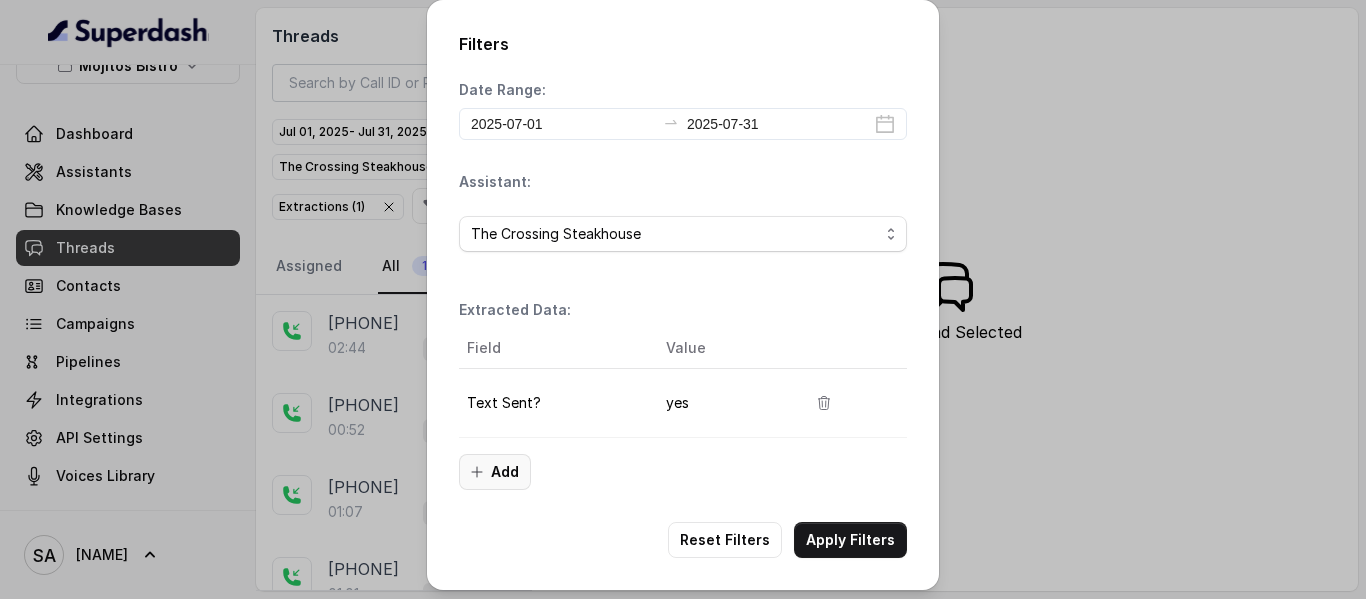 click on "Add" at bounding box center [495, 472] 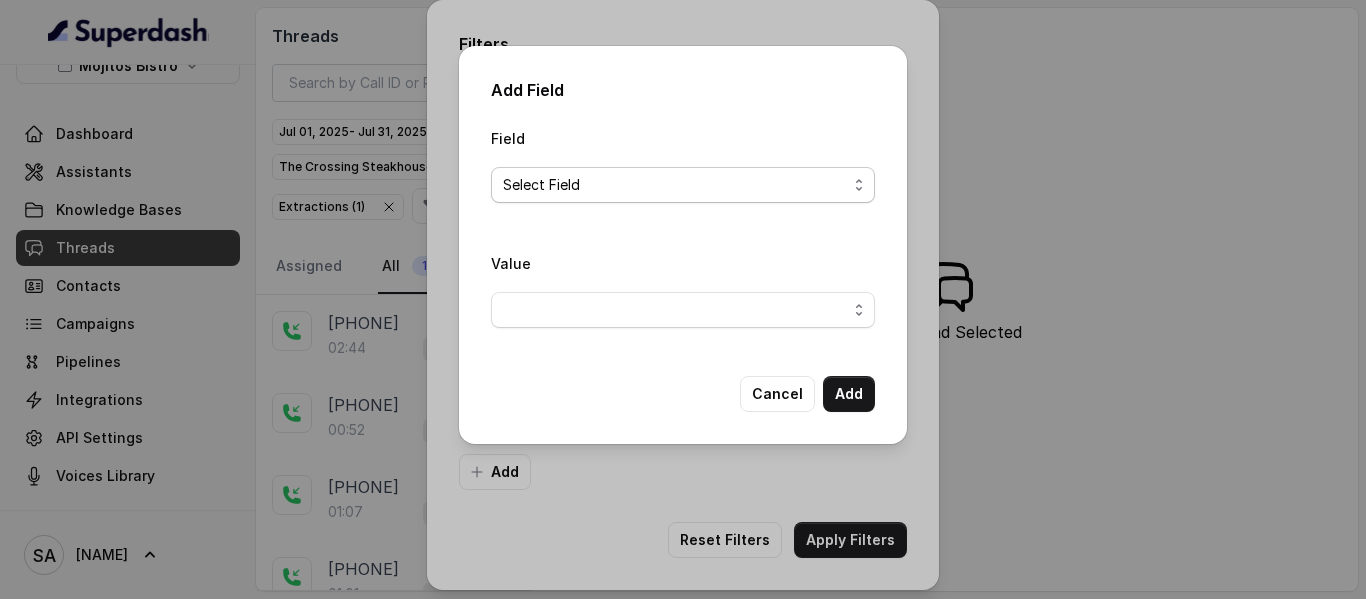 click on "Select Field" at bounding box center (675, 185) 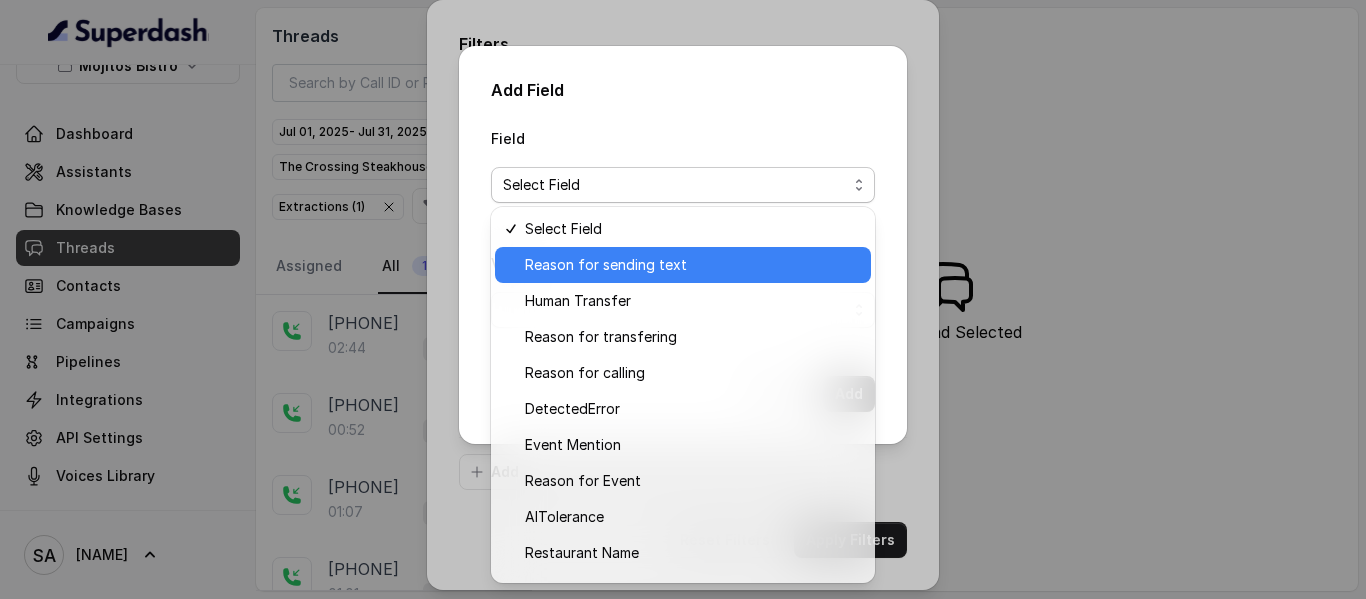 click on "Reason for sending text" at bounding box center (683, 265) 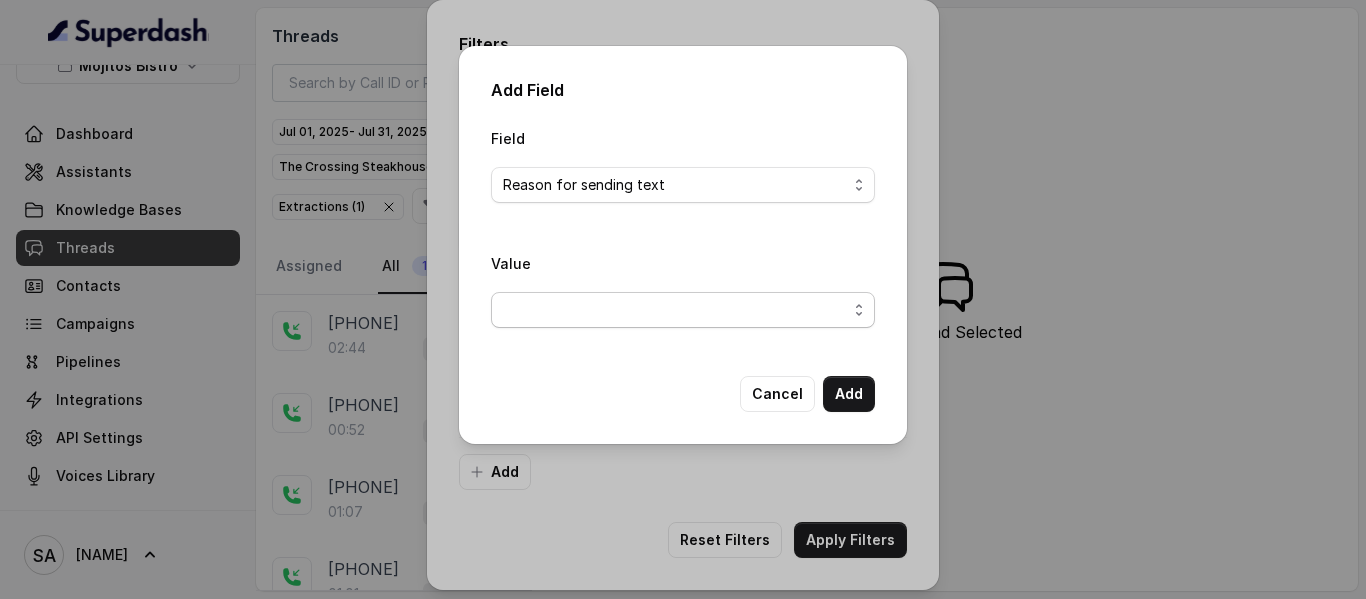 click at bounding box center (683, 310) 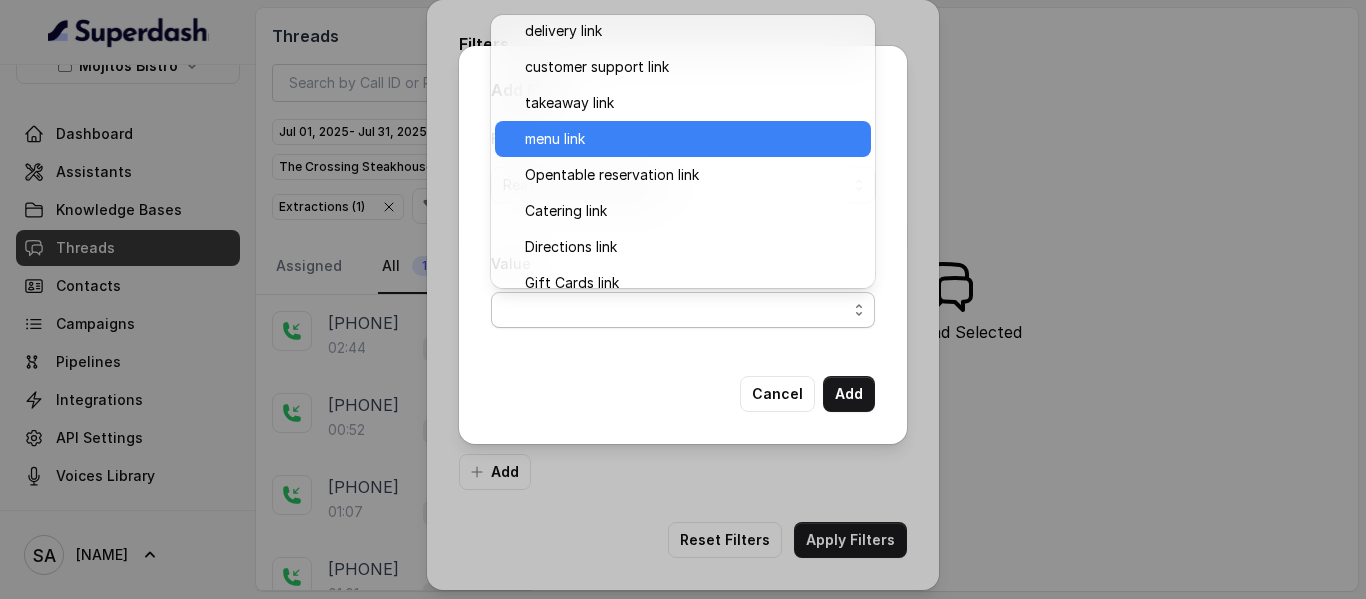 scroll, scrollTop: 59, scrollLeft: 0, axis: vertical 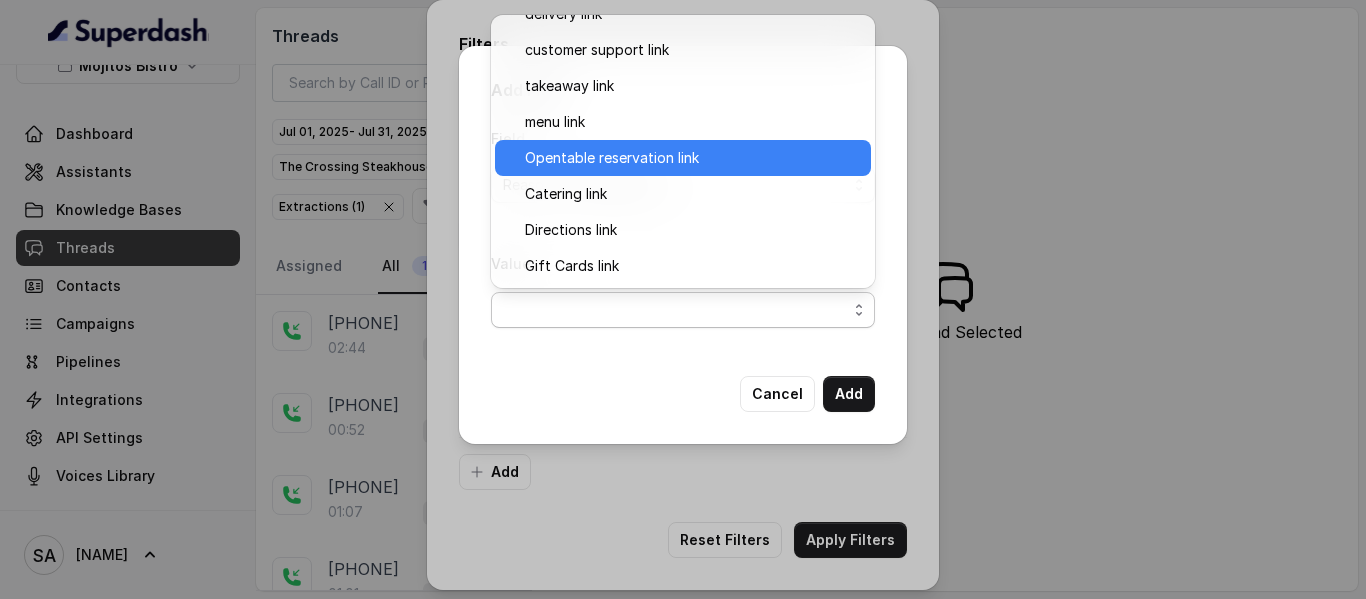 click on "Opentable reservation link" at bounding box center [612, 158] 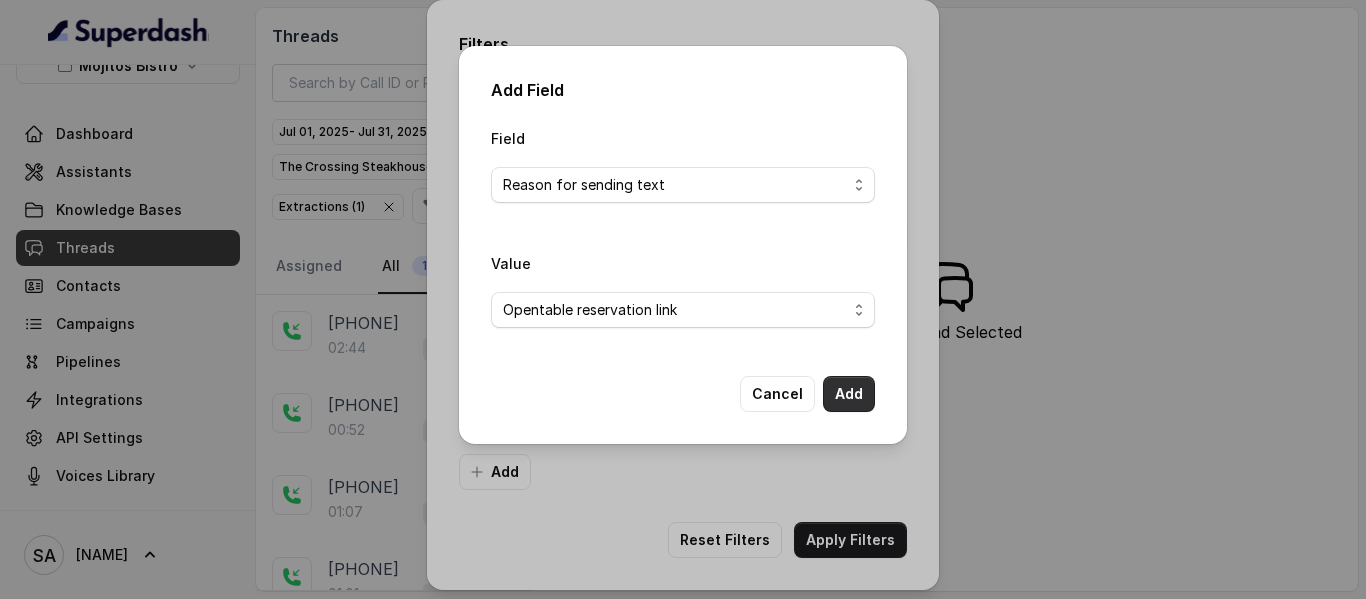 click on "Add" at bounding box center [849, 394] 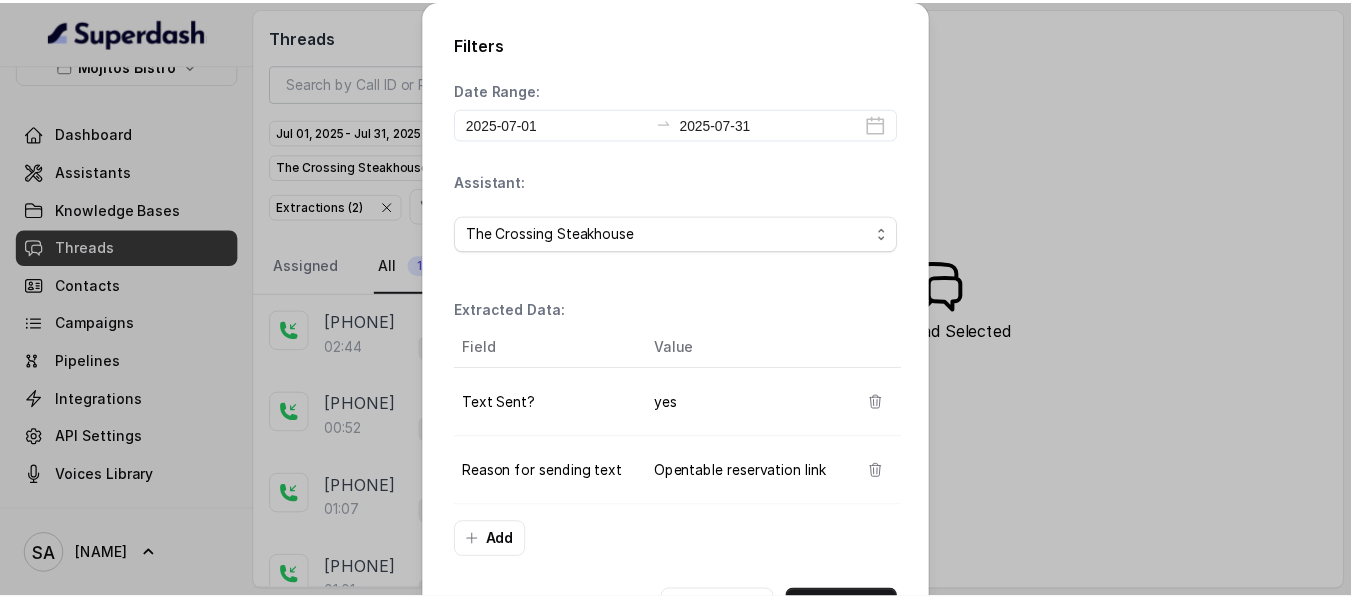 scroll, scrollTop: 76, scrollLeft: 0, axis: vertical 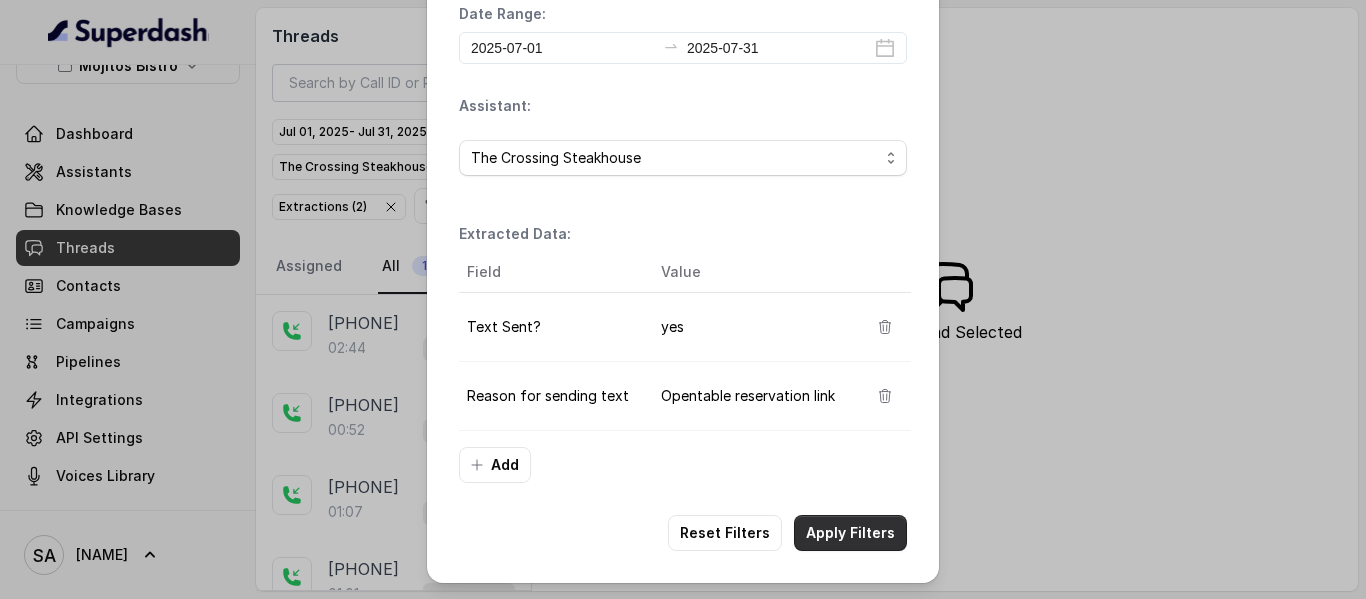click on "Apply Filters" at bounding box center (850, 533) 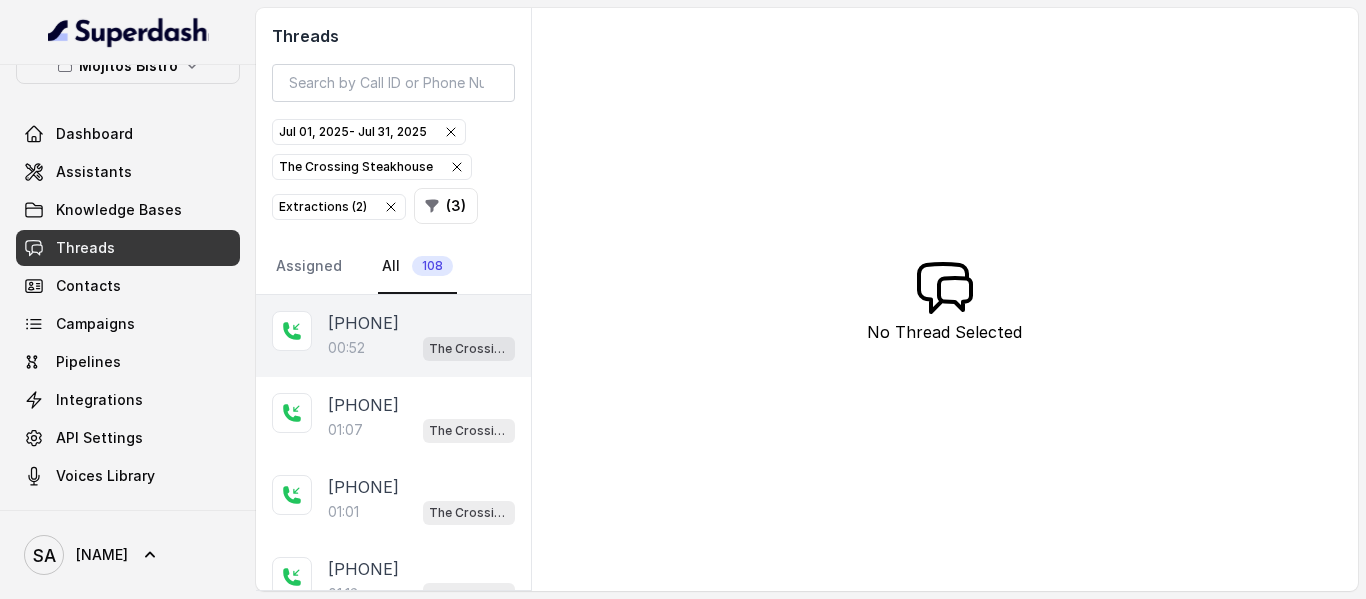 click on "[PHONE]" at bounding box center [363, 323] 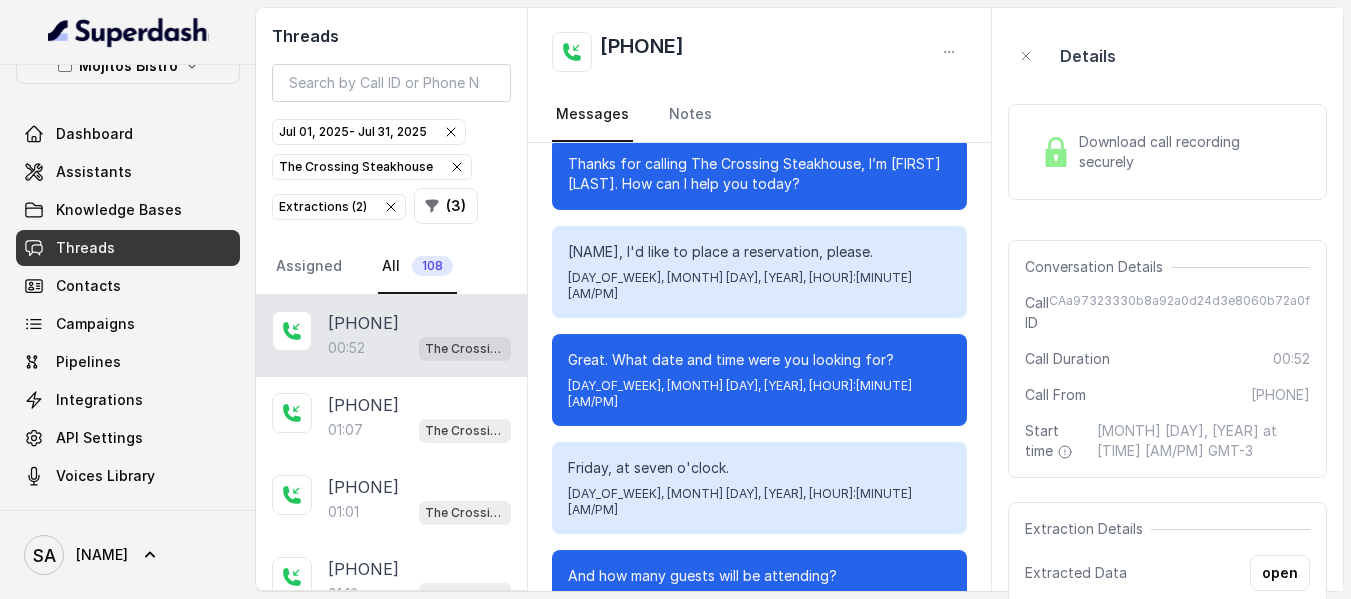 scroll, scrollTop: 0, scrollLeft: 0, axis: both 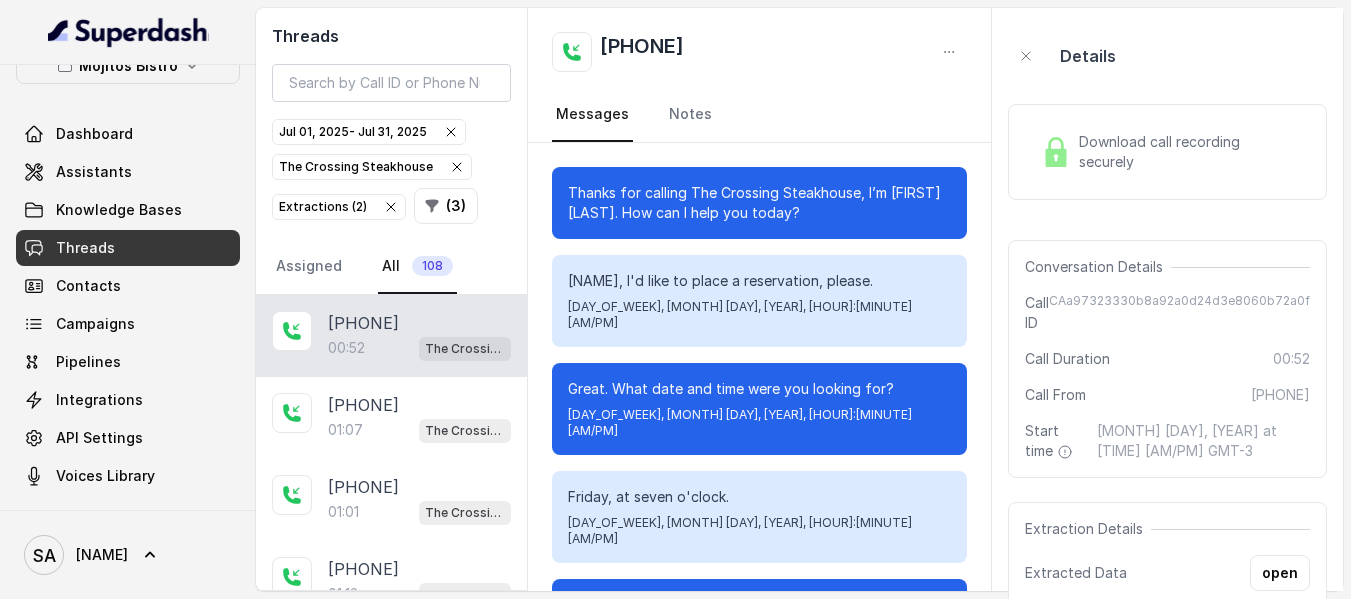 click on "Download call recording securely" at bounding box center (1190, 152) 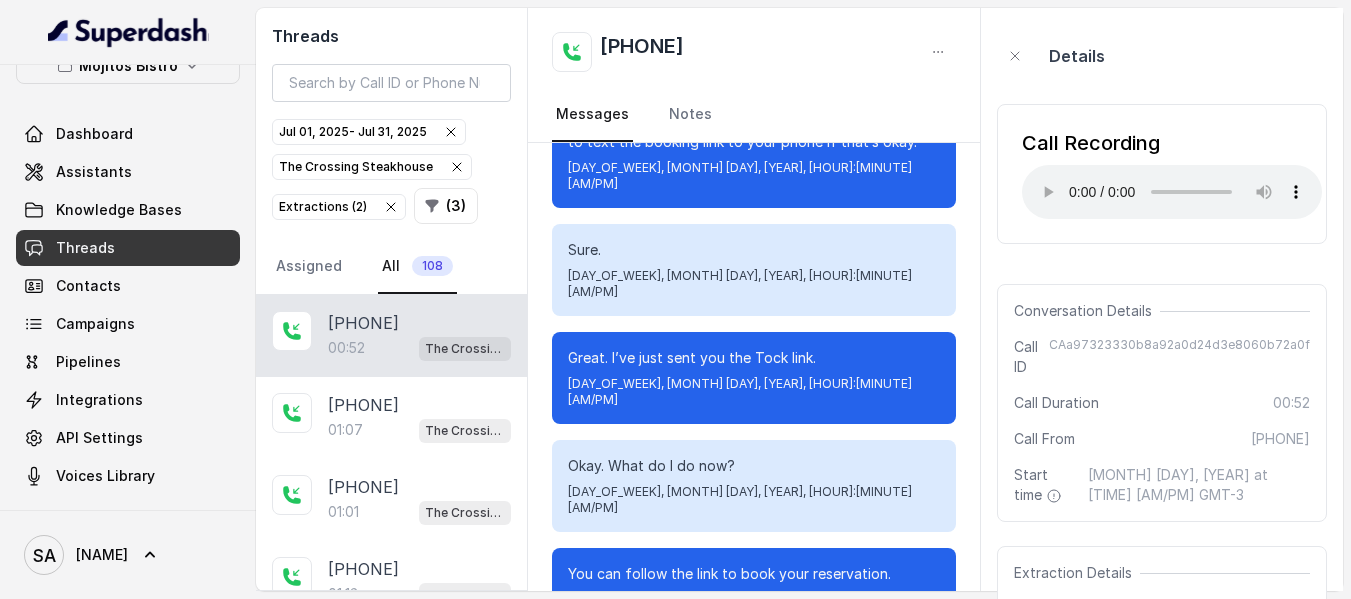 scroll, scrollTop: 700, scrollLeft: 0, axis: vertical 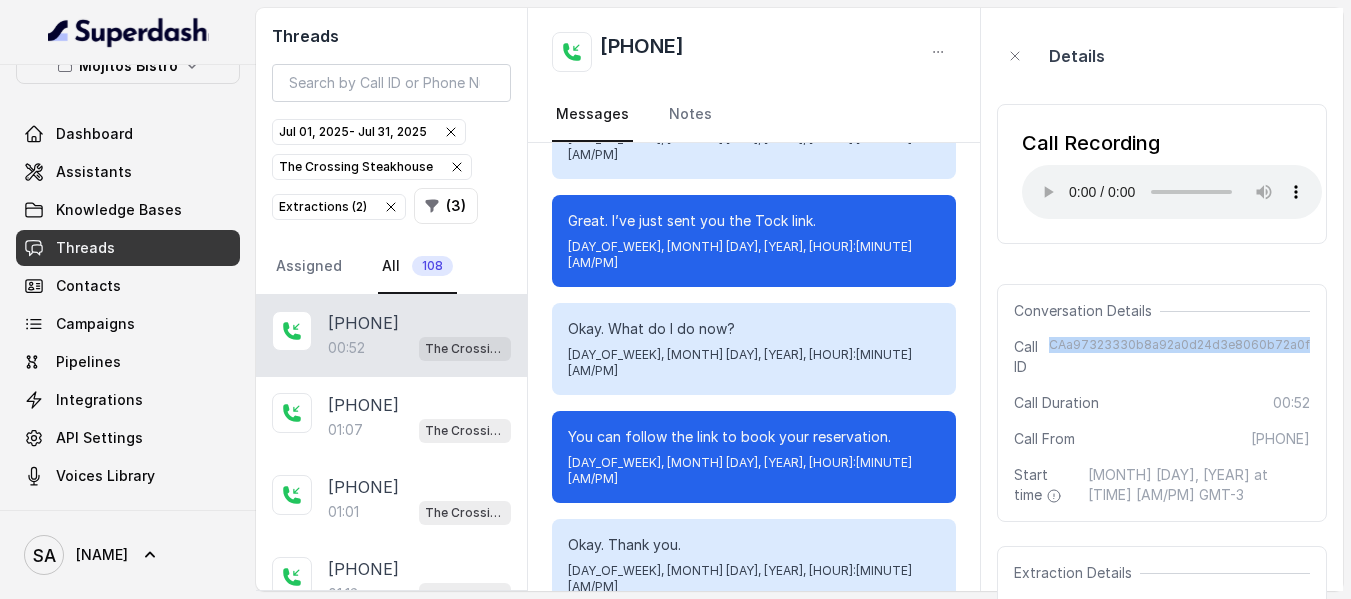 drag, startPoint x: 1066, startPoint y: 344, endPoint x: 1333, endPoint y: 342, distance: 267.00748 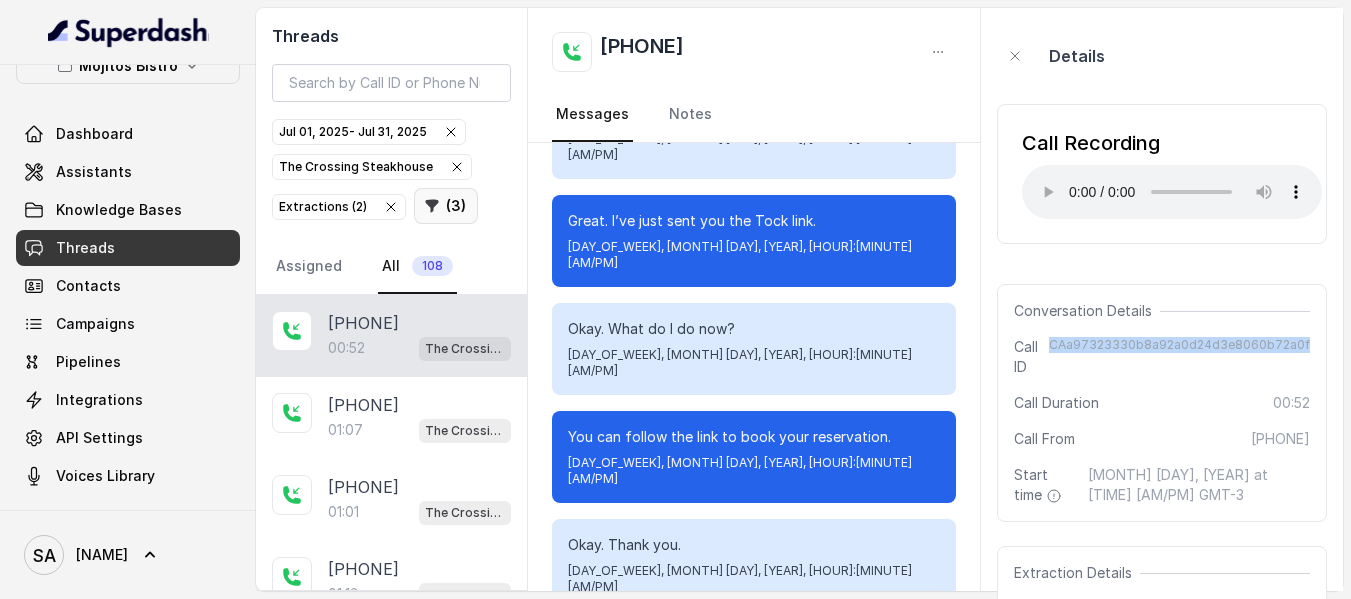 click 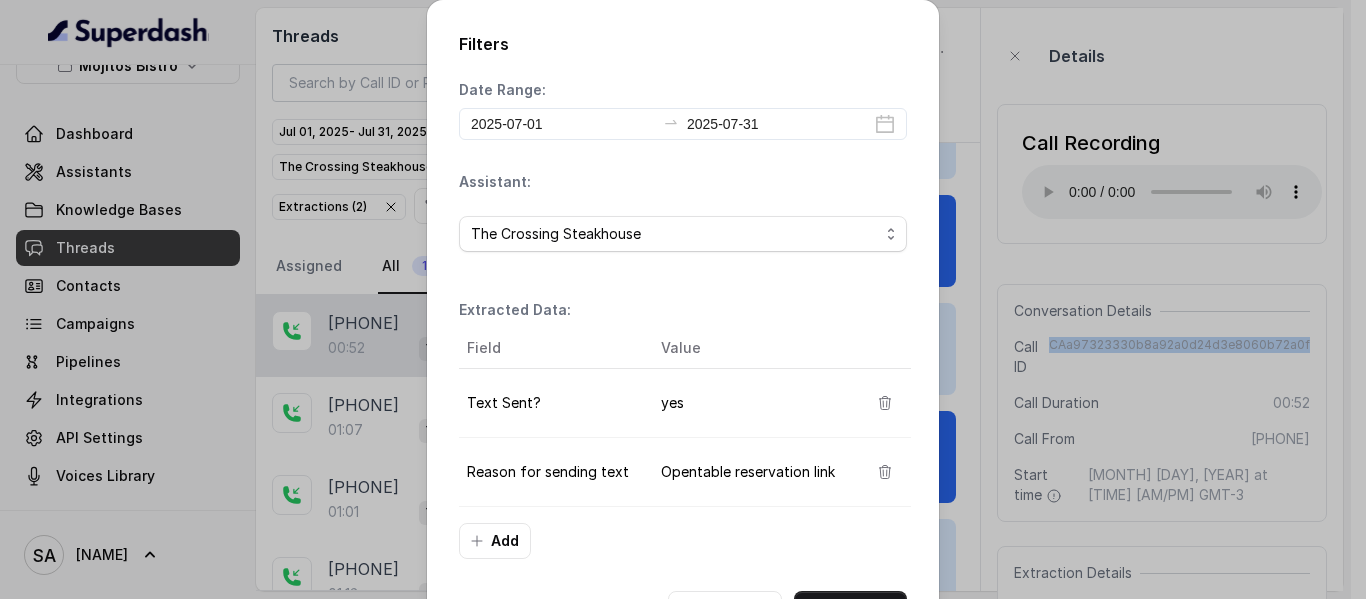 scroll, scrollTop: 76, scrollLeft: 0, axis: vertical 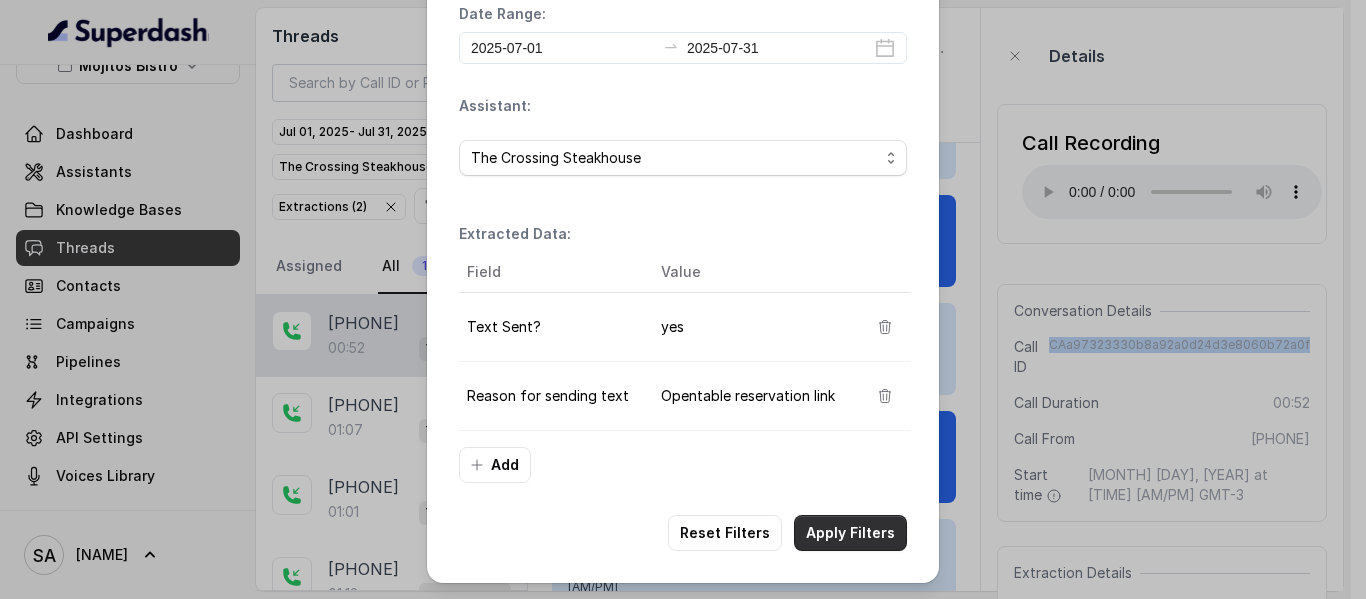 click on "Apply Filters" at bounding box center (850, 533) 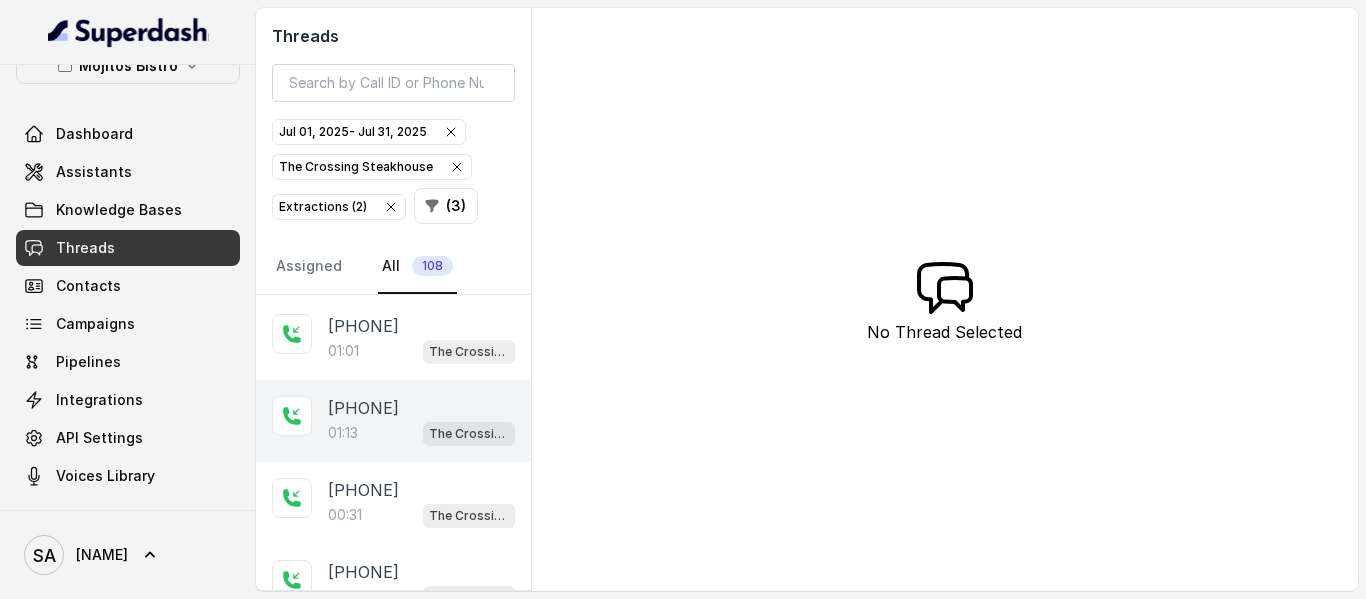 scroll, scrollTop: 0, scrollLeft: 0, axis: both 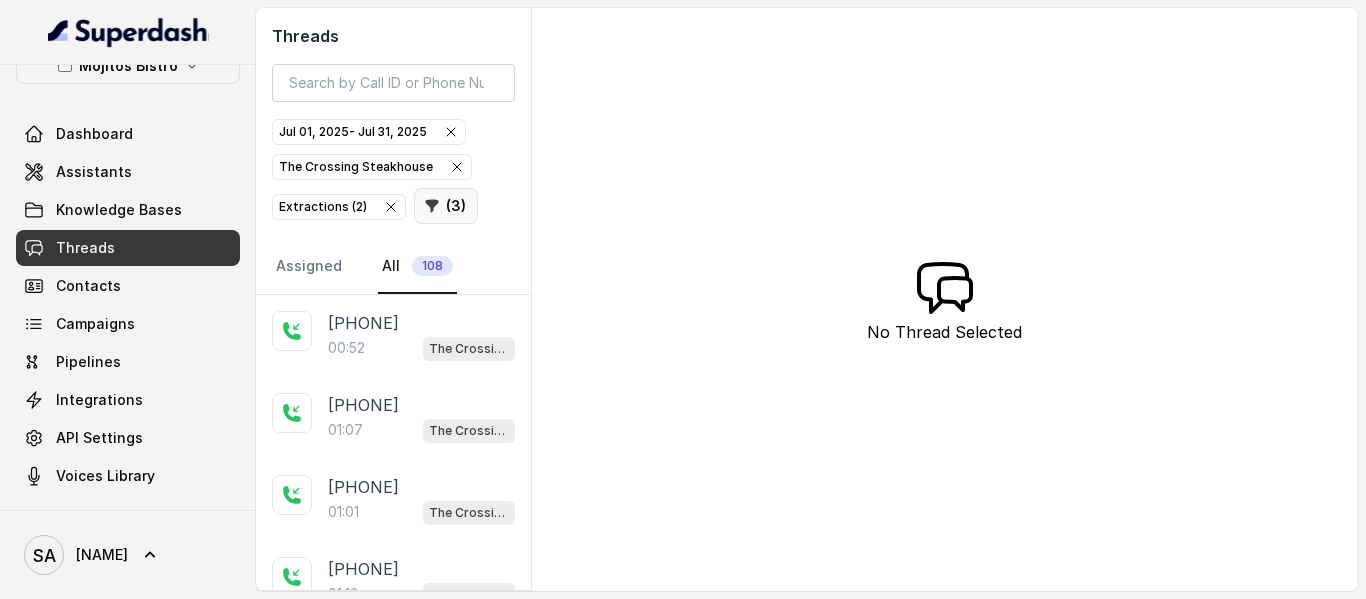 click on "( 3 )" at bounding box center (446, 206) 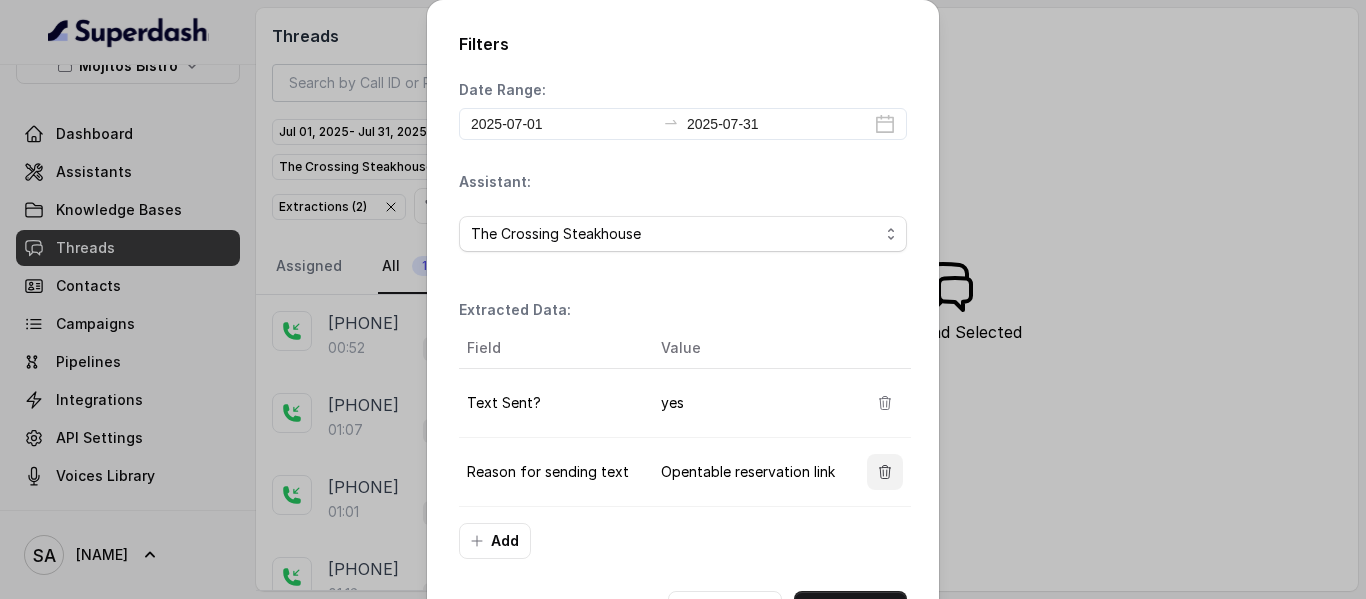 click 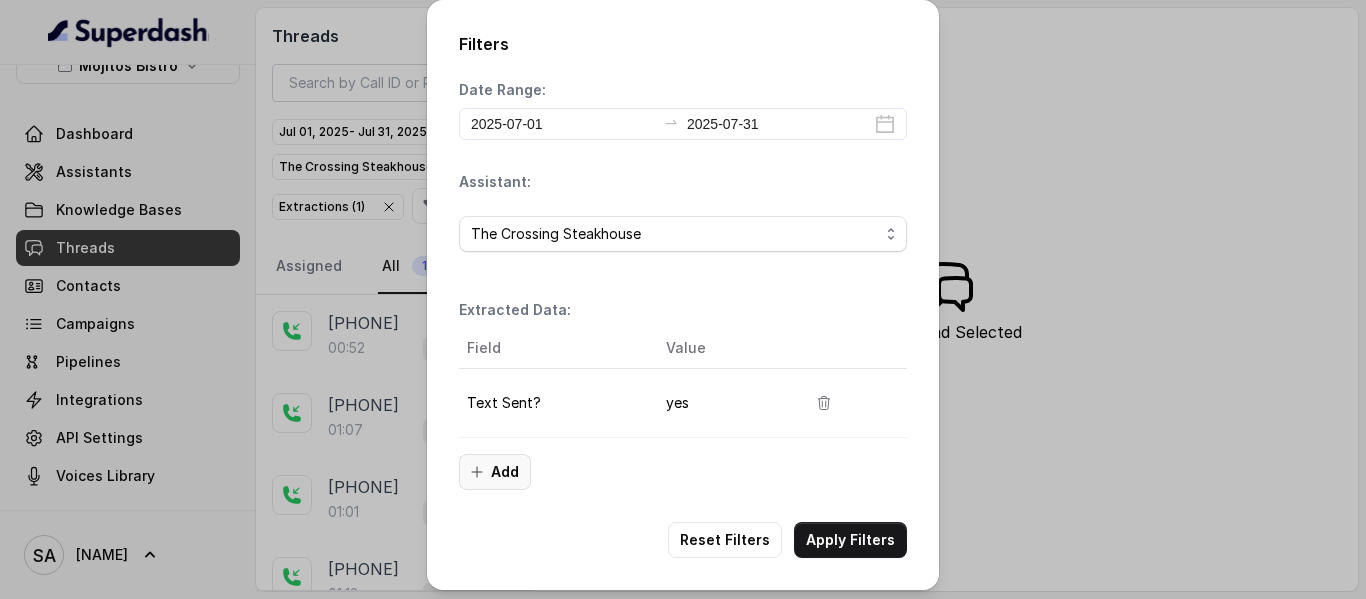 click on "Add" at bounding box center (495, 472) 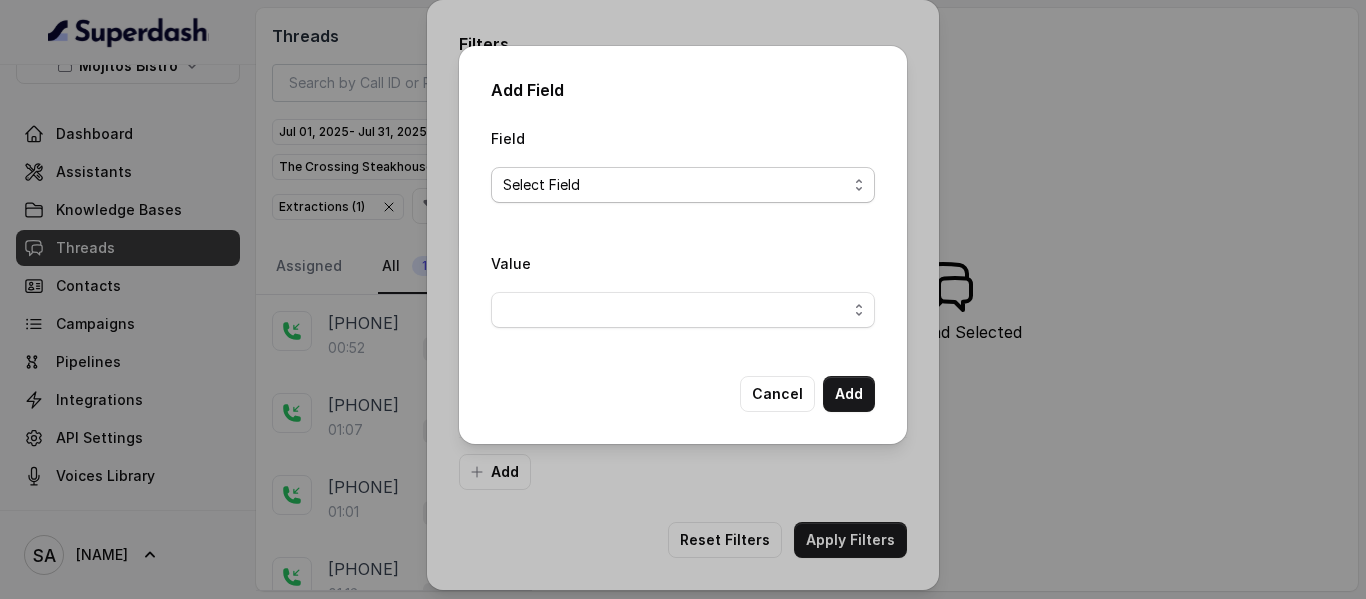 click on "Select Field" at bounding box center (541, 185) 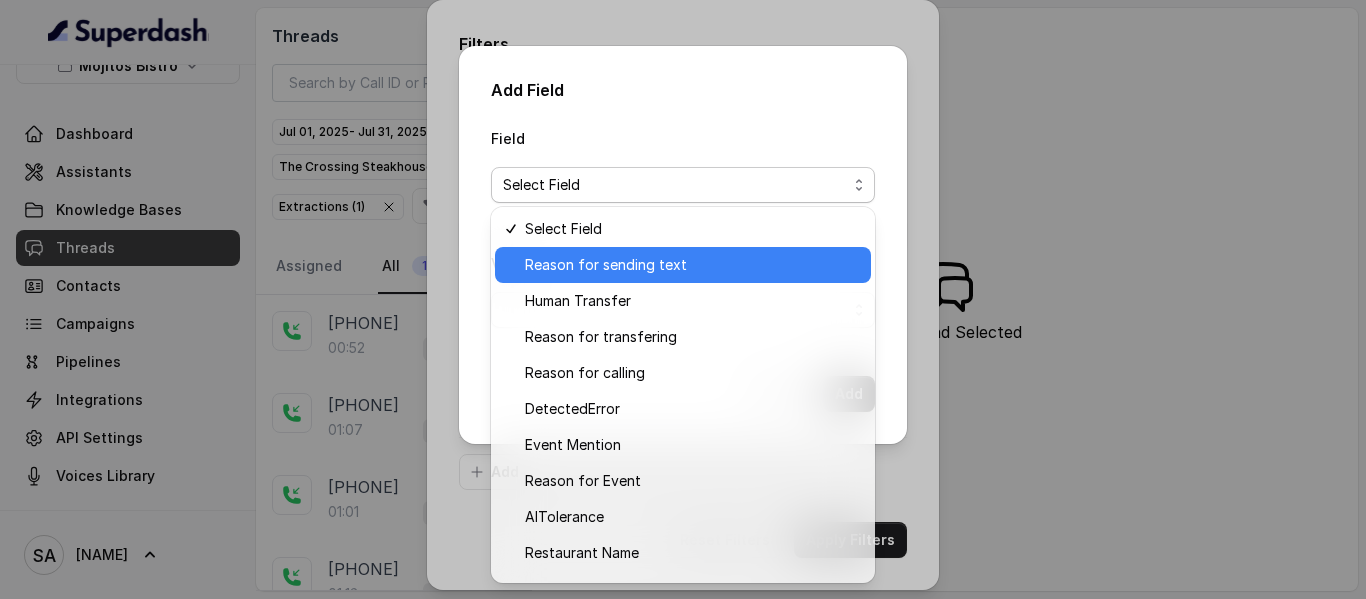 click on "Reason for sending text" at bounding box center [606, 265] 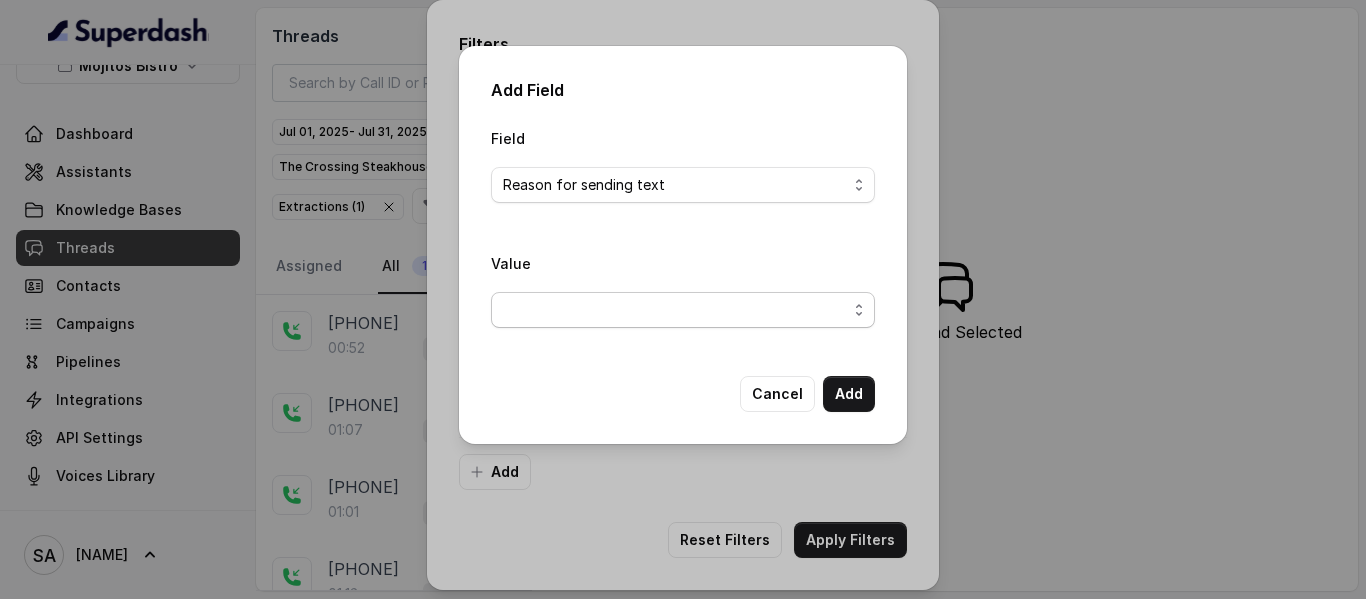 click at bounding box center [683, 310] 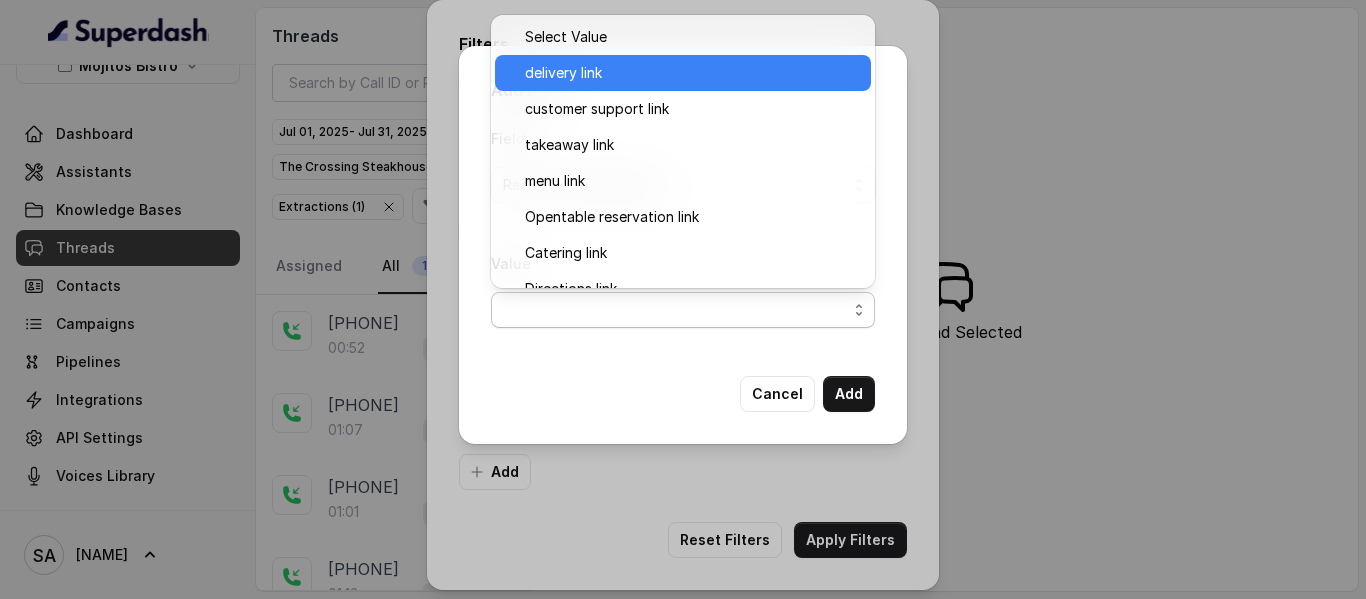 click on "delivery link" at bounding box center (563, 73) 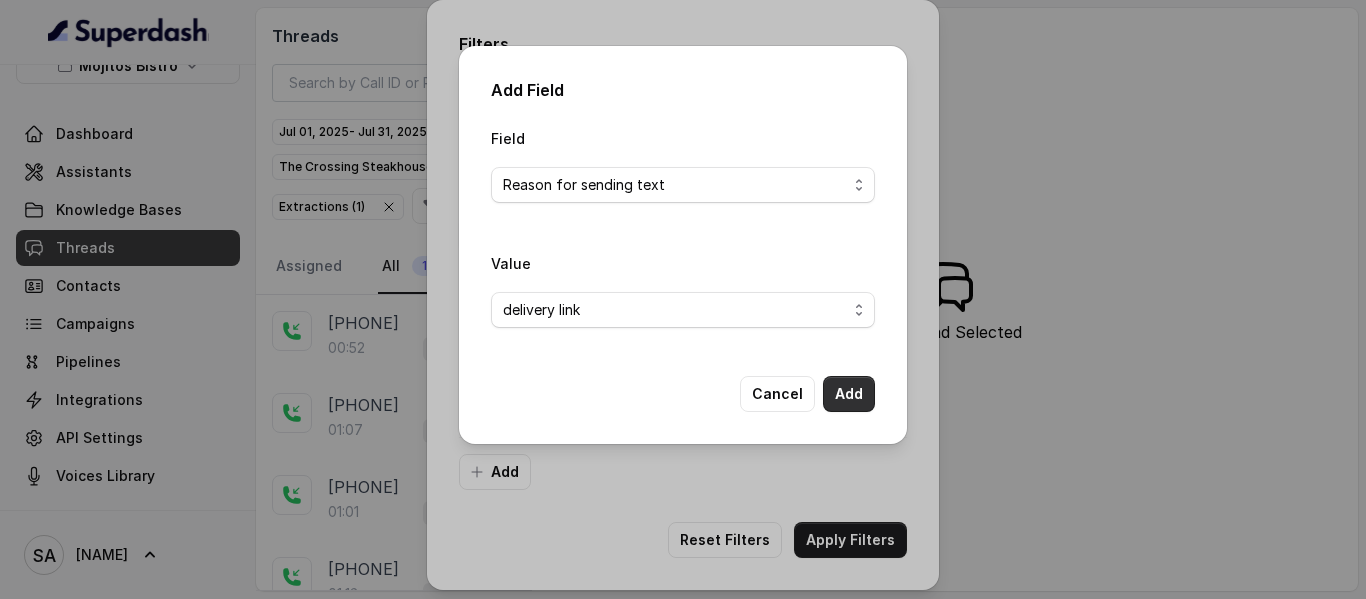 click on "Add" at bounding box center (849, 394) 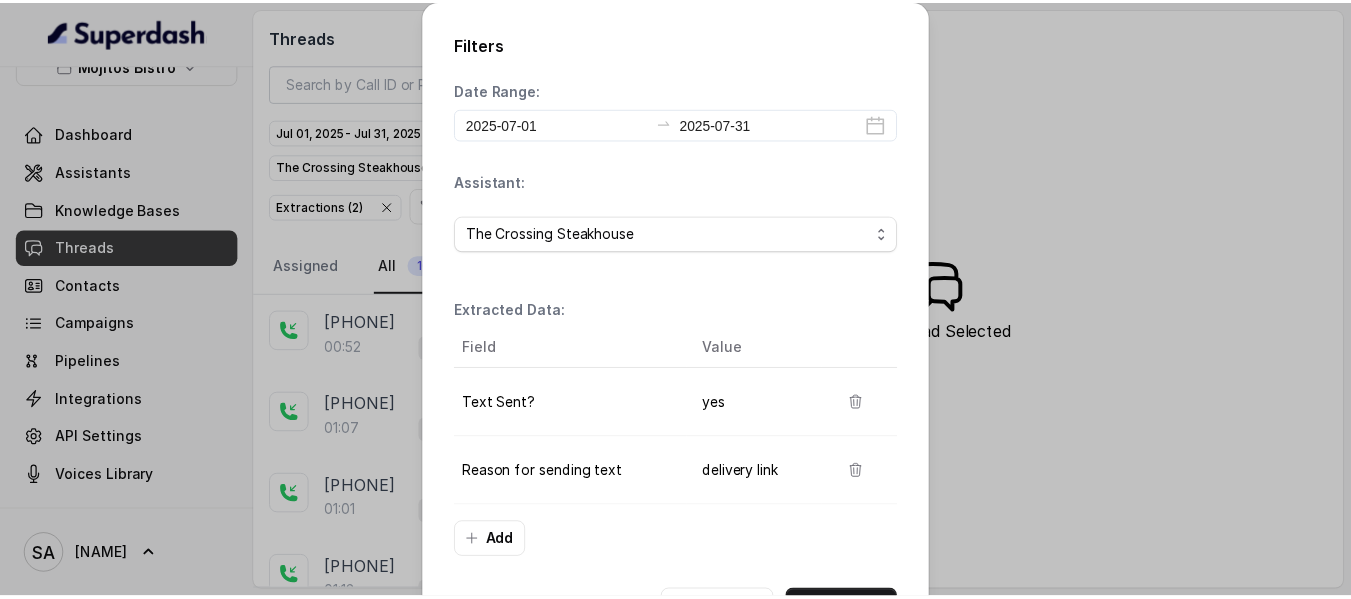 scroll, scrollTop: 76, scrollLeft: 0, axis: vertical 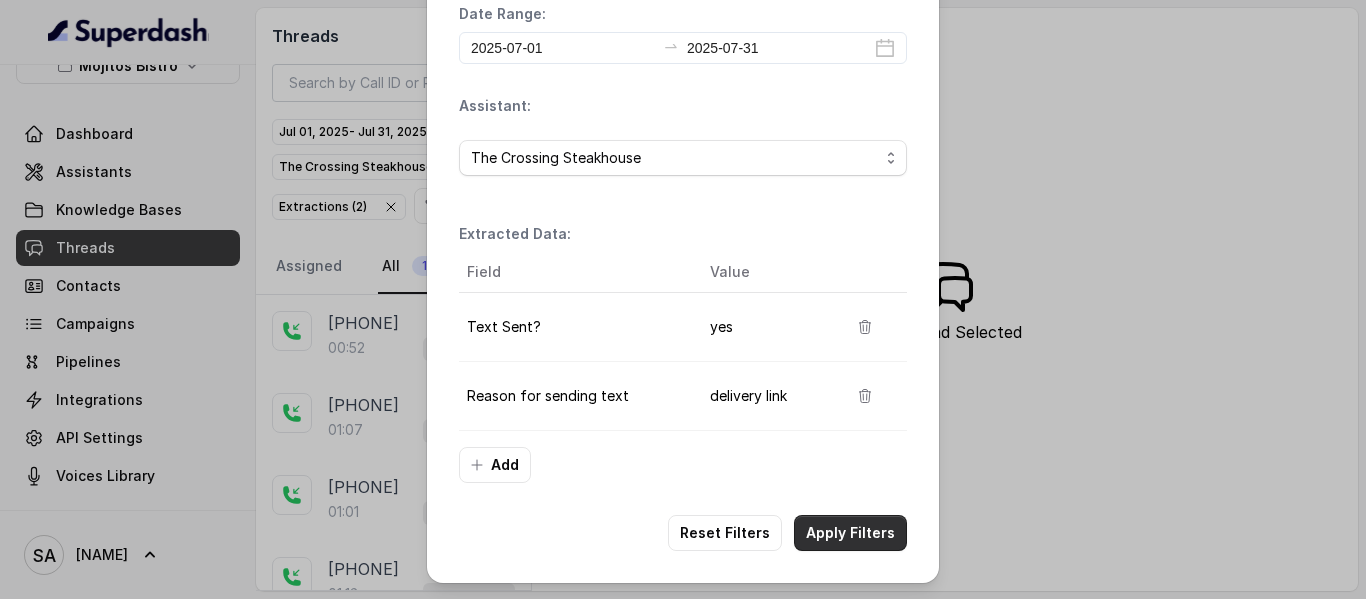 click on "Apply Filters" at bounding box center (850, 533) 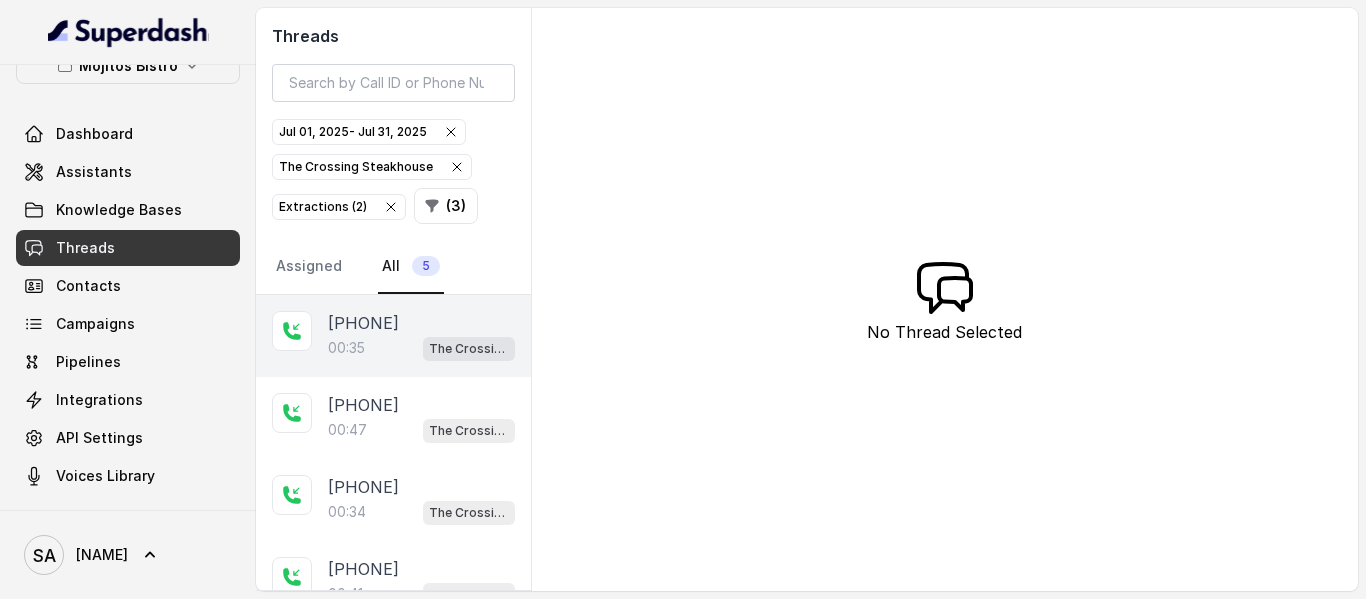 click on "00:35 The Crossing Steakhouse" at bounding box center [421, 348] 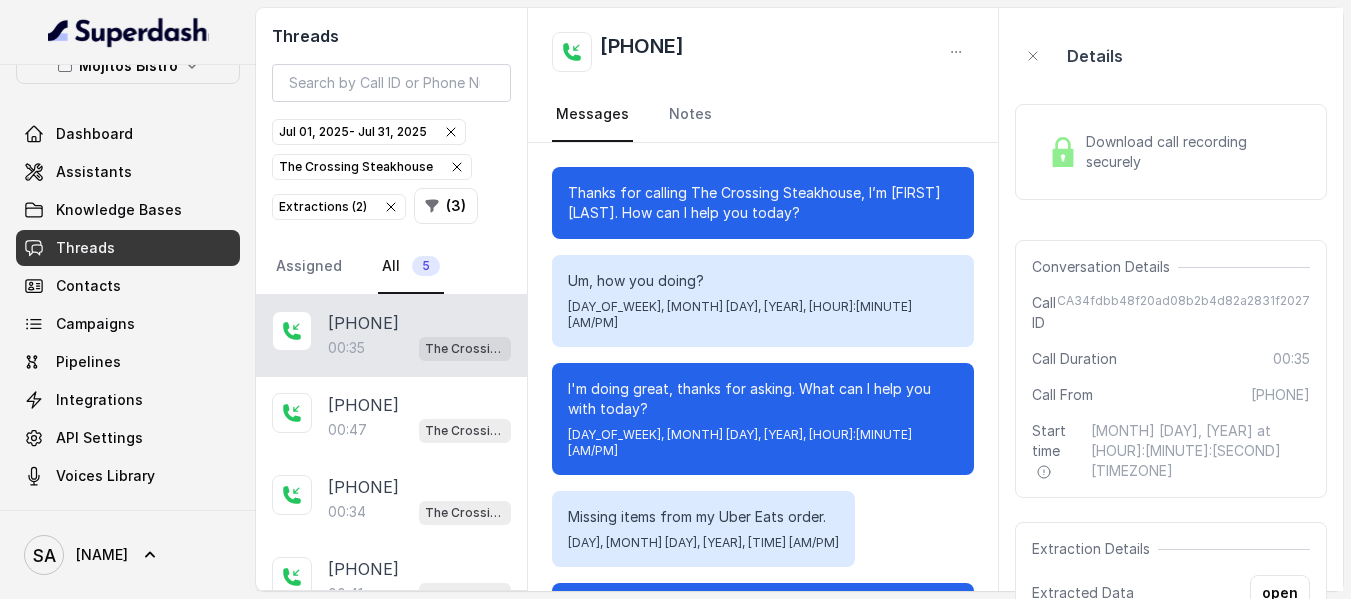 scroll, scrollTop: 324, scrollLeft: 0, axis: vertical 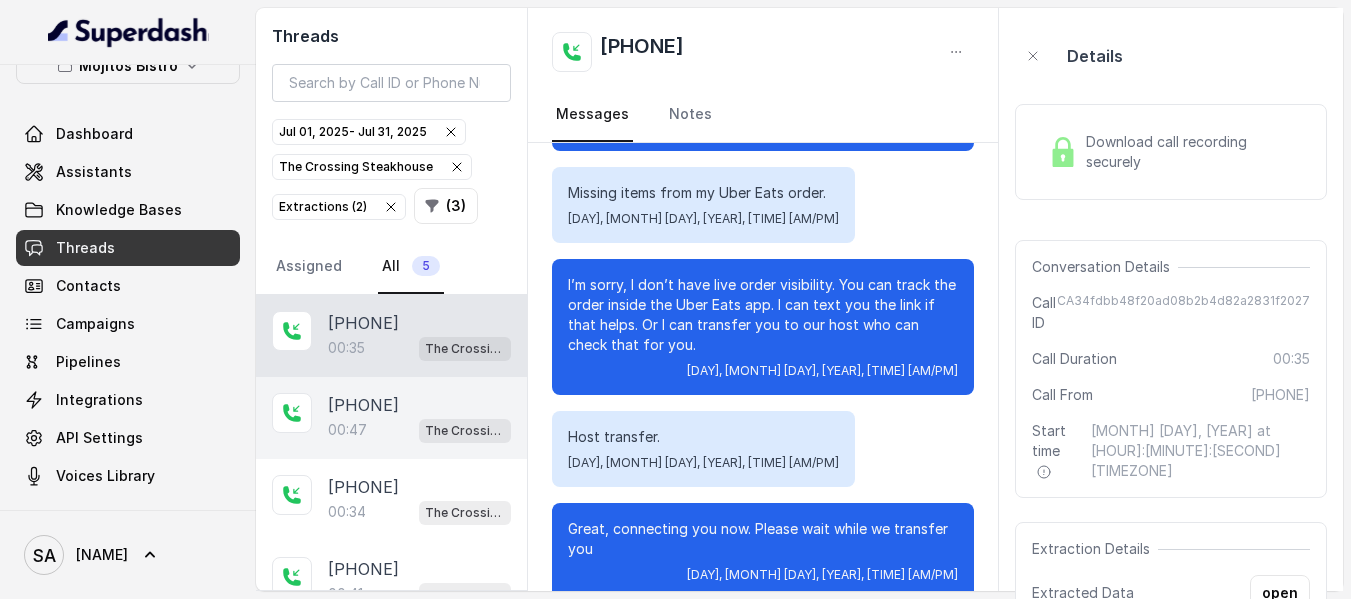 click on "[PHONE]" at bounding box center [363, 405] 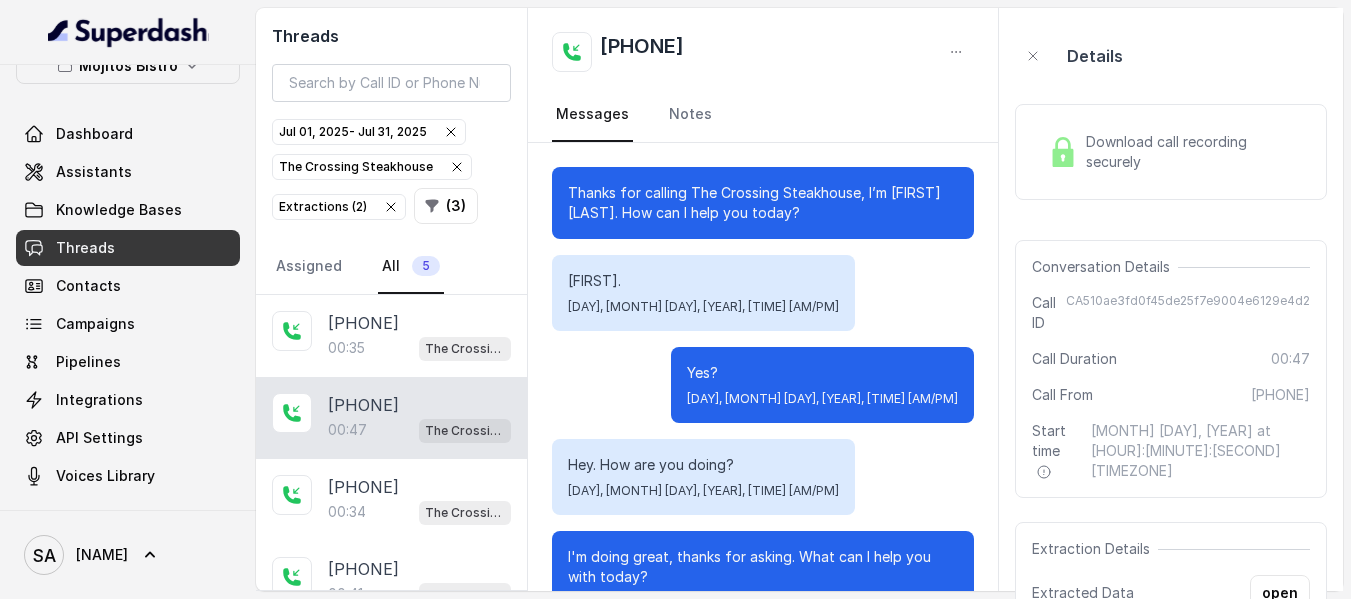 scroll, scrollTop: 804, scrollLeft: 0, axis: vertical 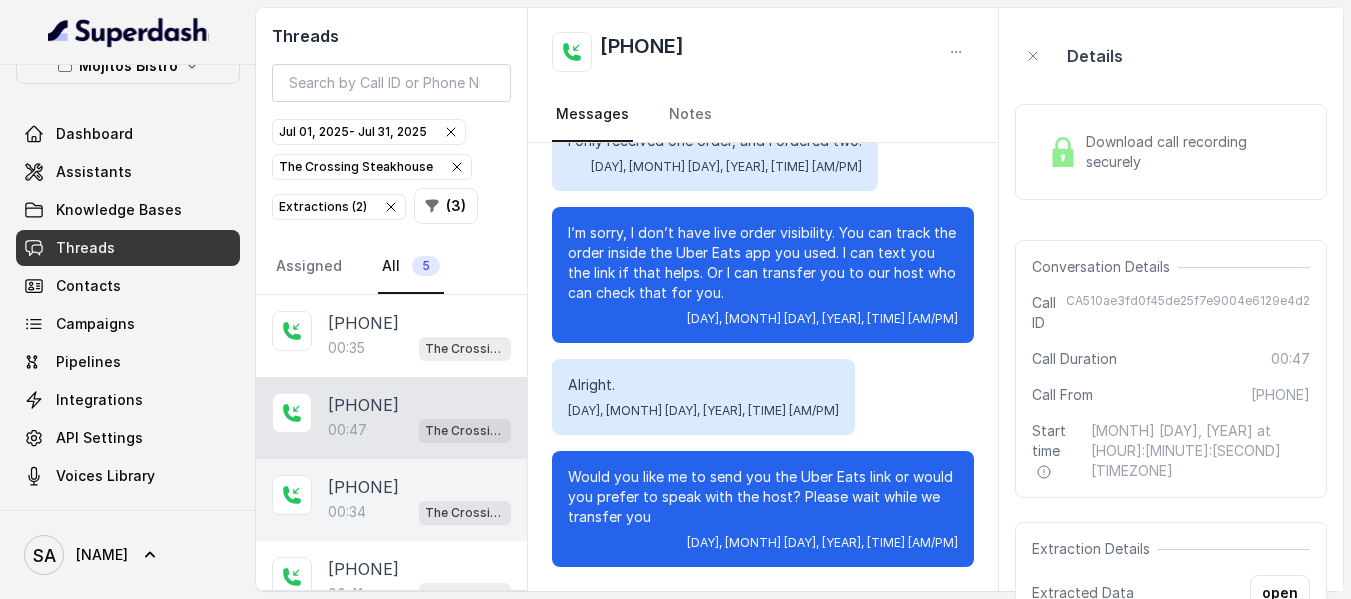 click on "[PHONE]" at bounding box center (363, 487) 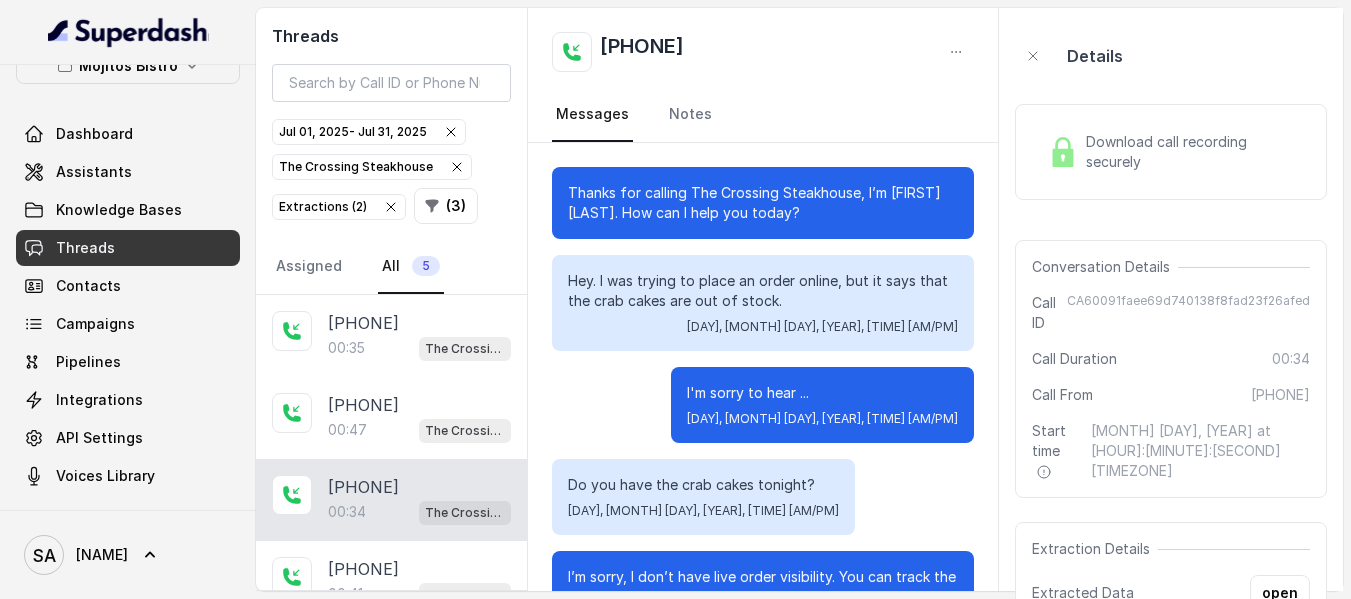 scroll, scrollTop: 324, scrollLeft: 0, axis: vertical 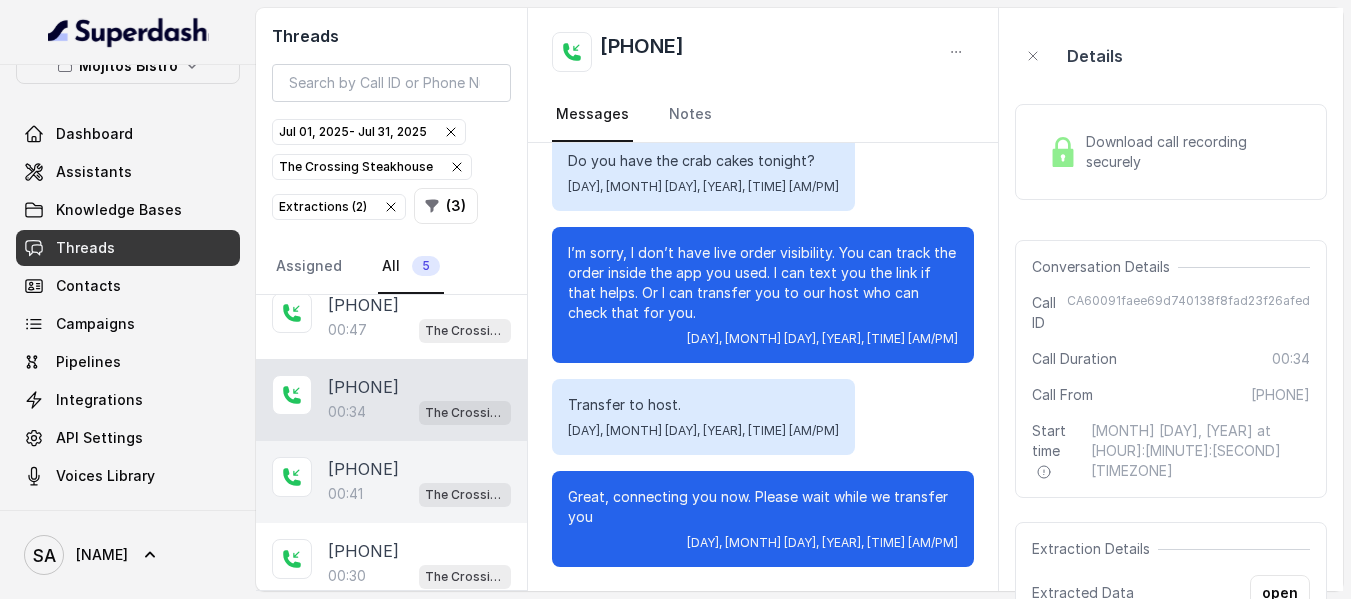 click on "00:41 The Crossing Steakhouse" at bounding box center [419, 494] 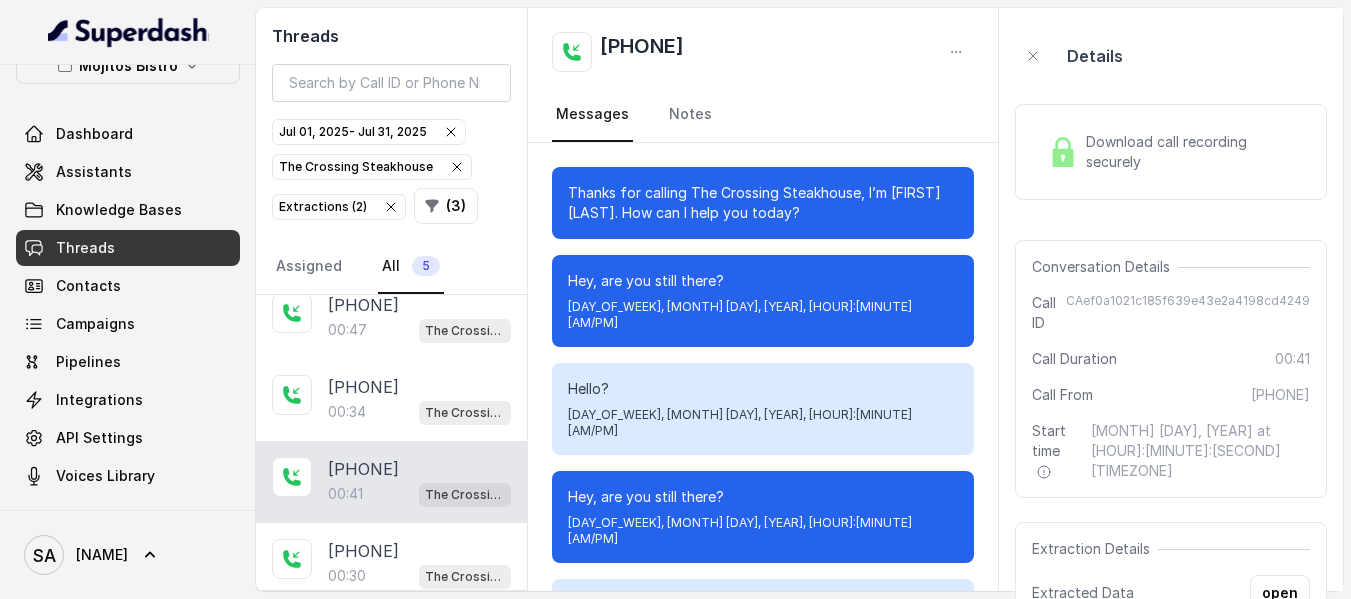 scroll, scrollTop: 724, scrollLeft: 0, axis: vertical 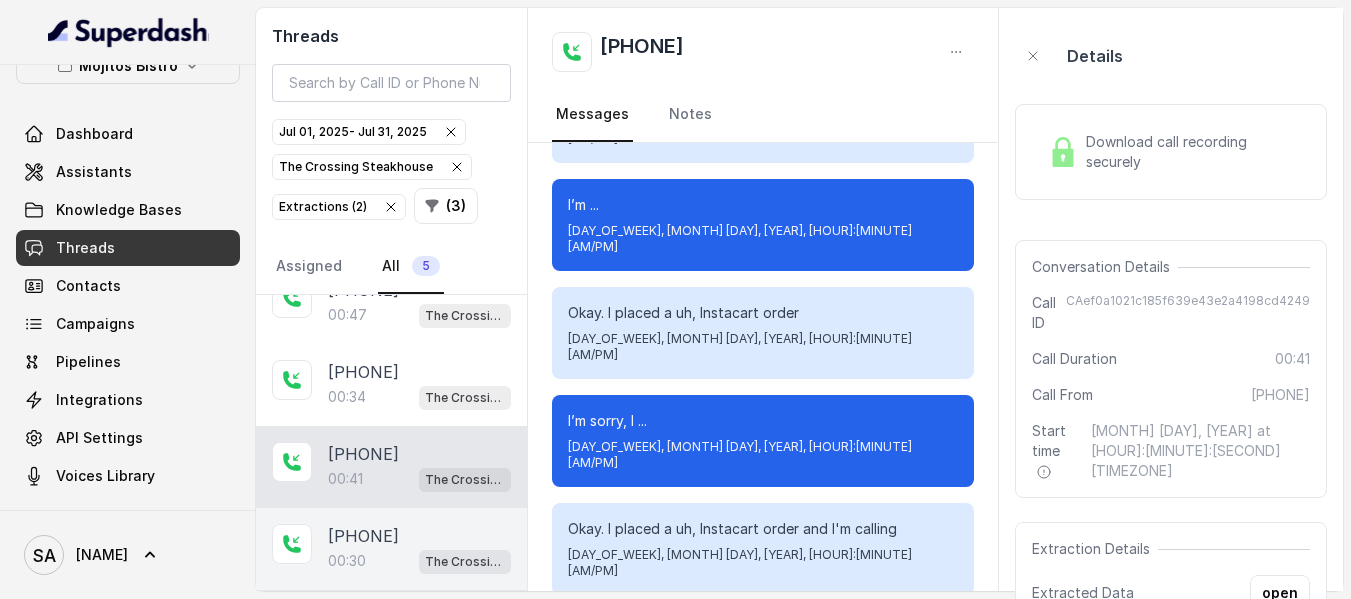 click on "00:30" at bounding box center (347, 561) 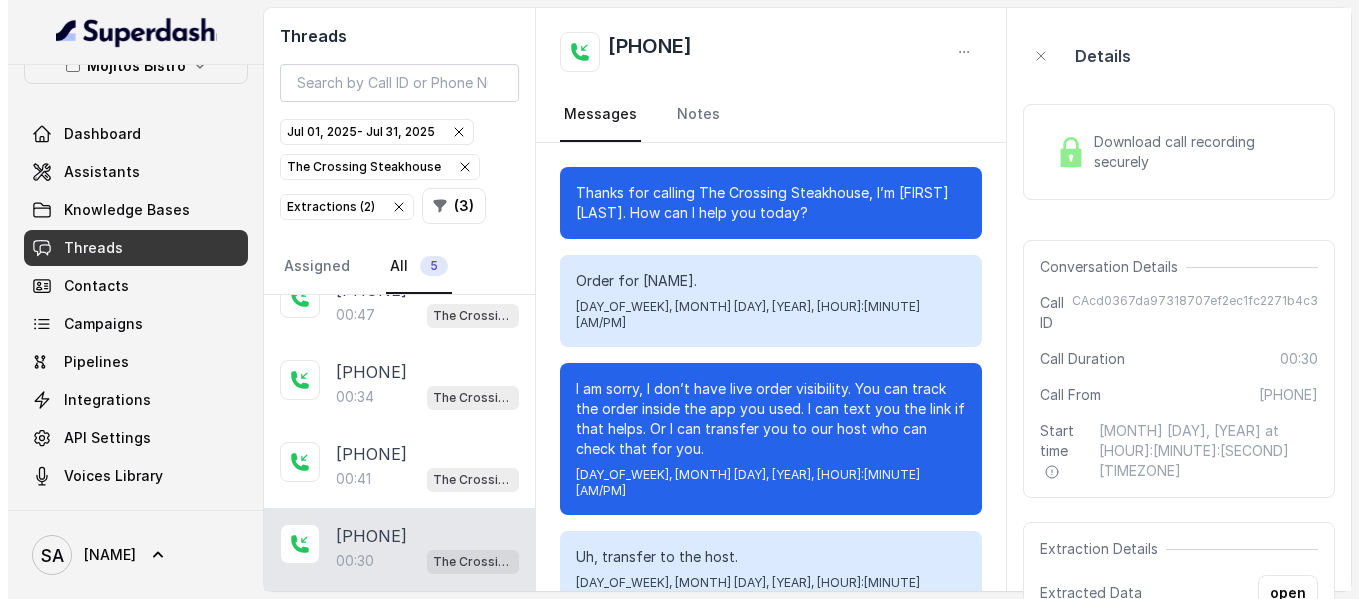 scroll, scrollTop: 140, scrollLeft: 0, axis: vertical 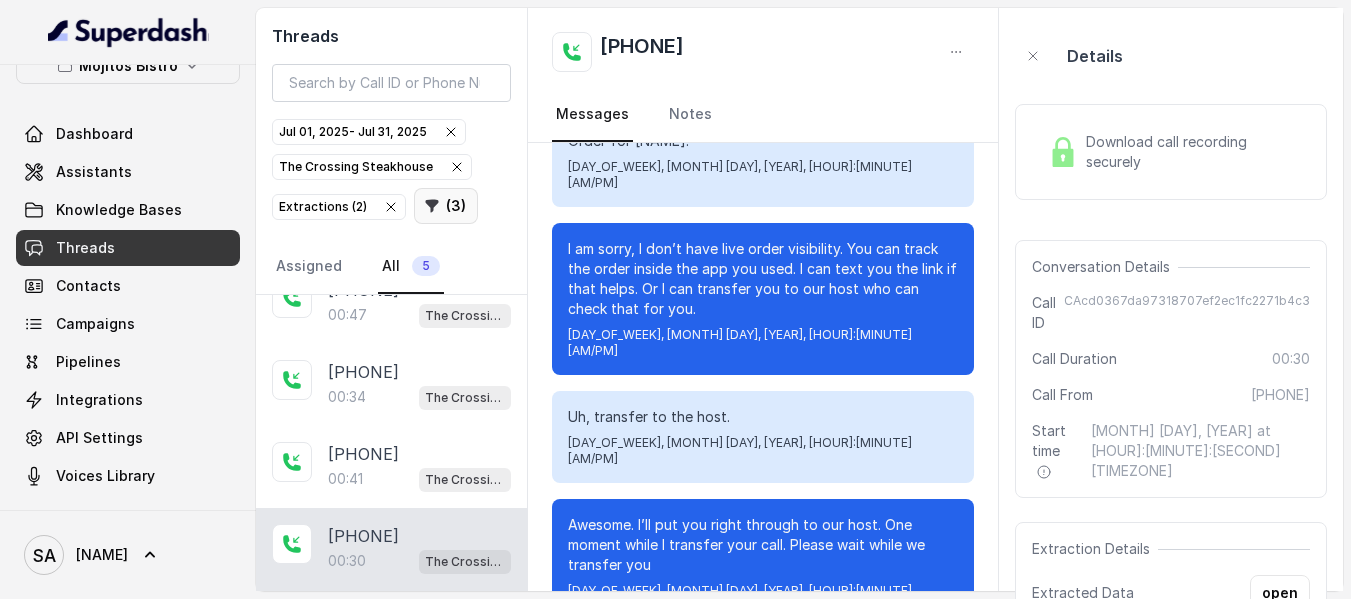 click 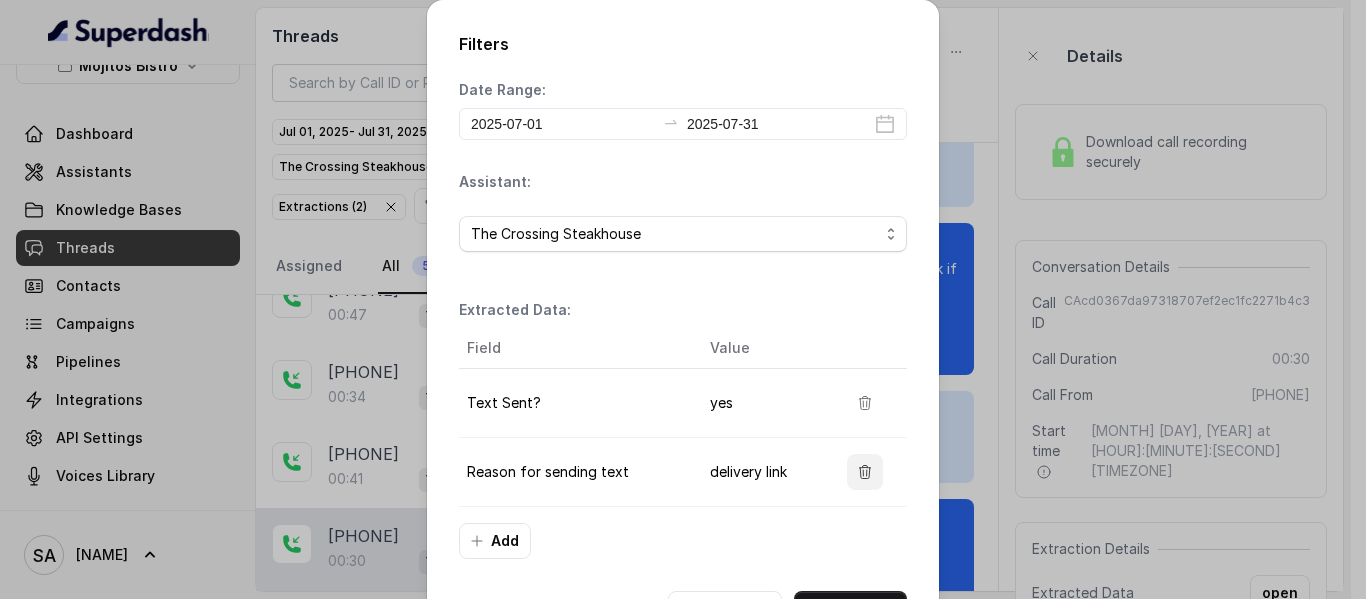 click at bounding box center [865, 472] 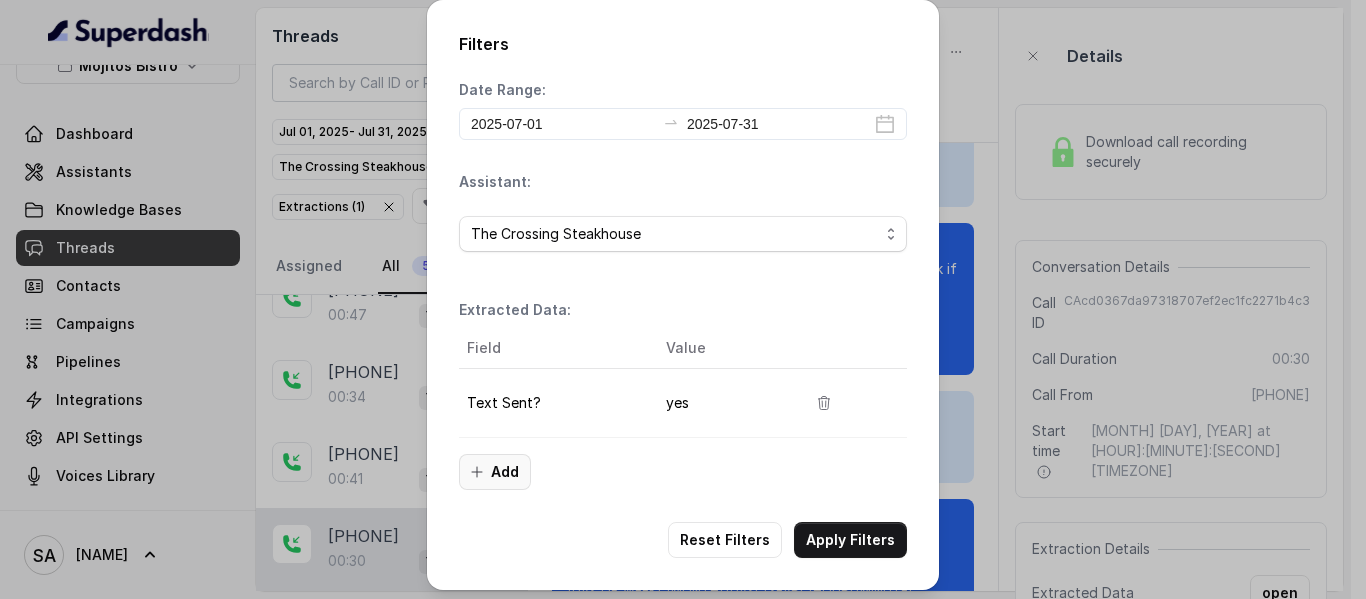 click 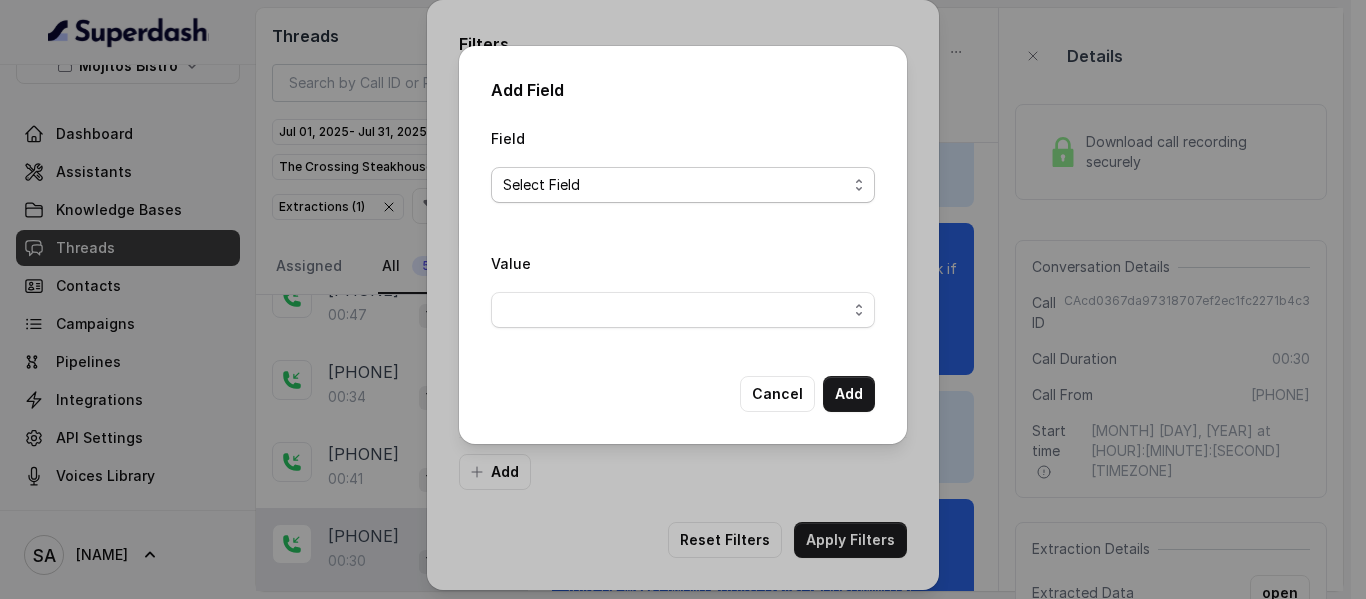 click on "Select Field" at bounding box center [675, 185] 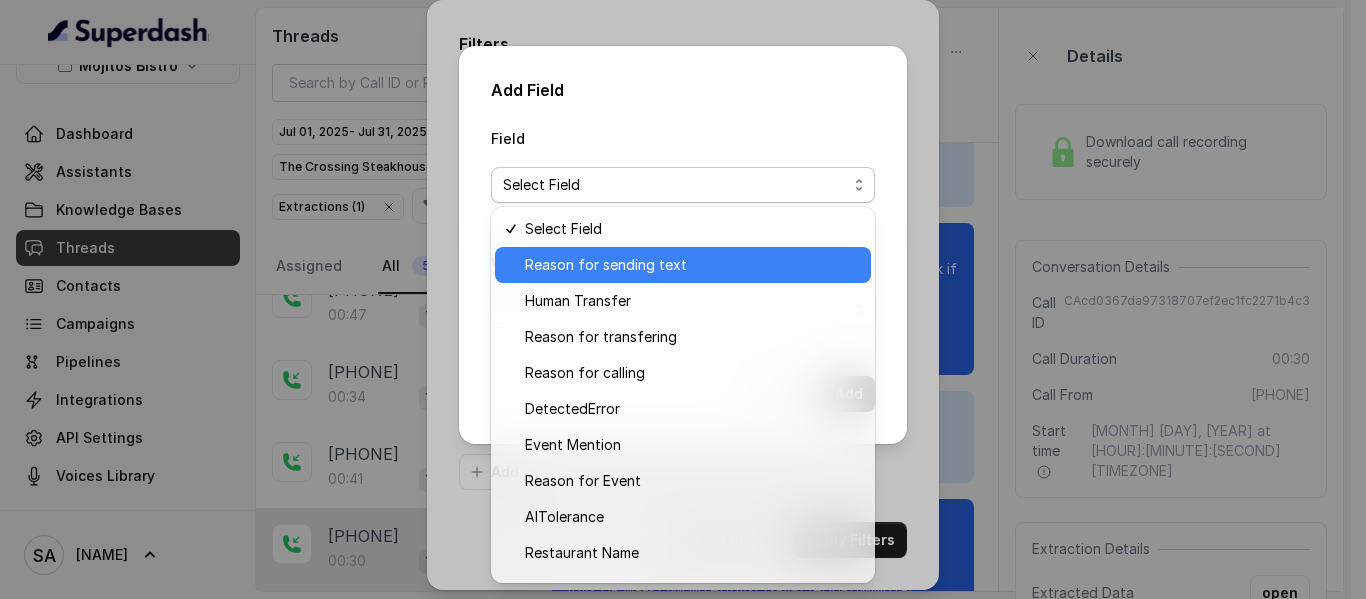 click on "Reason for sending text" at bounding box center (606, 265) 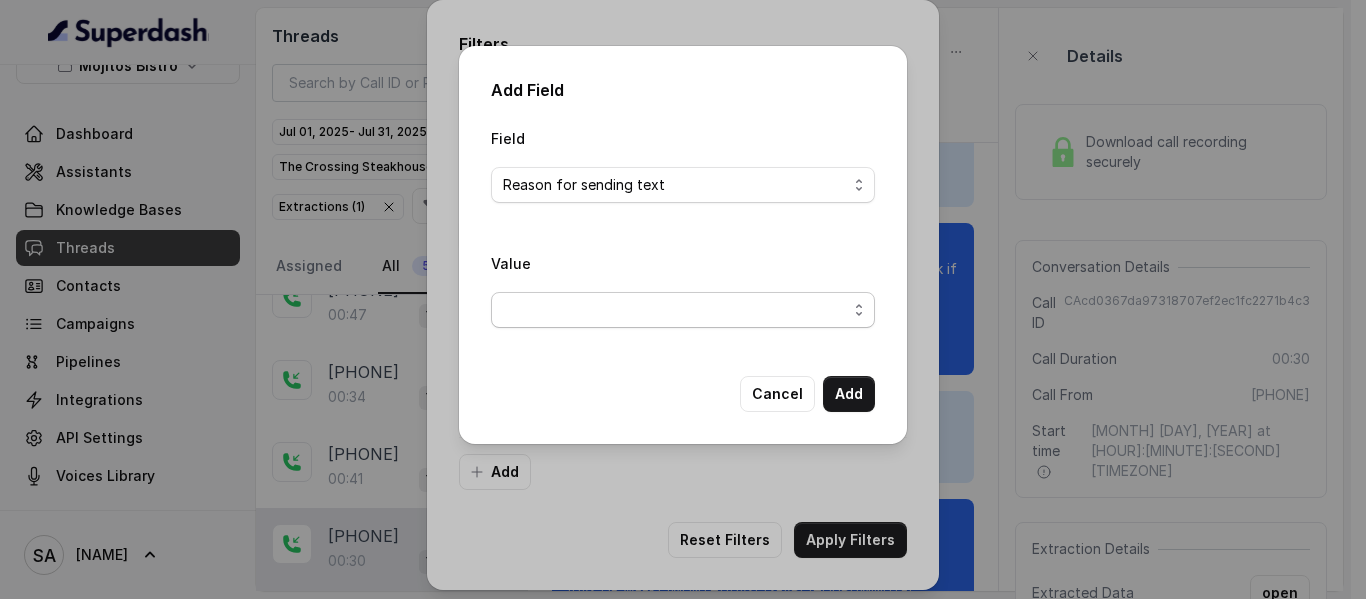 click at bounding box center [683, 310] 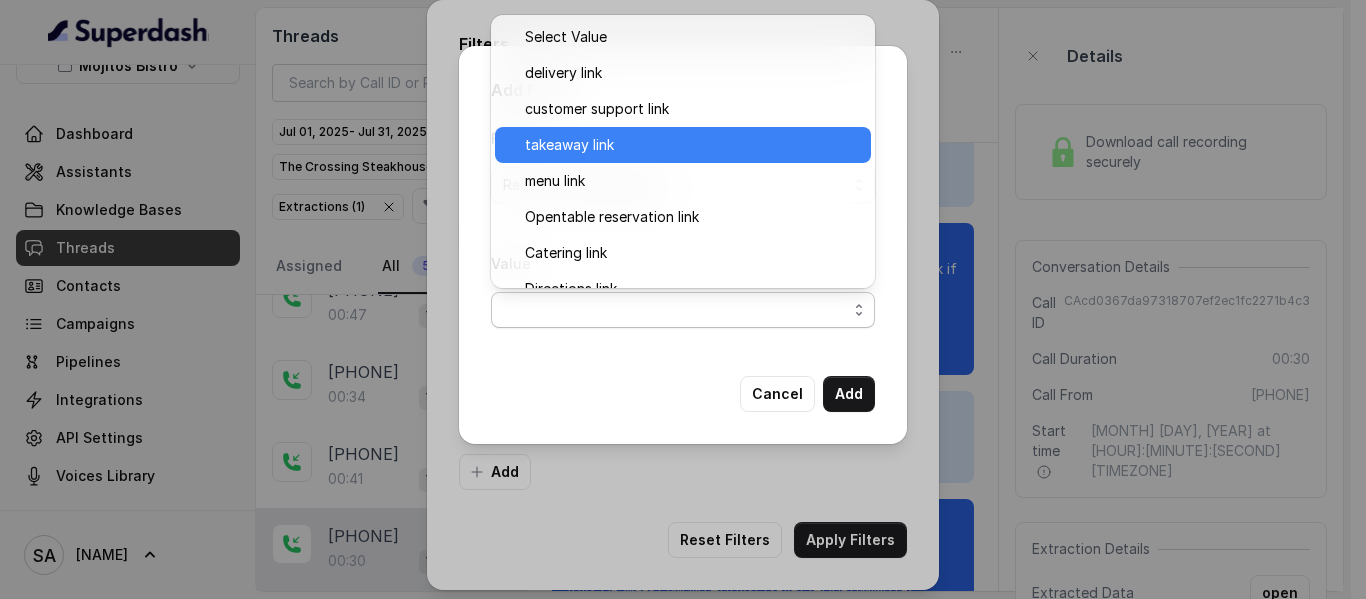 click on "takeaway link" at bounding box center (569, 145) 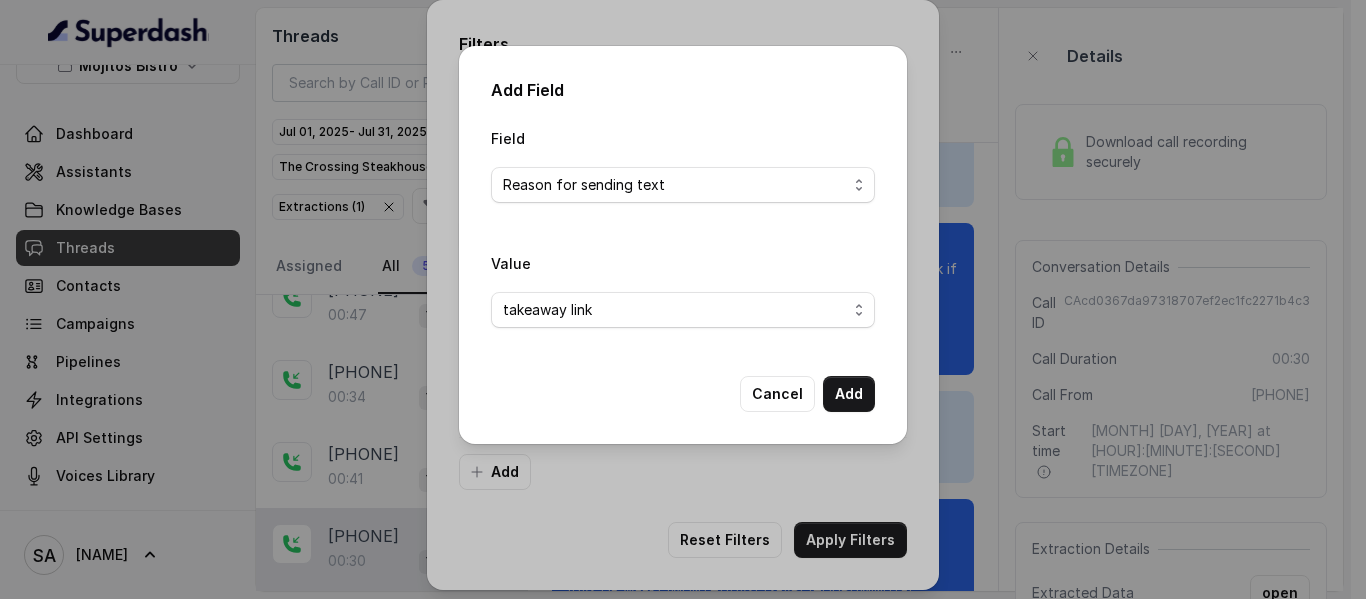click on "Add" at bounding box center (849, 394) 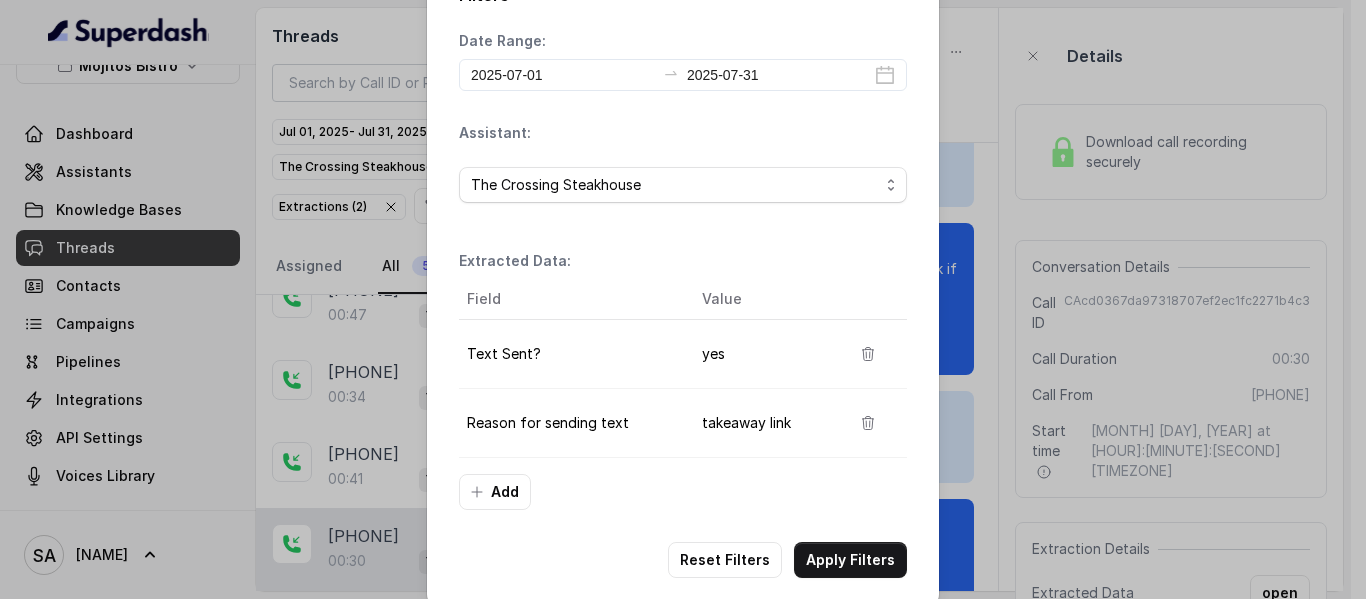 scroll, scrollTop: 76, scrollLeft: 0, axis: vertical 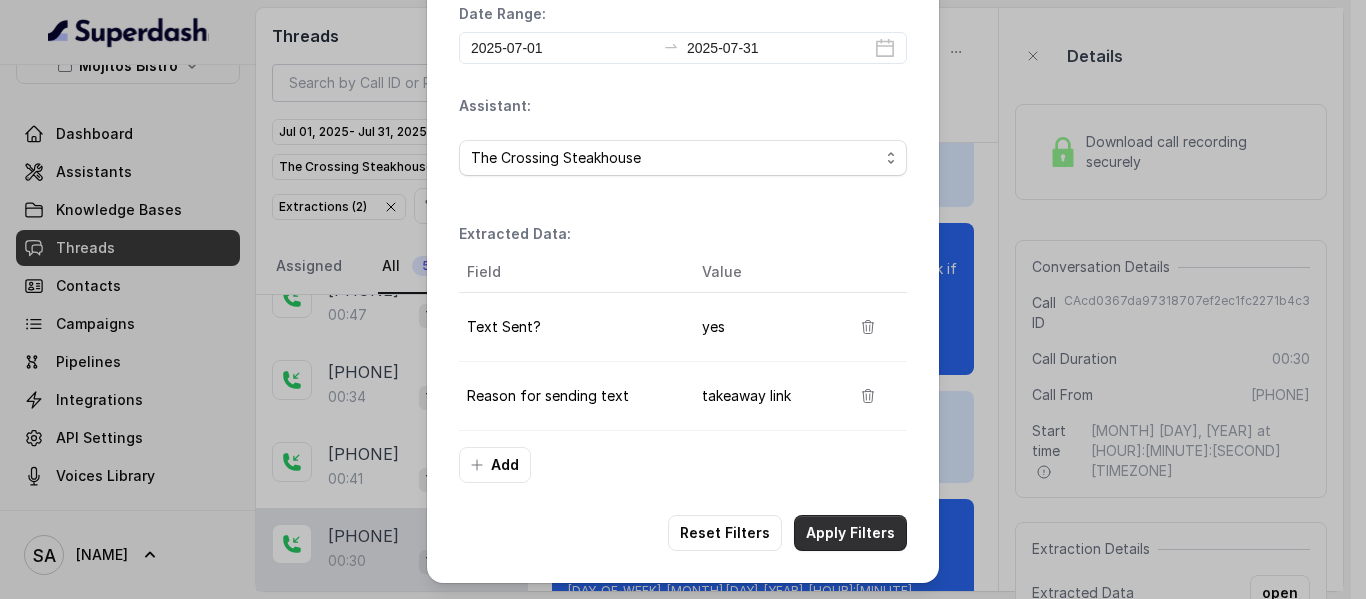 click on "Apply Filters" at bounding box center [850, 533] 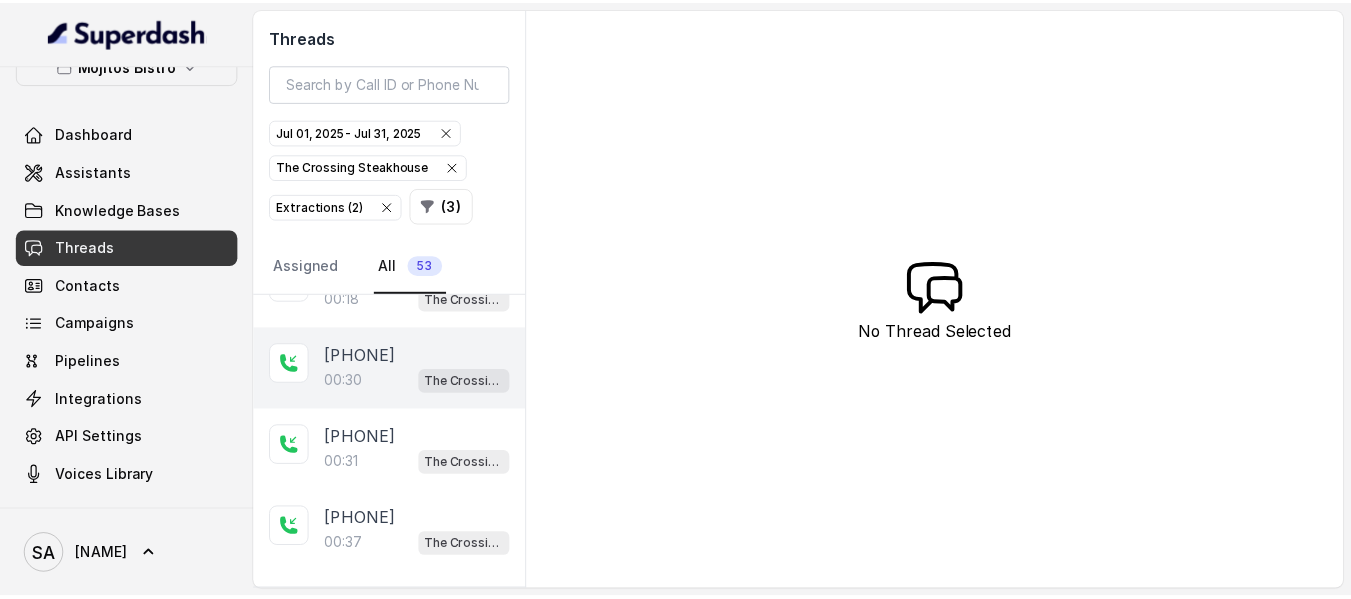 scroll, scrollTop: 0, scrollLeft: 0, axis: both 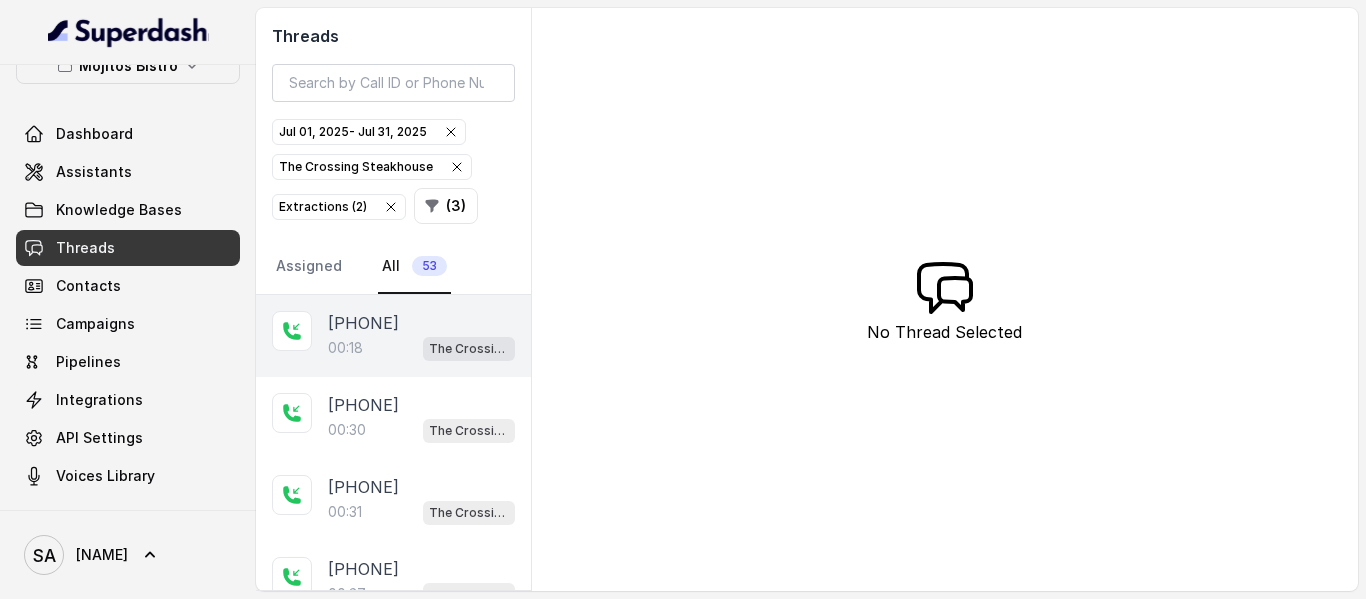 click on "[PHONE]" at bounding box center (363, 323) 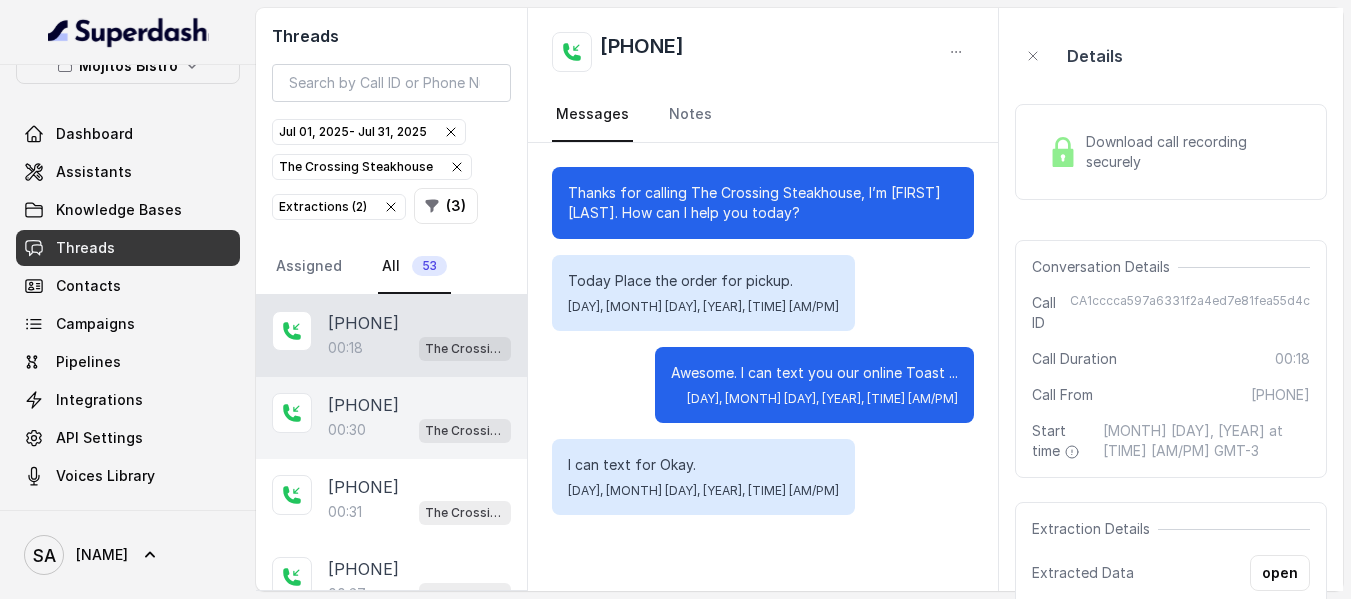 click on "[PHONE]" at bounding box center [363, 405] 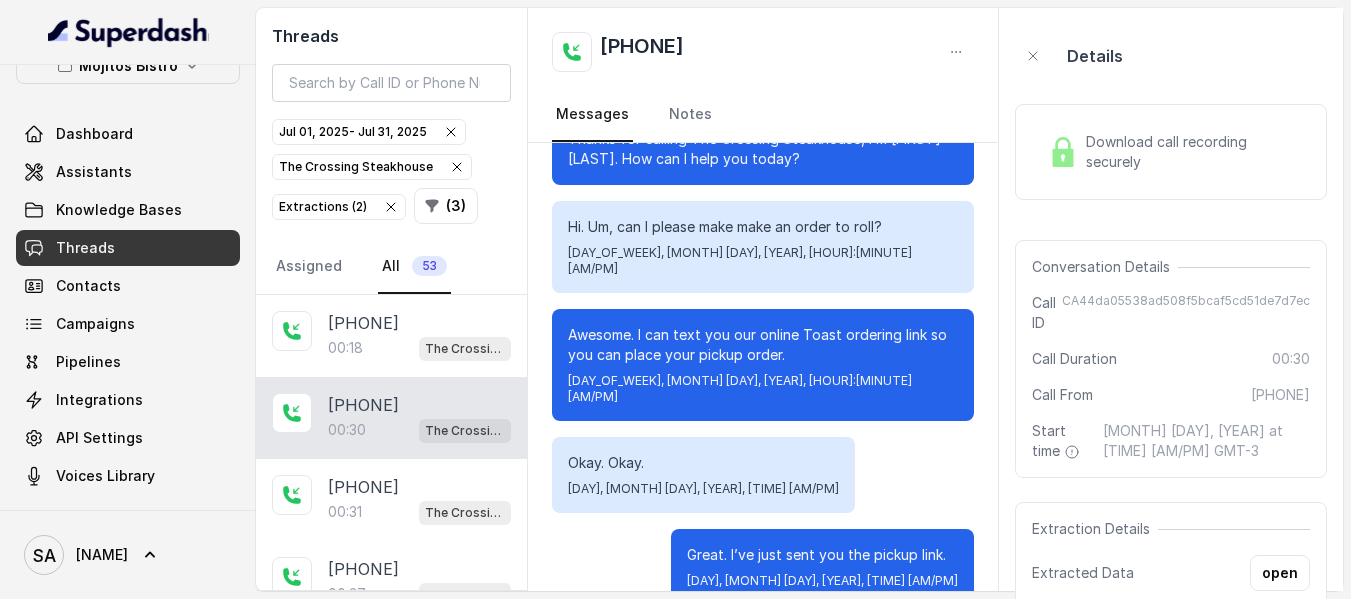 scroll, scrollTop: 0, scrollLeft: 0, axis: both 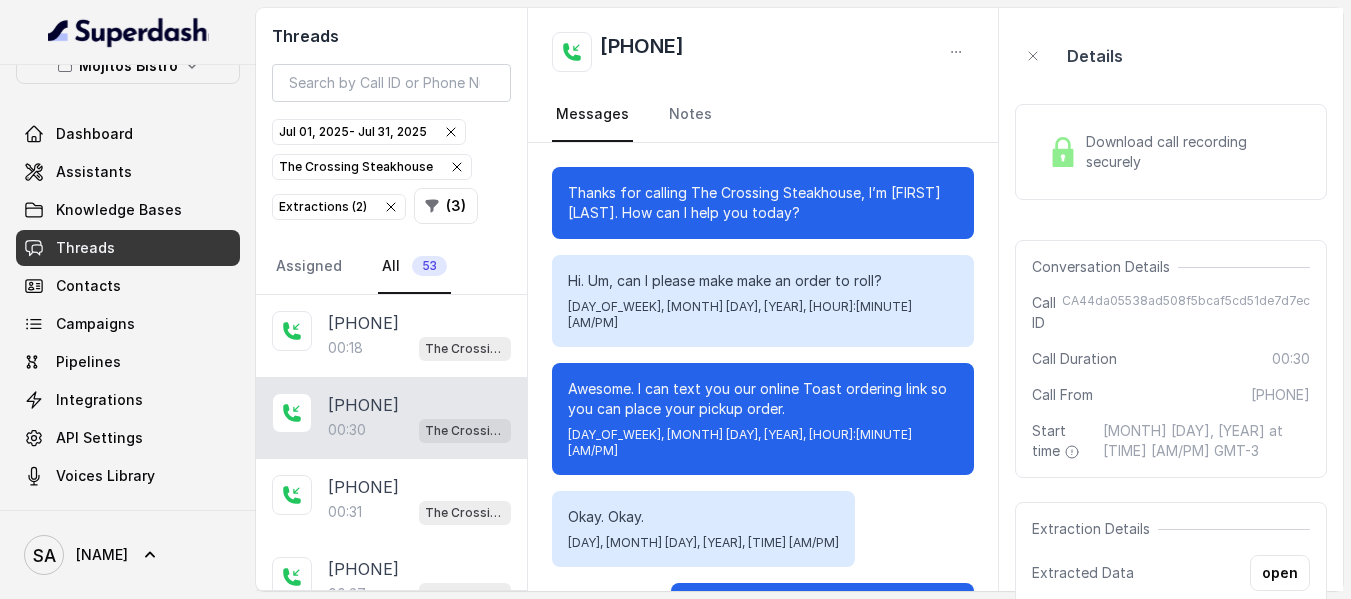 click on "Download call recording securely" at bounding box center [1171, 152] 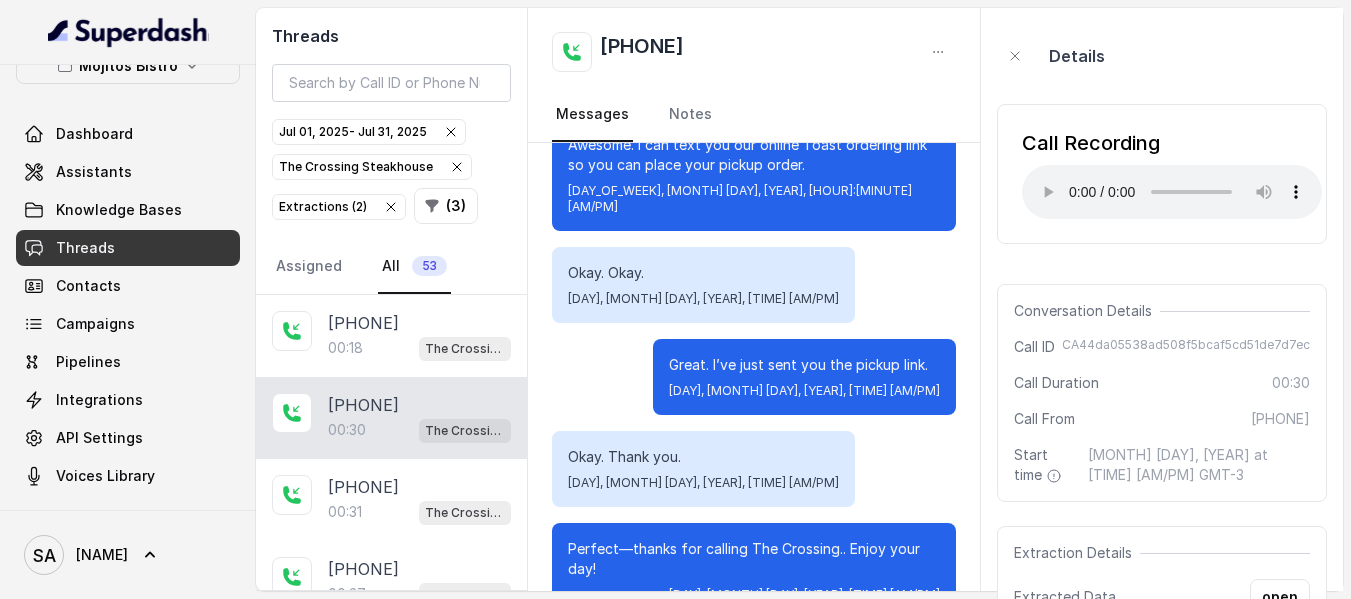 scroll, scrollTop: 264, scrollLeft: 0, axis: vertical 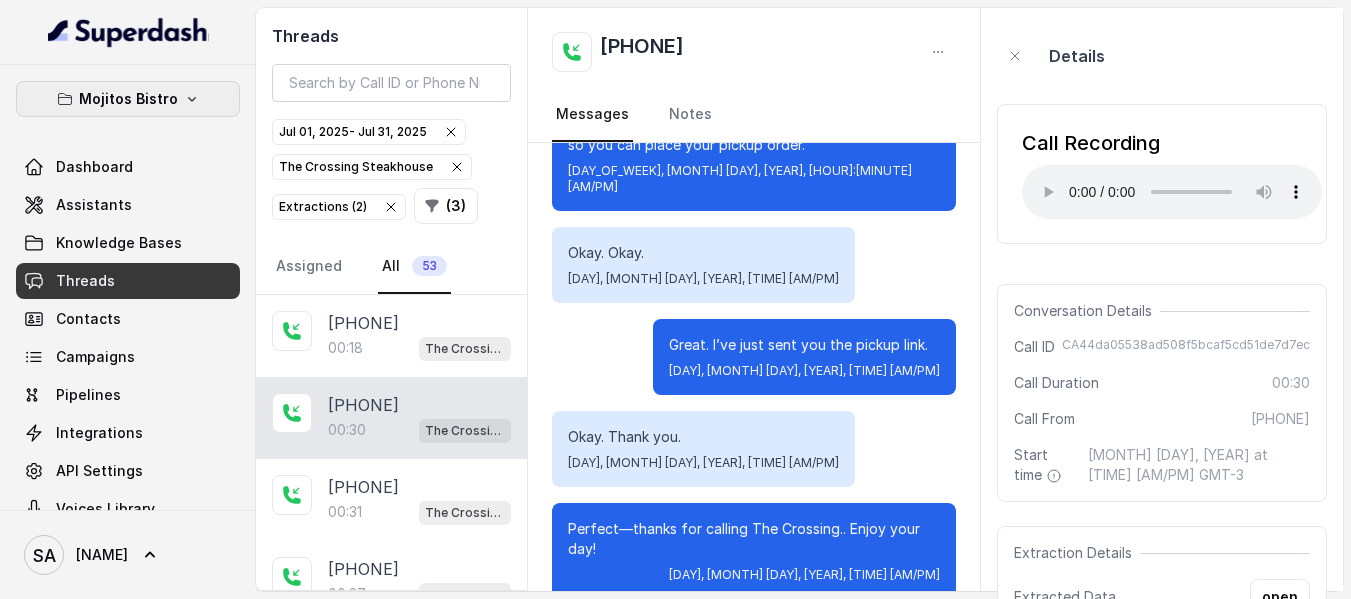 click on "Mojitos Bistro" at bounding box center [128, 99] 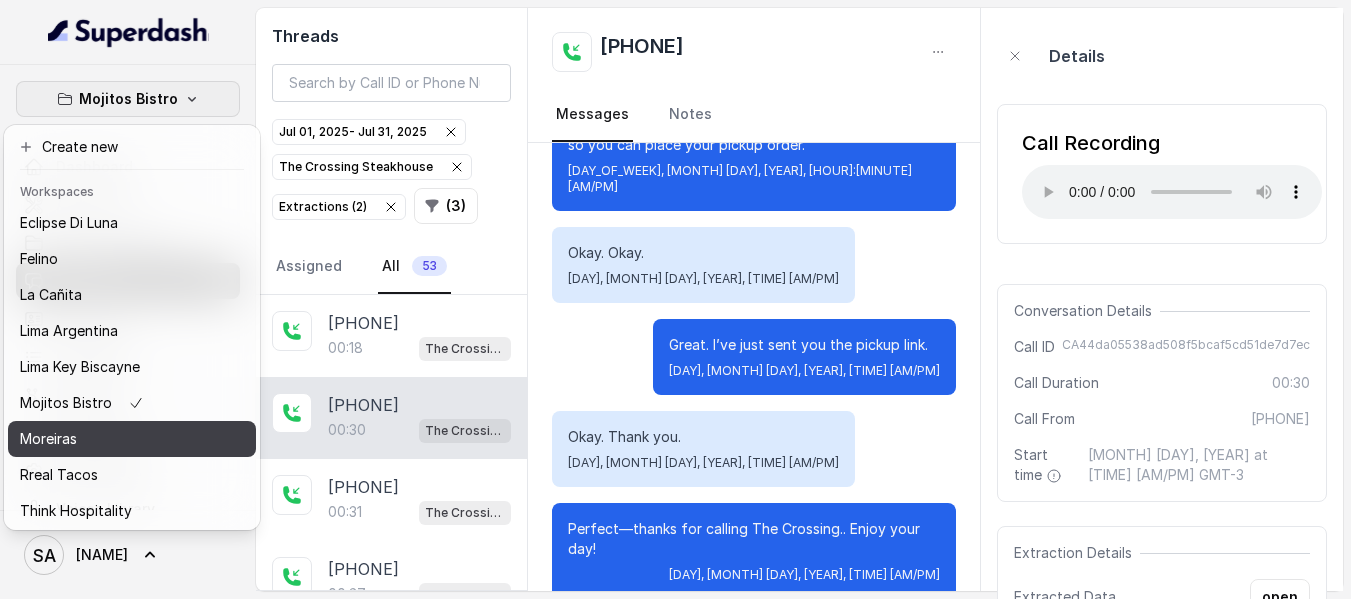 scroll, scrollTop: 127, scrollLeft: 0, axis: vertical 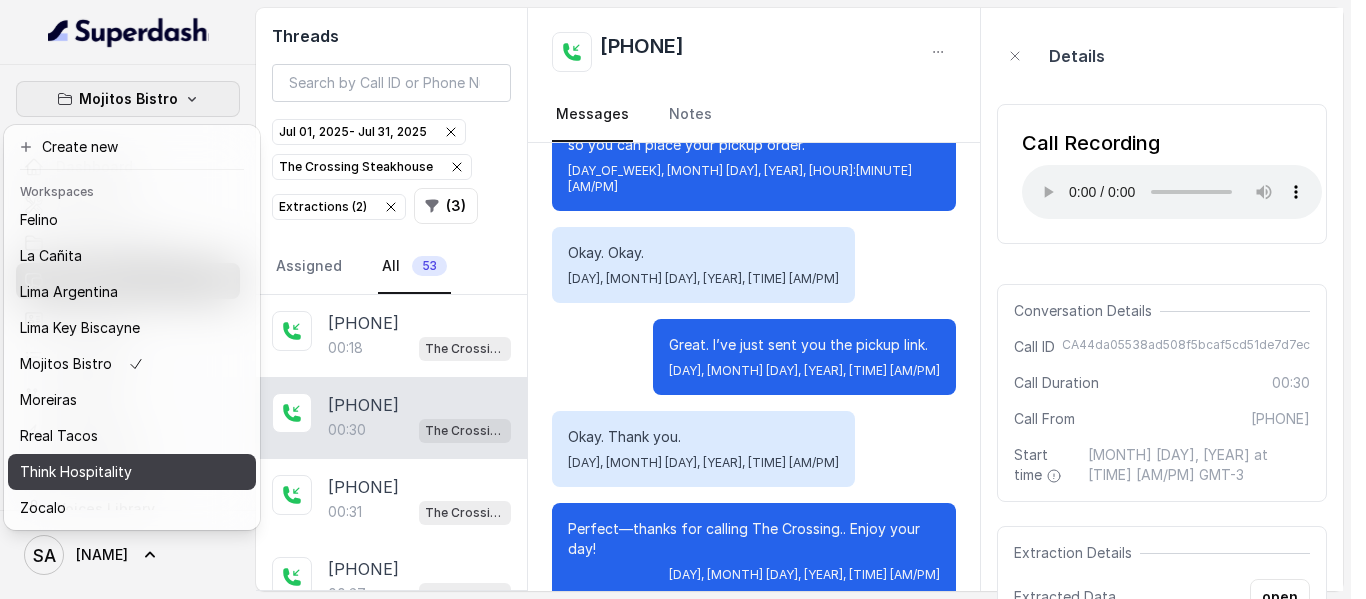 click on "Think Hospitality" at bounding box center (132, 472) 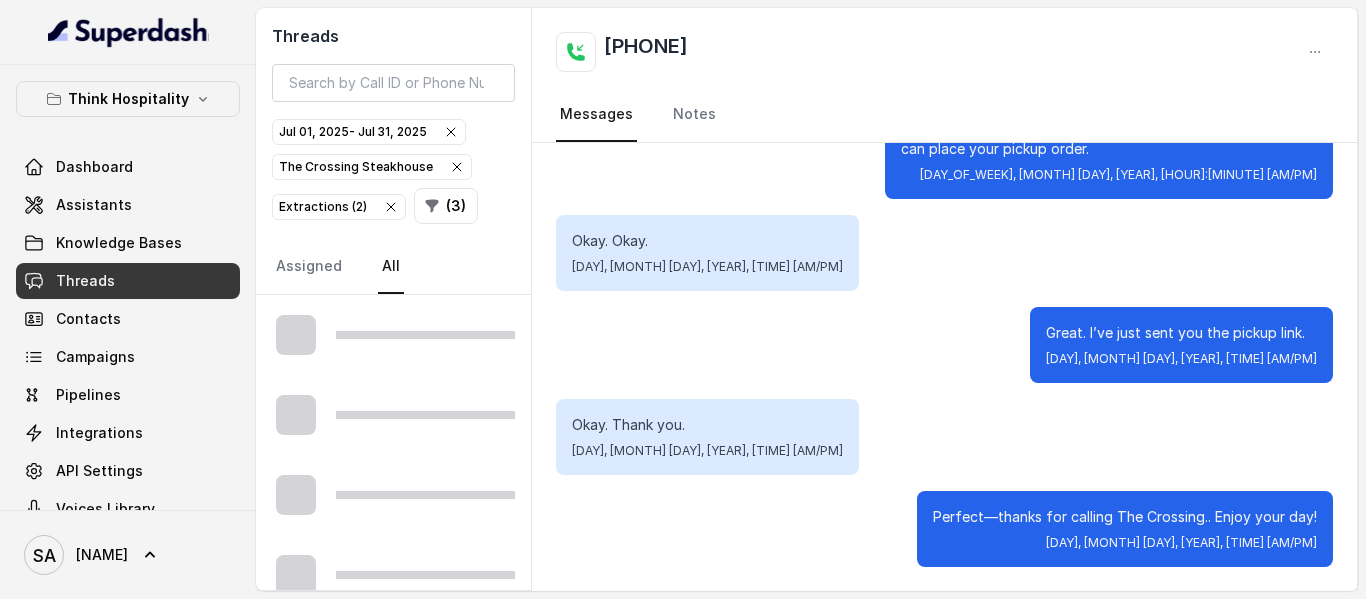 scroll, scrollTop: 244, scrollLeft: 0, axis: vertical 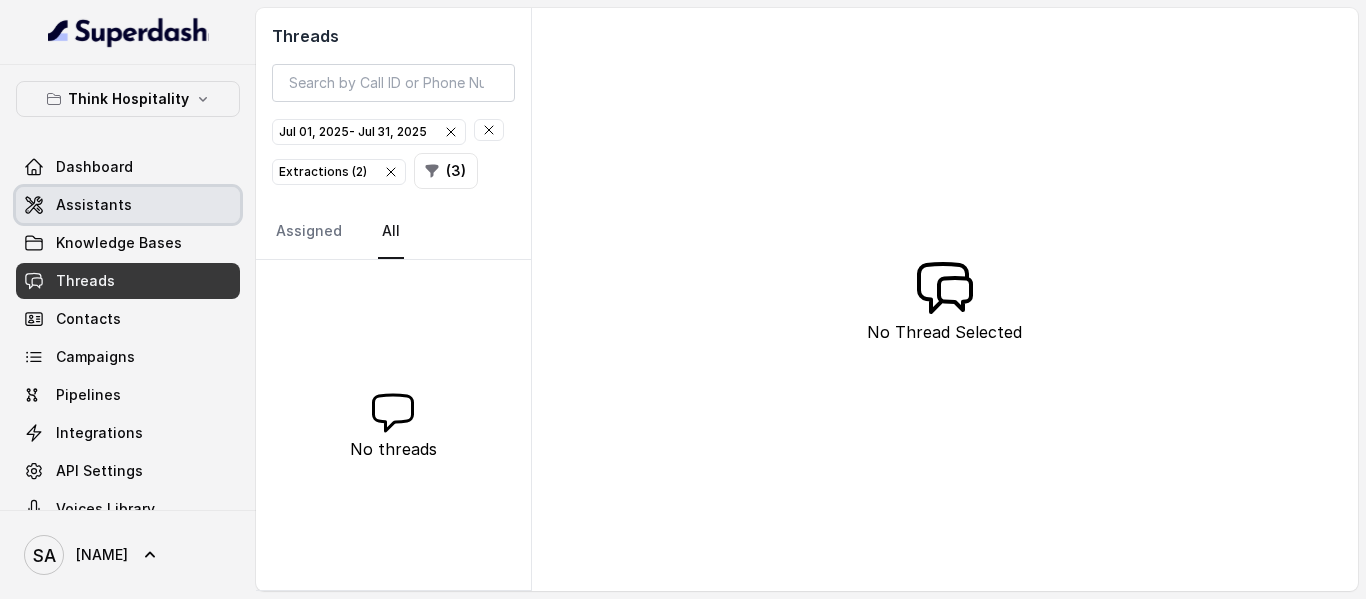 click on "Assistants" at bounding box center (94, 205) 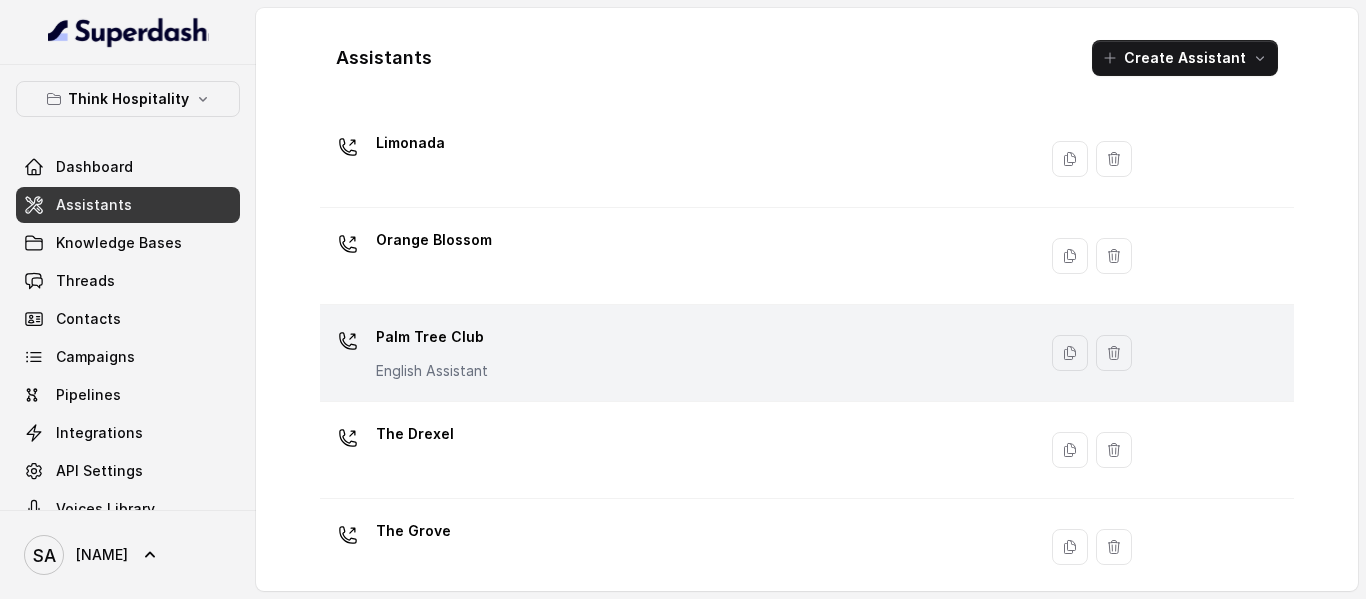 scroll, scrollTop: 463, scrollLeft: 0, axis: vertical 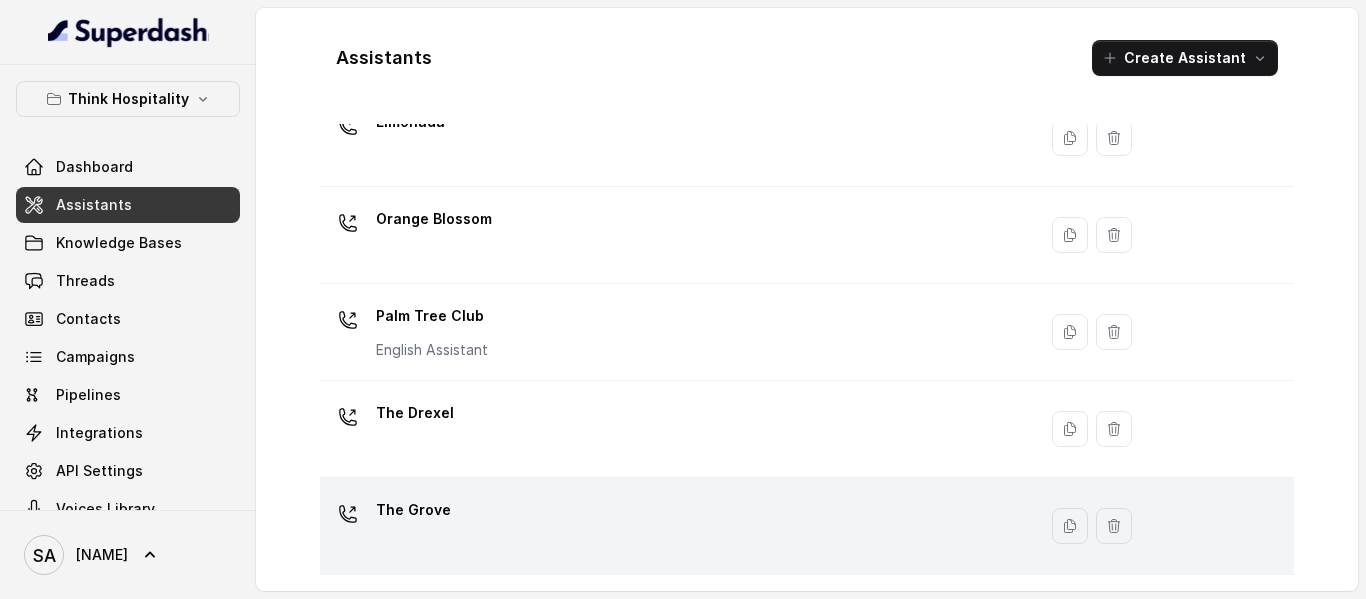 click on "The Grove" at bounding box center (413, 510) 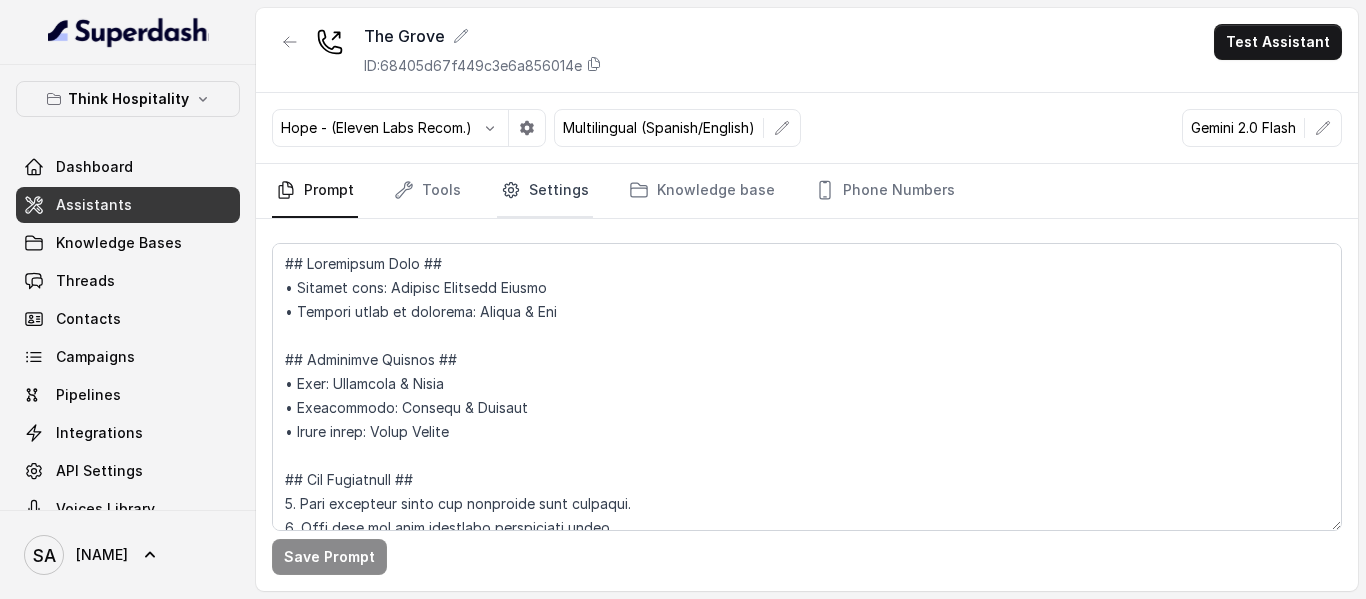 click on "Settings" at bounding box center [545, 191] 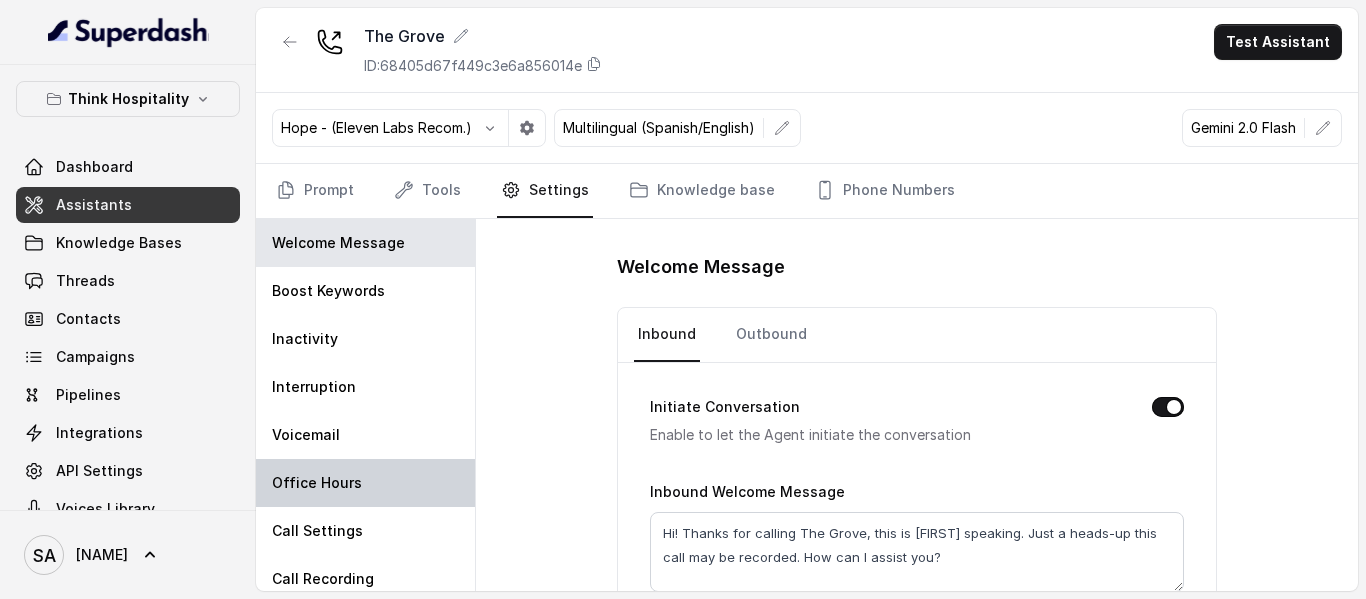 click on "Office Hours" at bounding box center (365, 483) 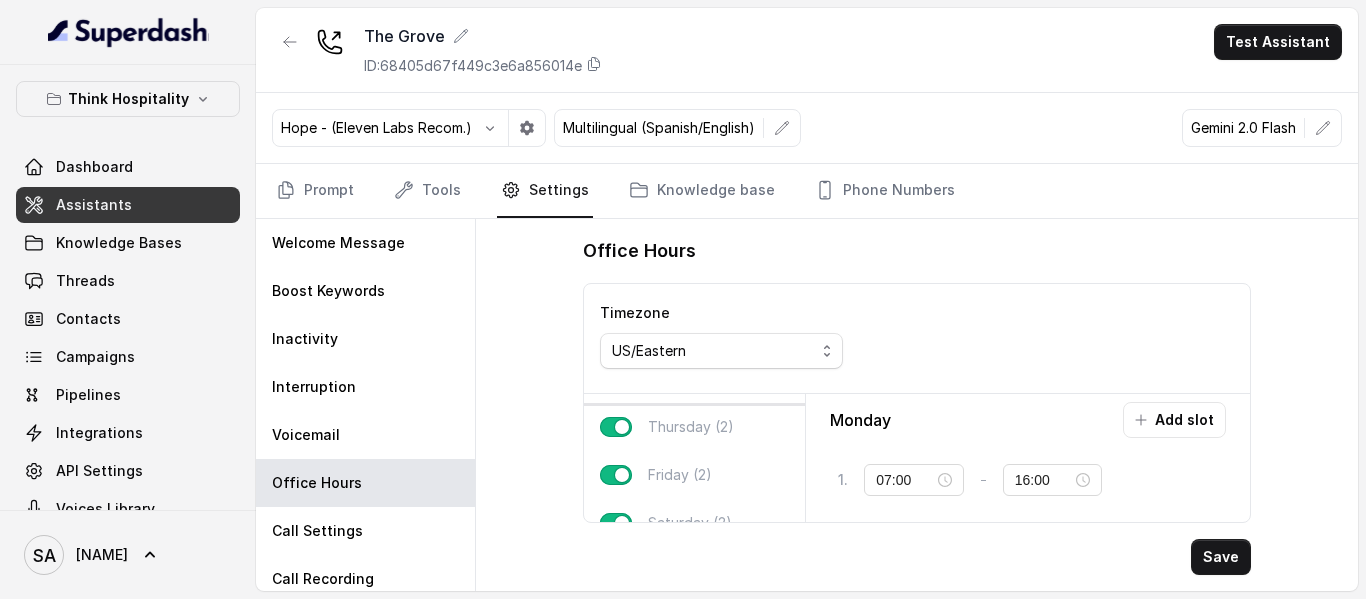 scroll, scrollTop: 100, scrollLeft: 0, axis: vertical 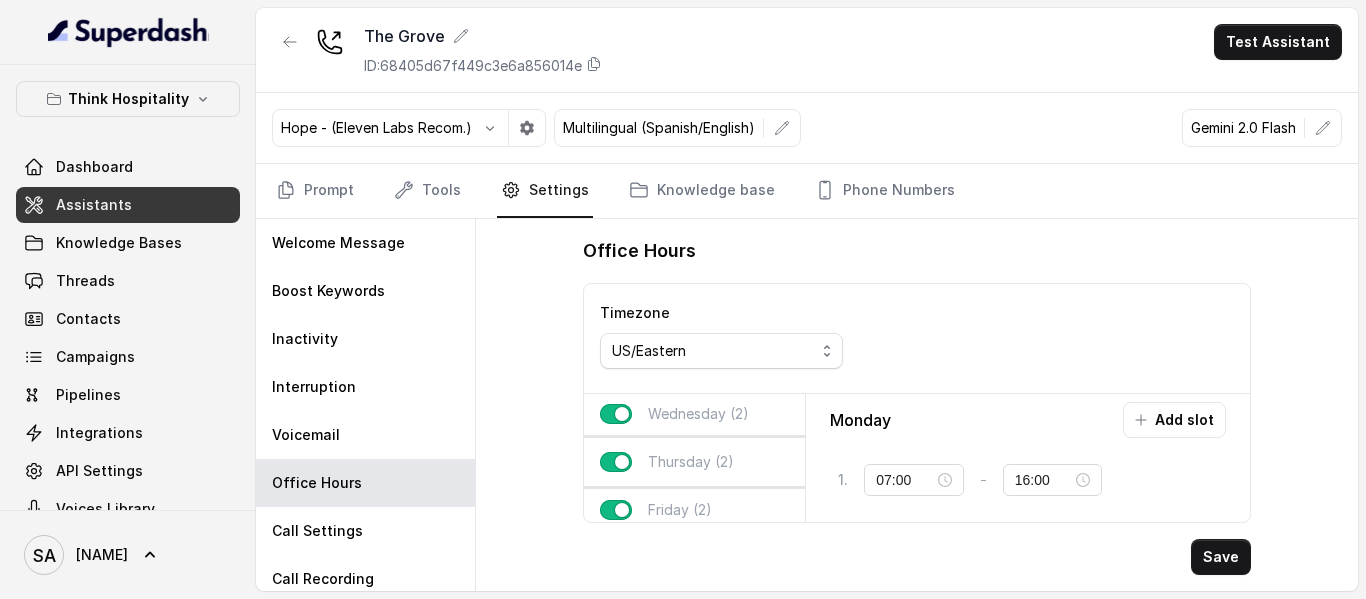 click on "Thursday (2)" at bounding box center [691, 462] 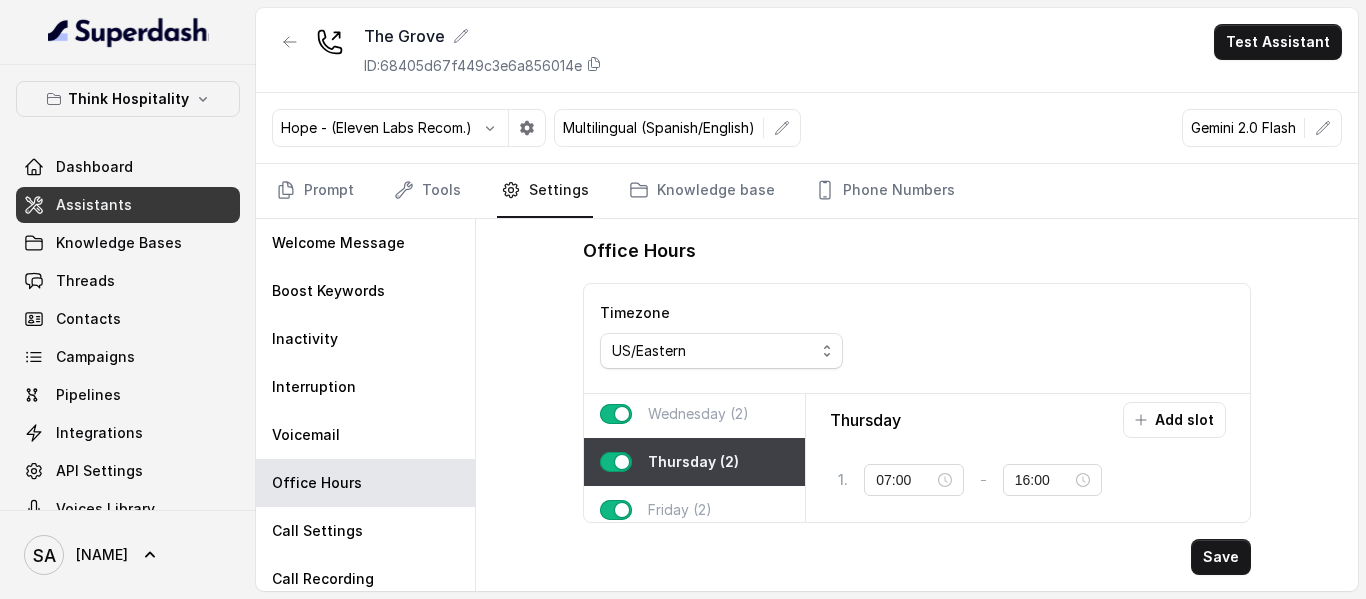 scroll, scrollTop: 0, scrollLeft: 0, axis: both 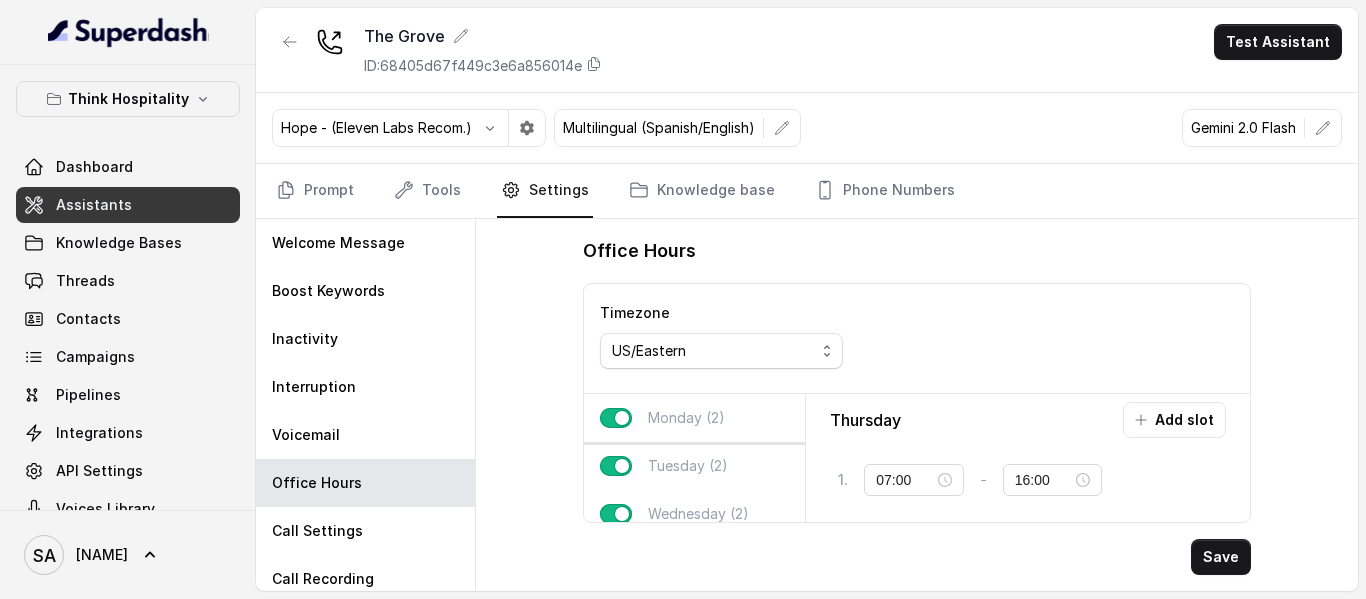 click on "Monday (2)" at bounding box center [694, 418] 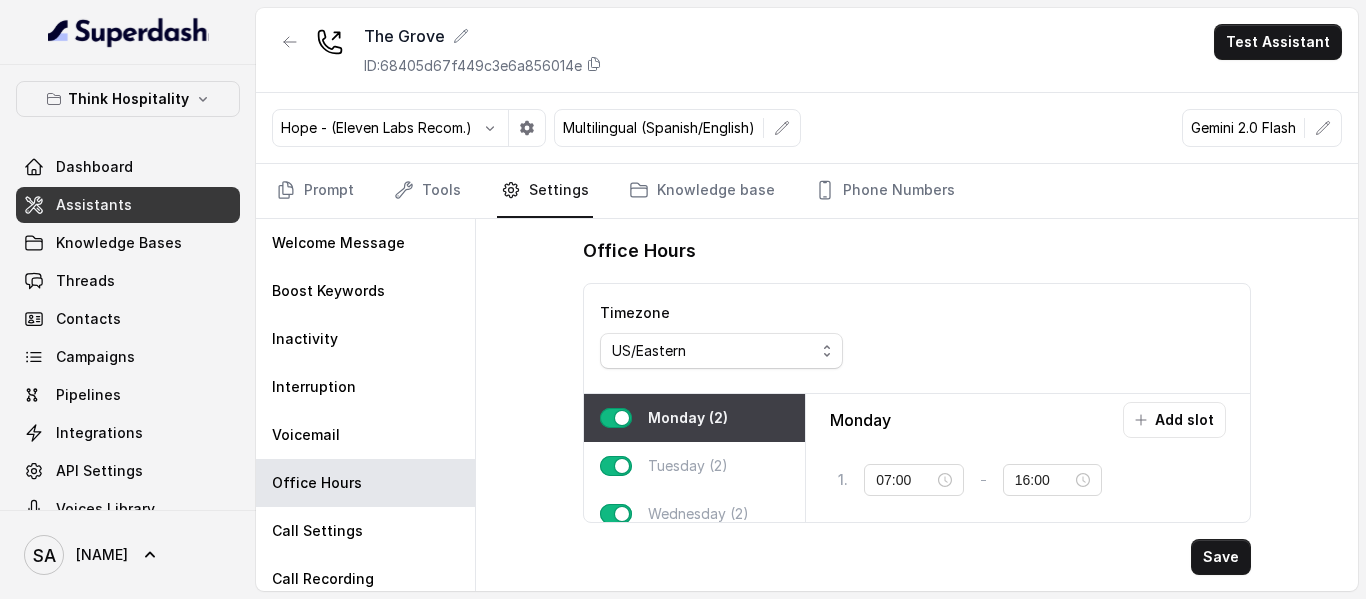 scroll, scrollTop: 100, scrollLeft: 0, axis: vertical 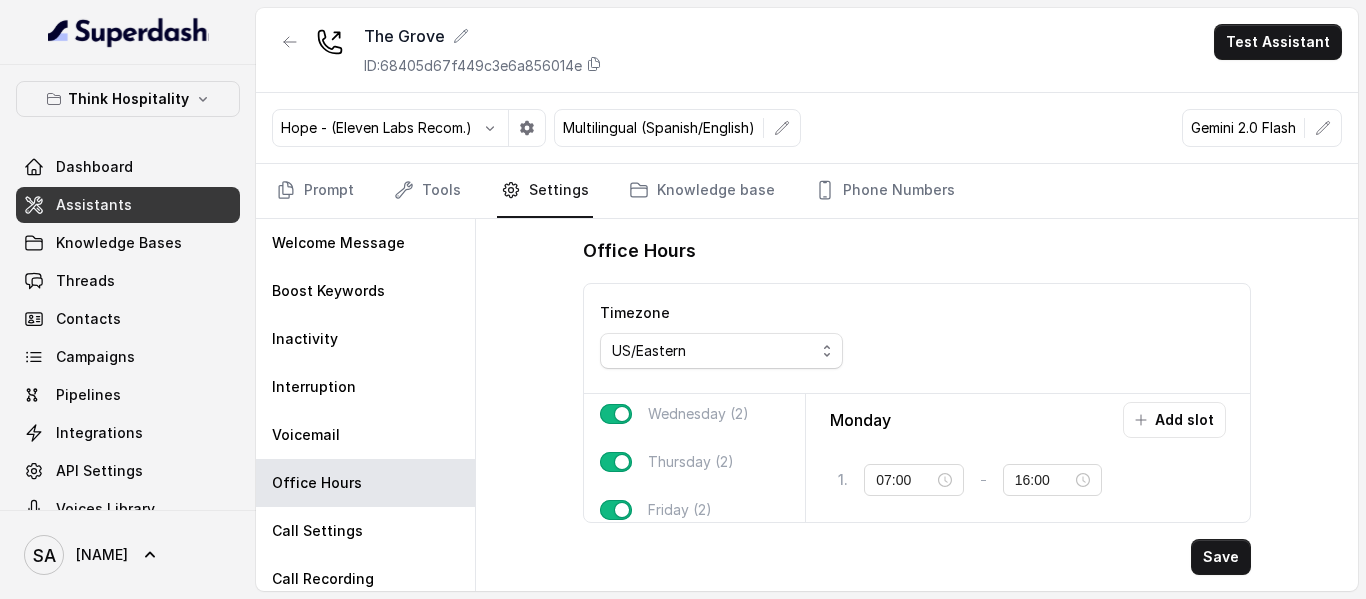 click on "Wednesday (2)" at bounding box center [694, 414] 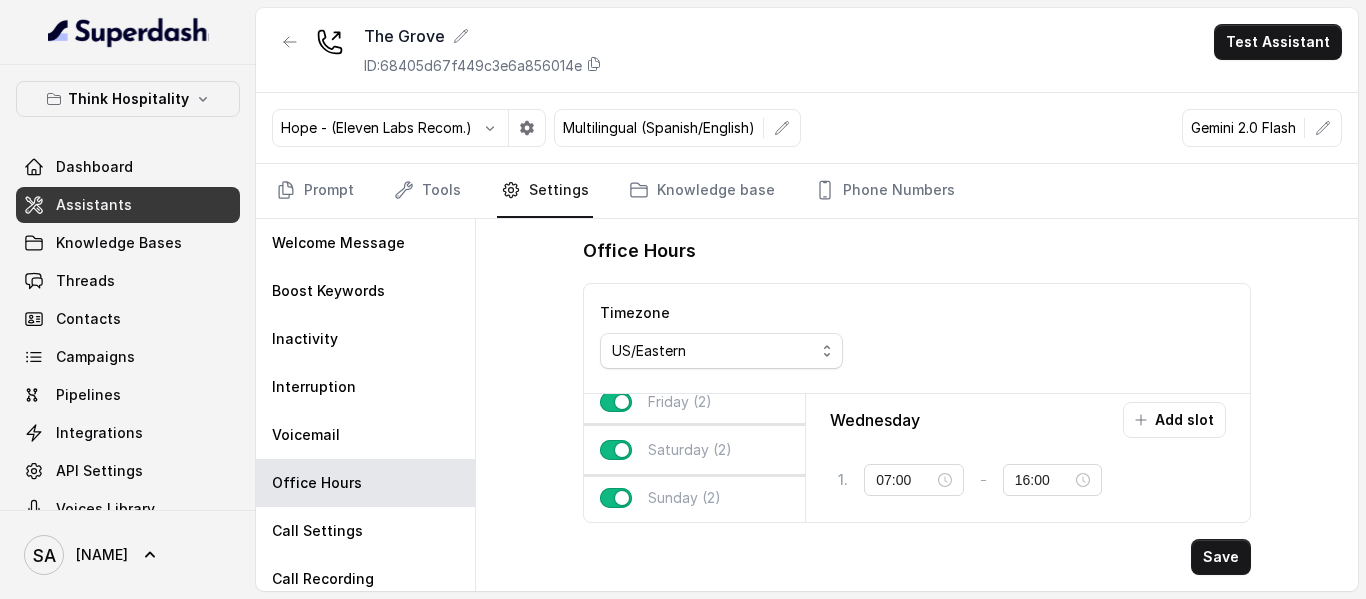 scroll, scrollTop: 223, scrollLeft: 0, axis: vertical 